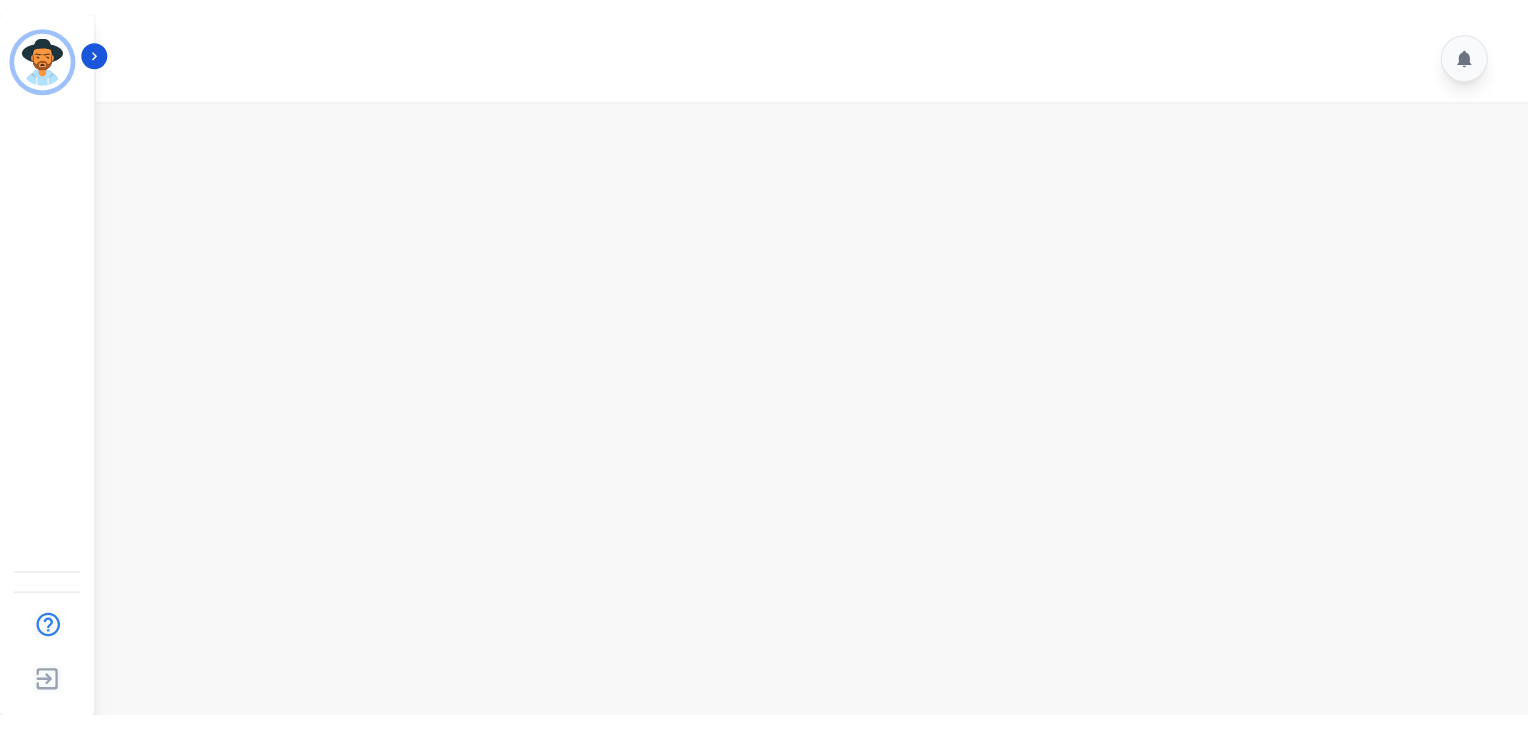 scroll, scrollTop: 0, scrollLeft: 0, axis: both 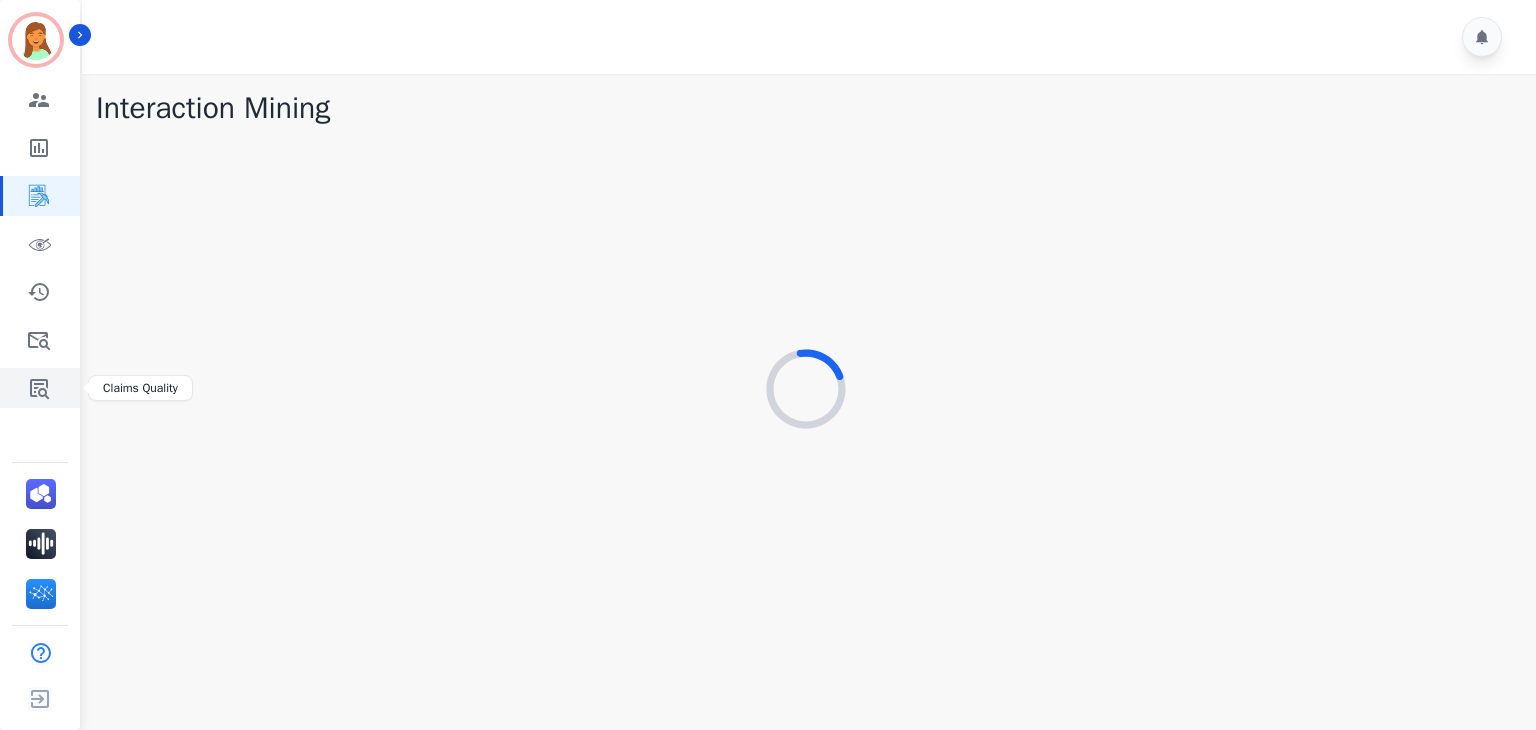 click 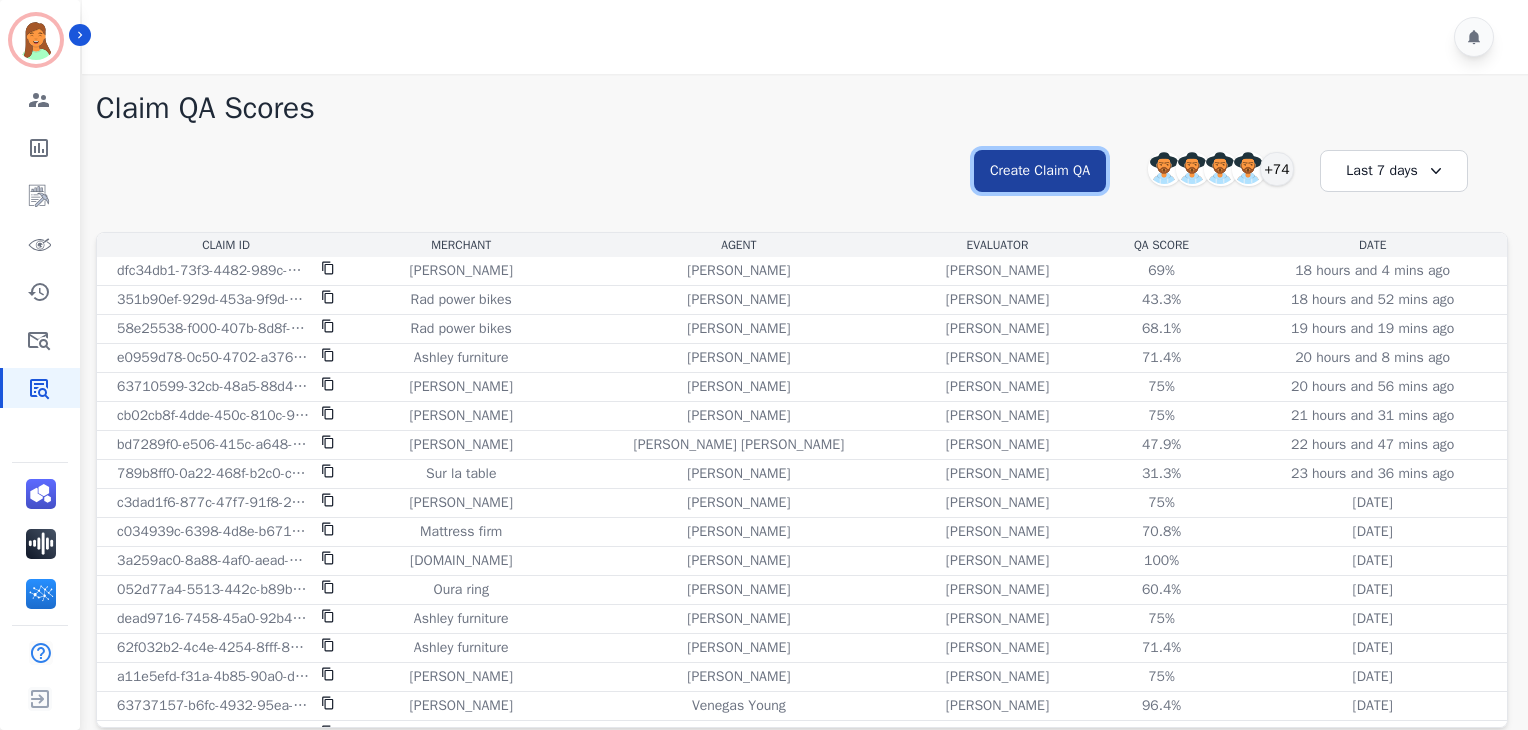 click on "Create Claim QA" at bounding box center [1040, 171] 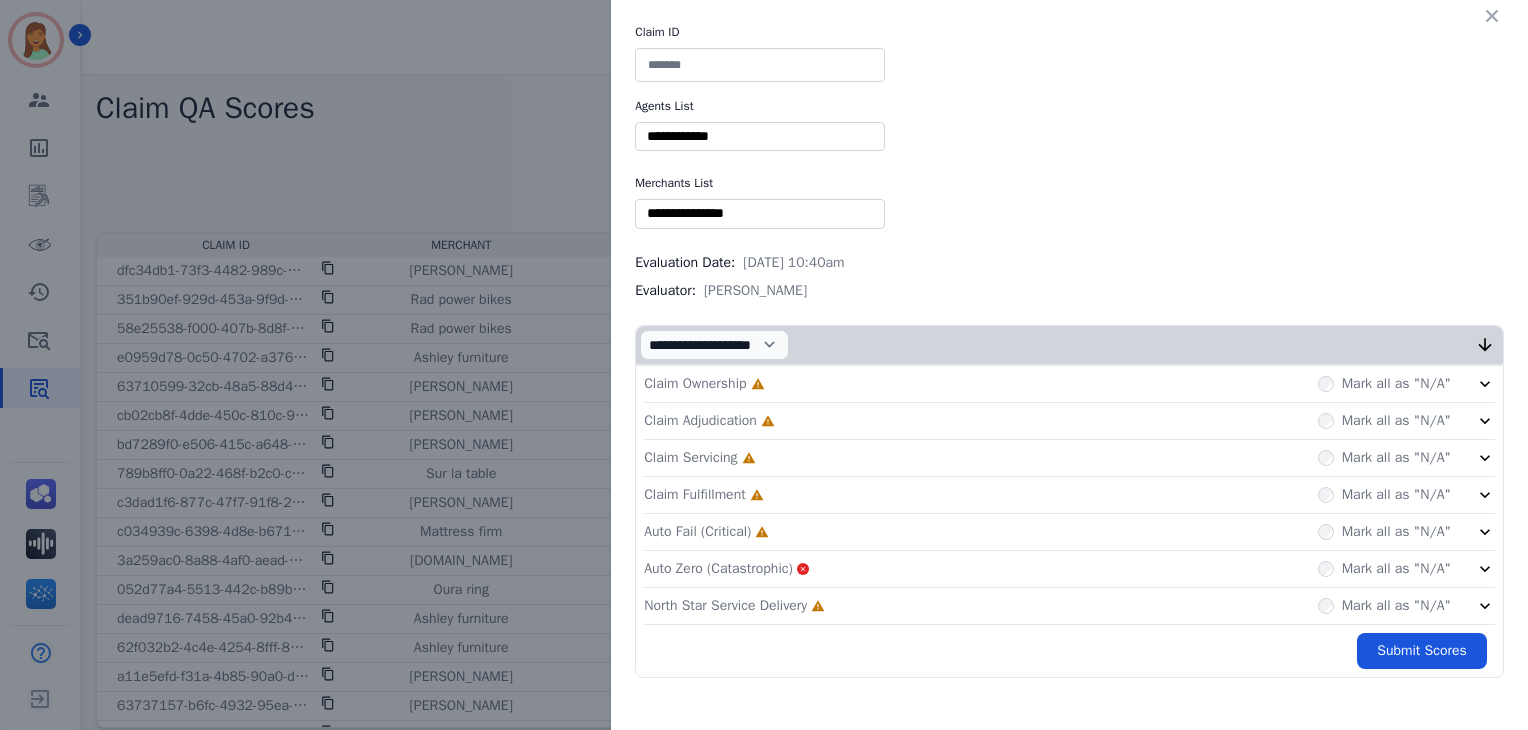 click at bounding box center [760, 65] 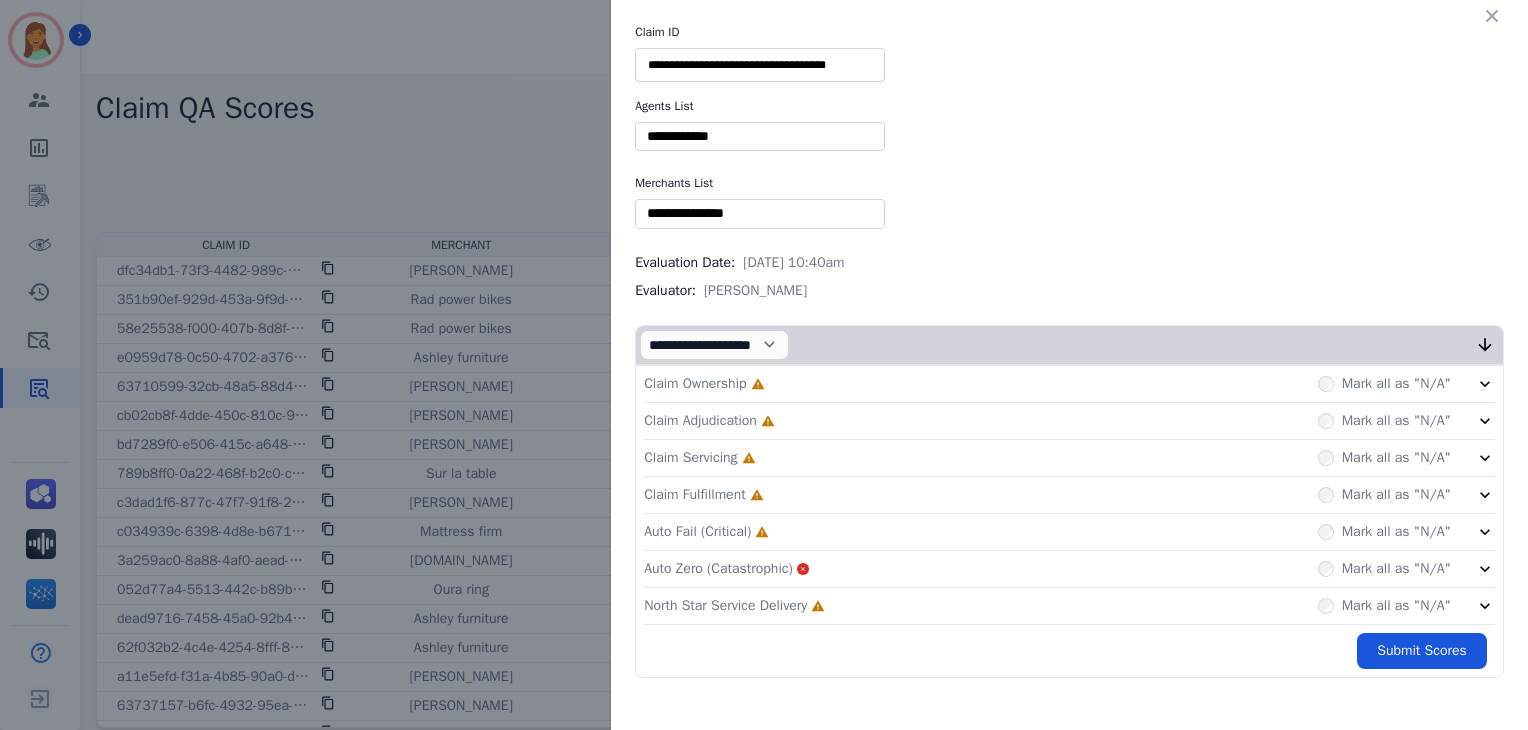 type on "**********" 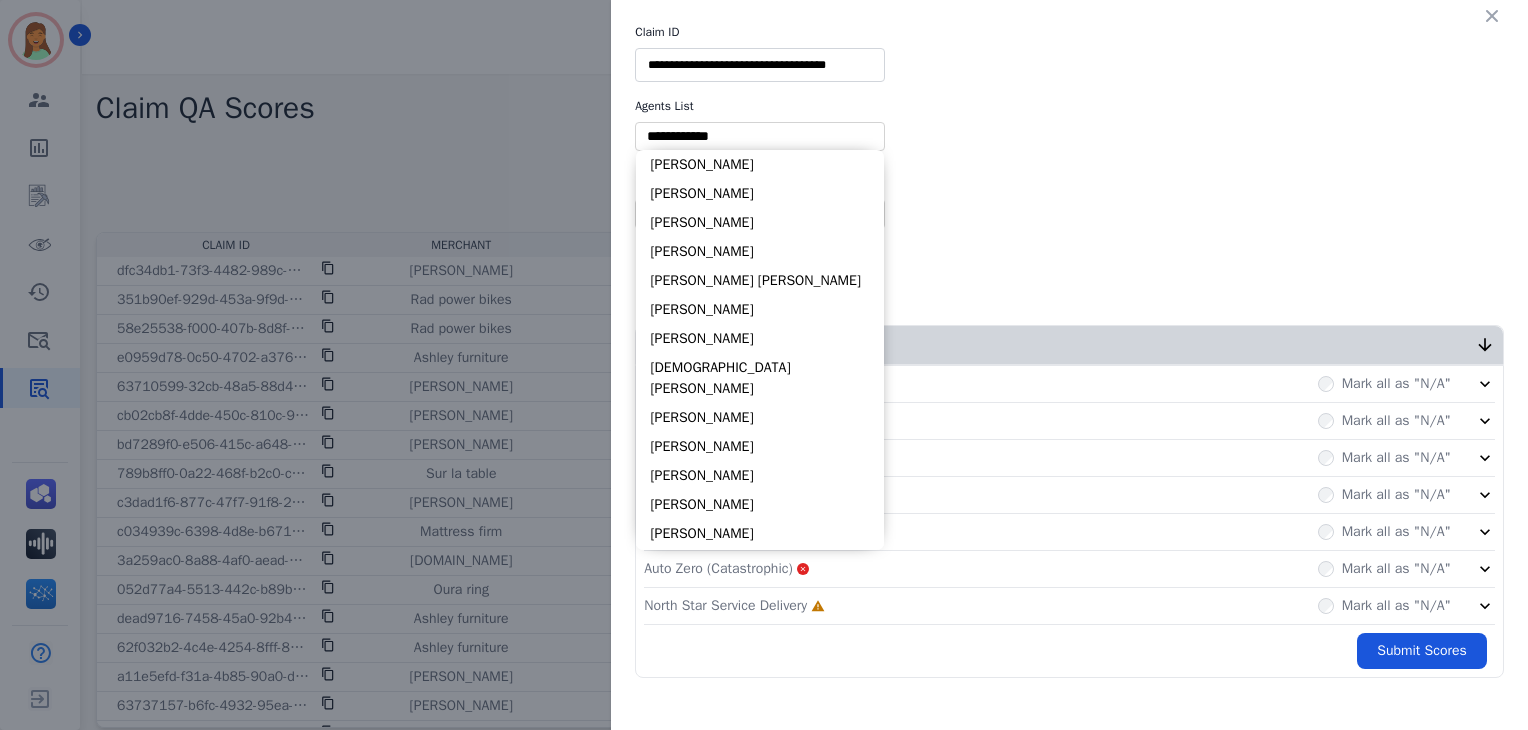 click at bounding box center [760, 136] 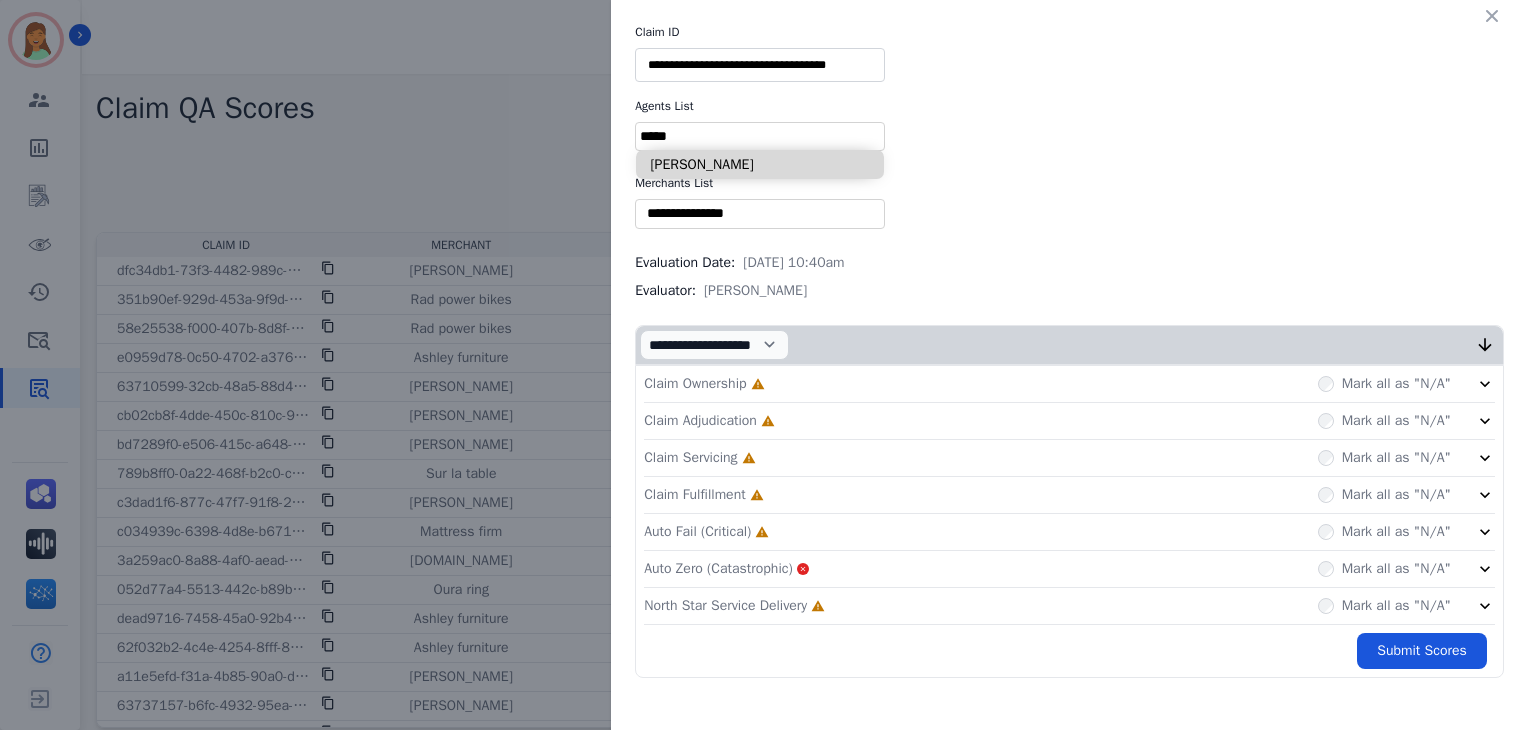 type on "*****" 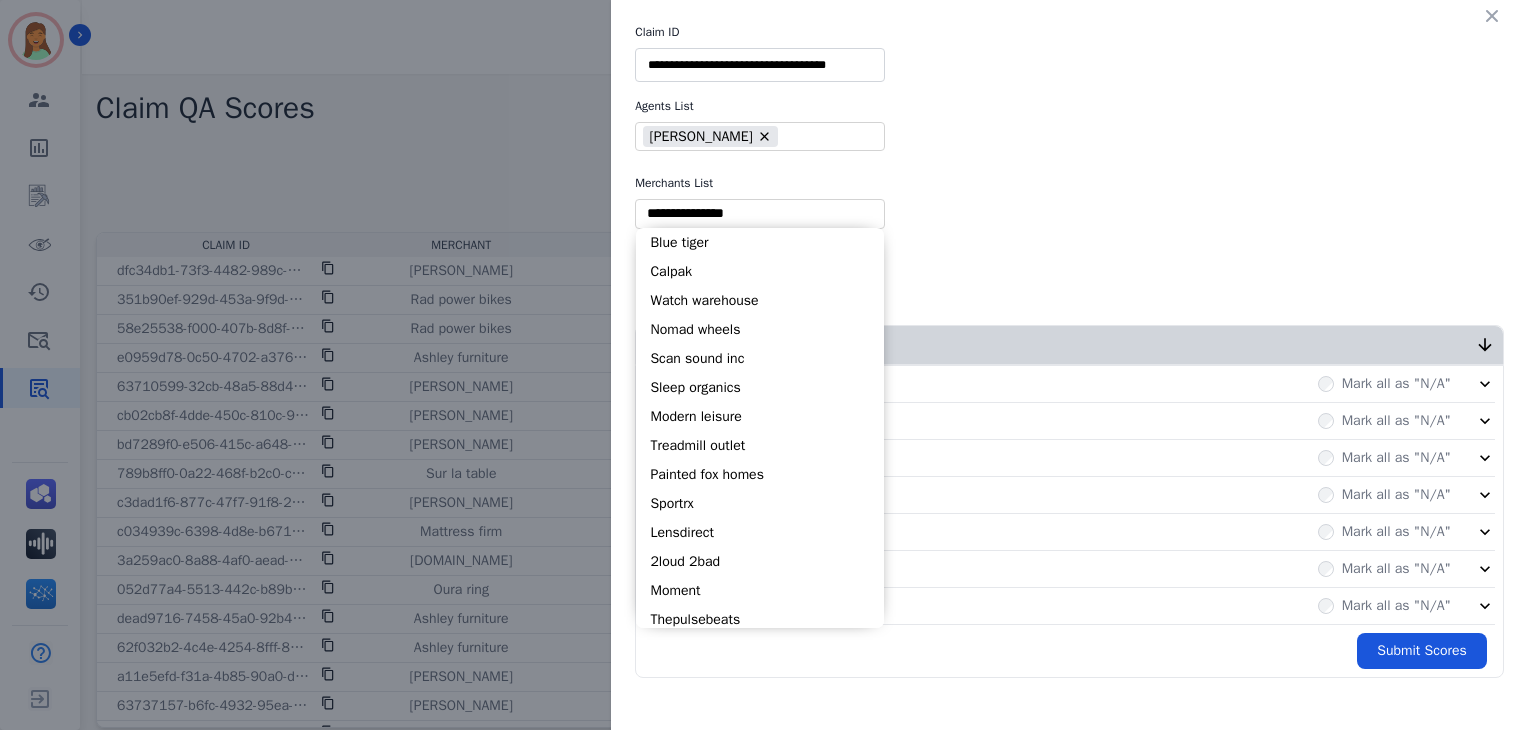 click at bounding box center (760, 213) 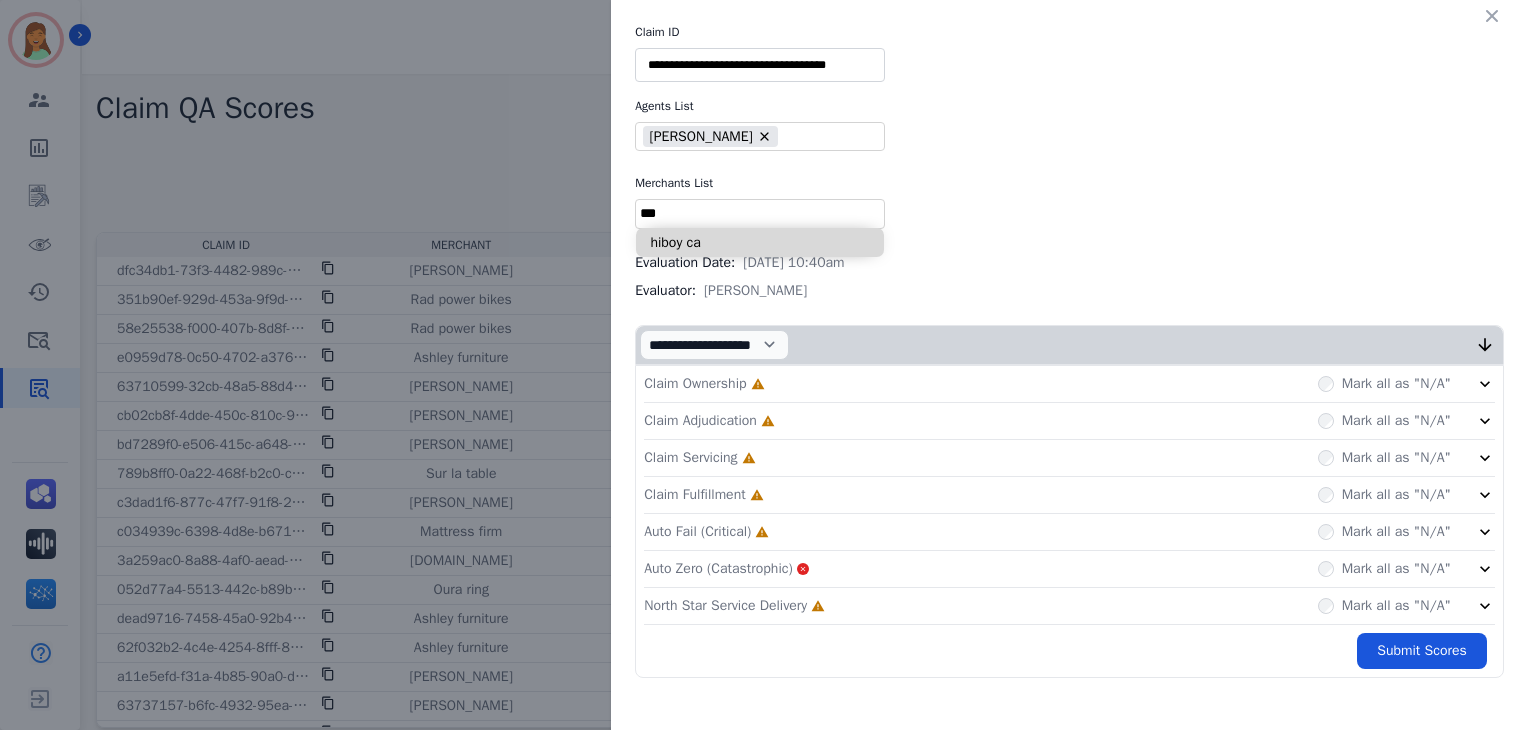 type on "***" 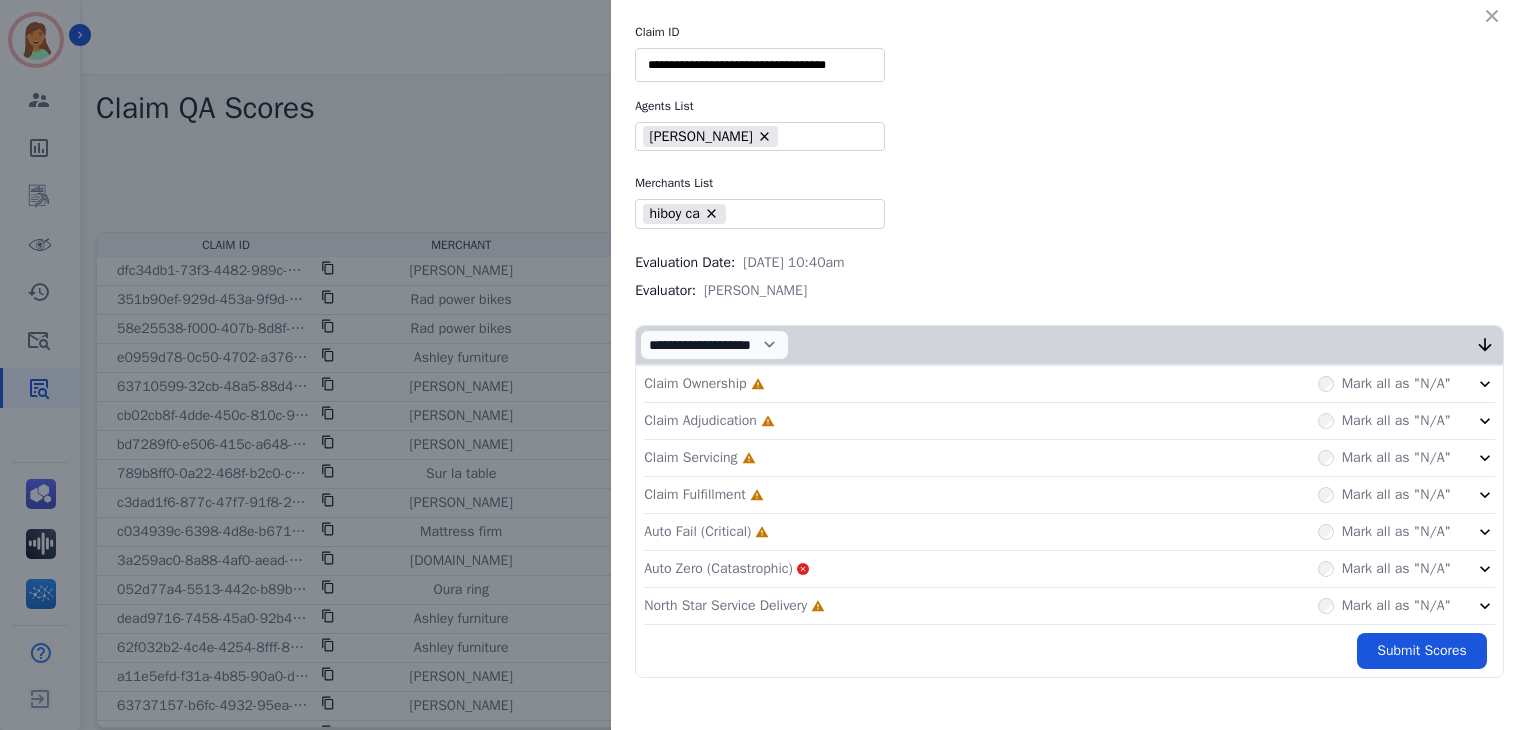 click on "North Star Service Delivery     Incomplete         Mark all as "N/A"" 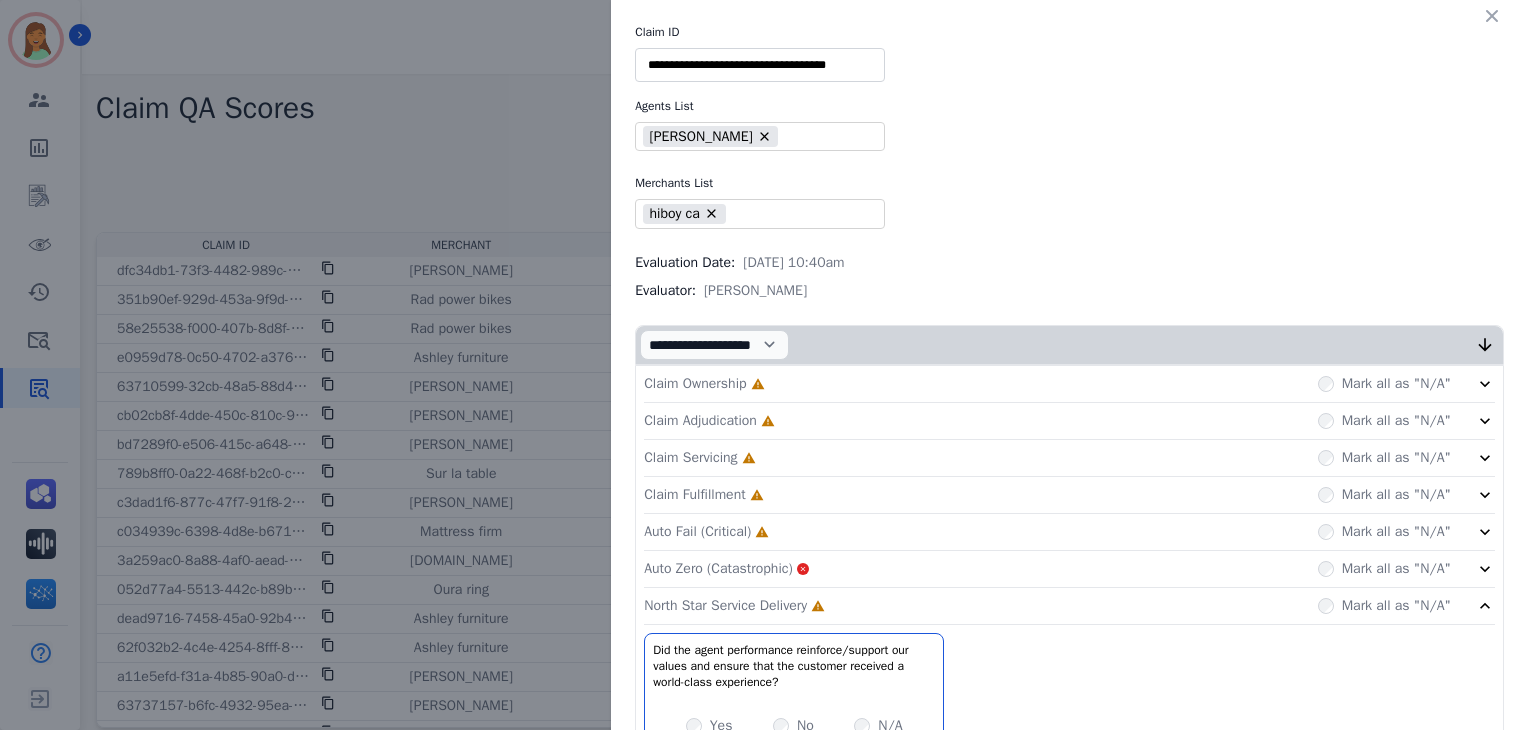 click on "Auto Fail (Critical)     Incomplete         Mark all as "N/A"" 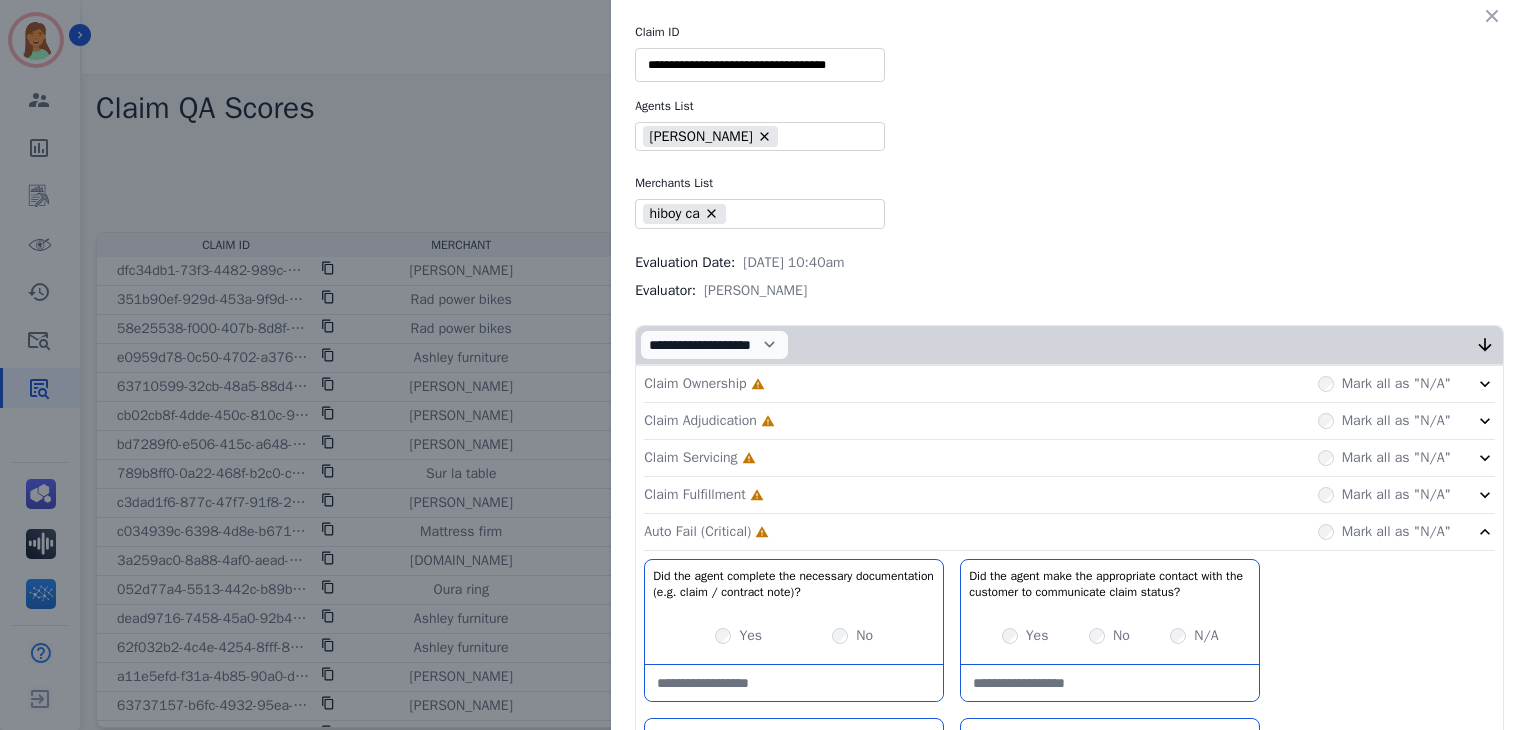 click on "Claim Fulfillment     Incomplete         Mark all as "N/A"" 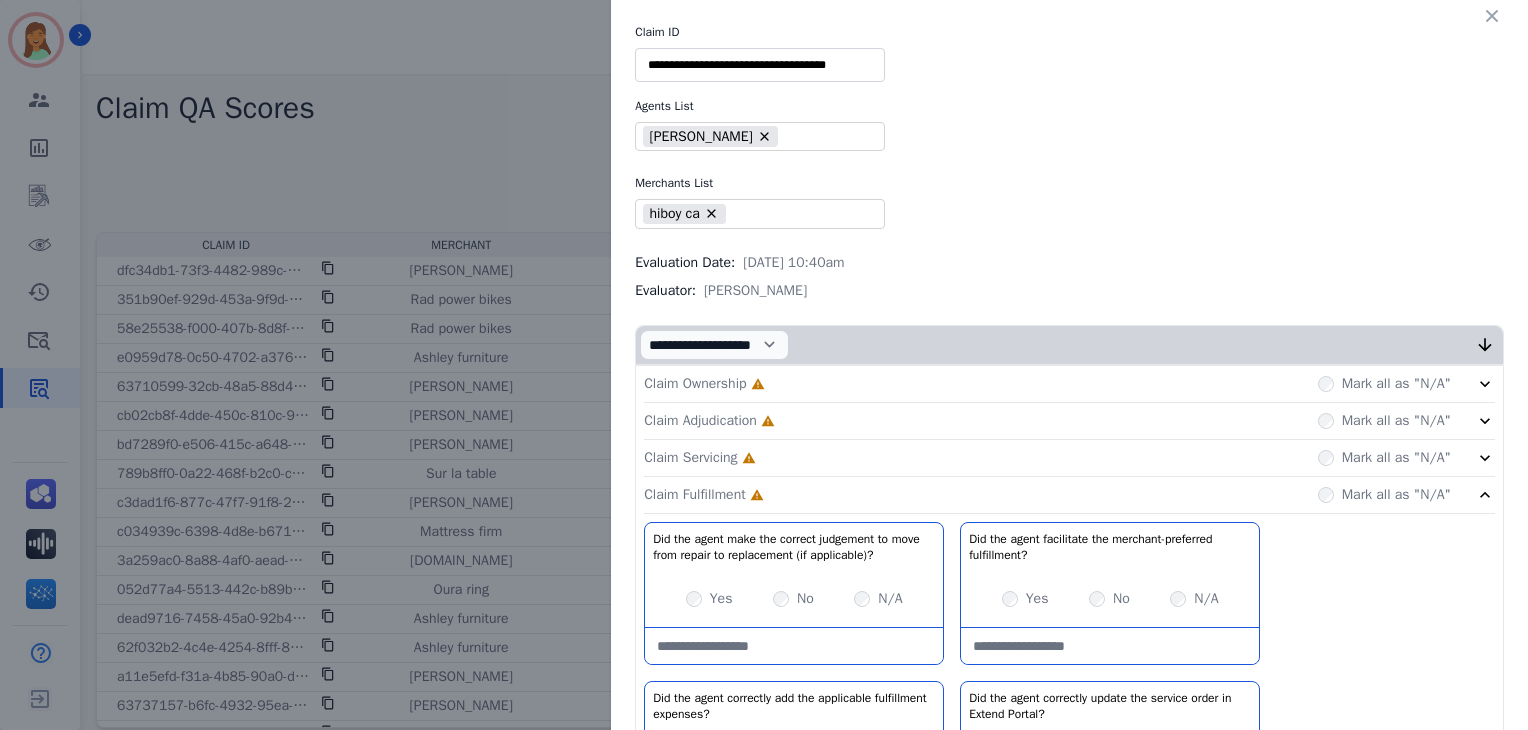 click on "Claim Servicing     Incomplete         Mark all as "N/A"" 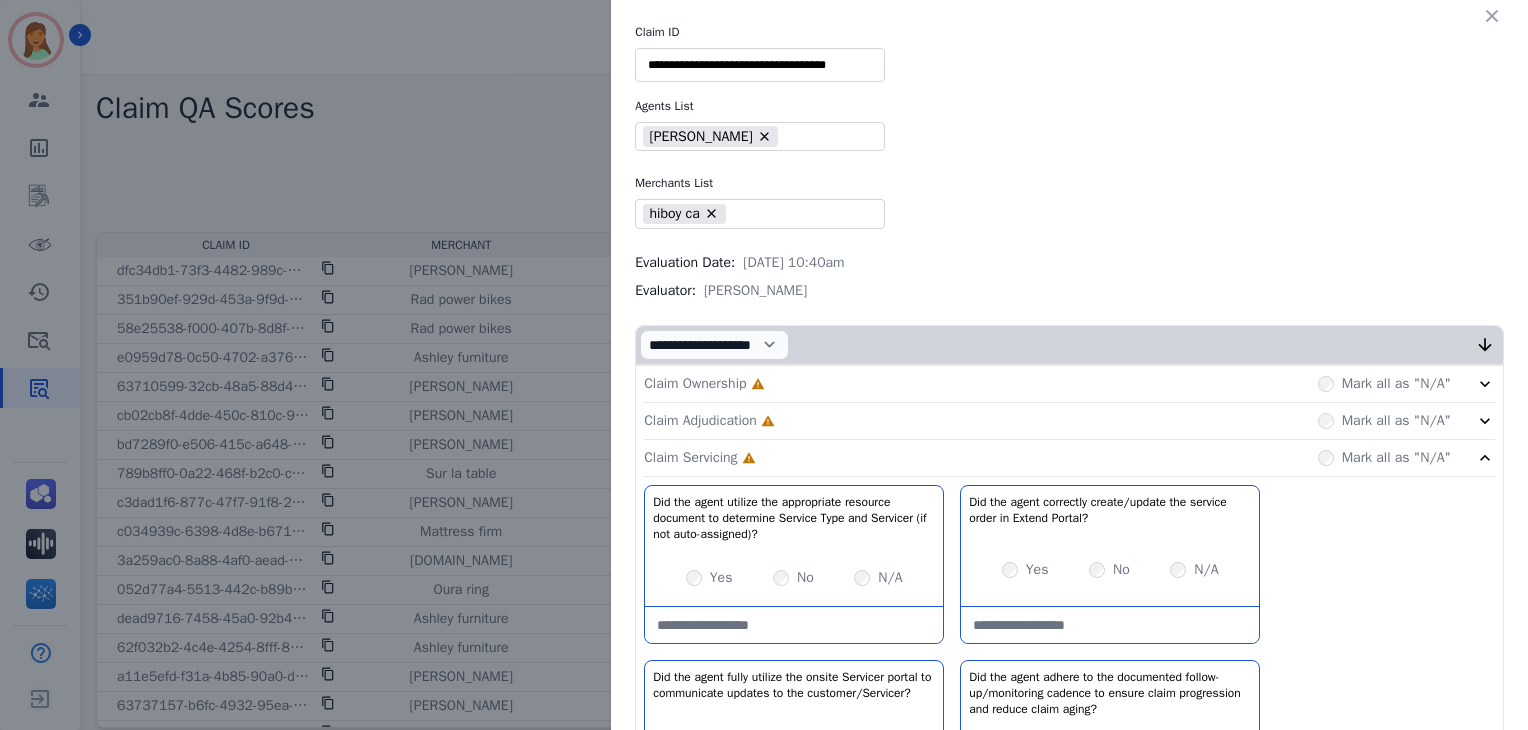 click on "Claim Adjudication     Incomplete         Mark all as "N/A"" 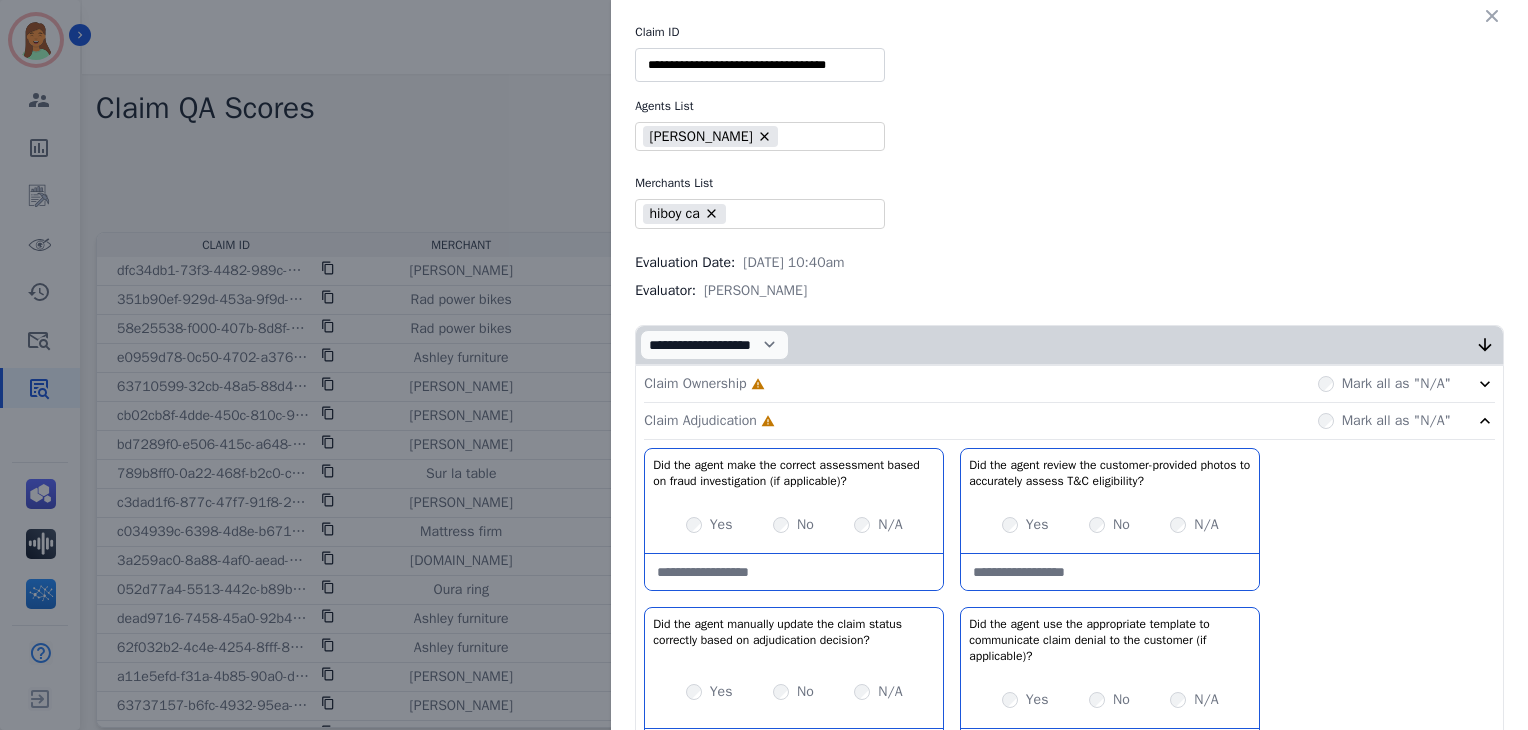 click on "Claim Ownership     Incomplete         Mark all as "N/A"" at bounding box center [1069, 384] 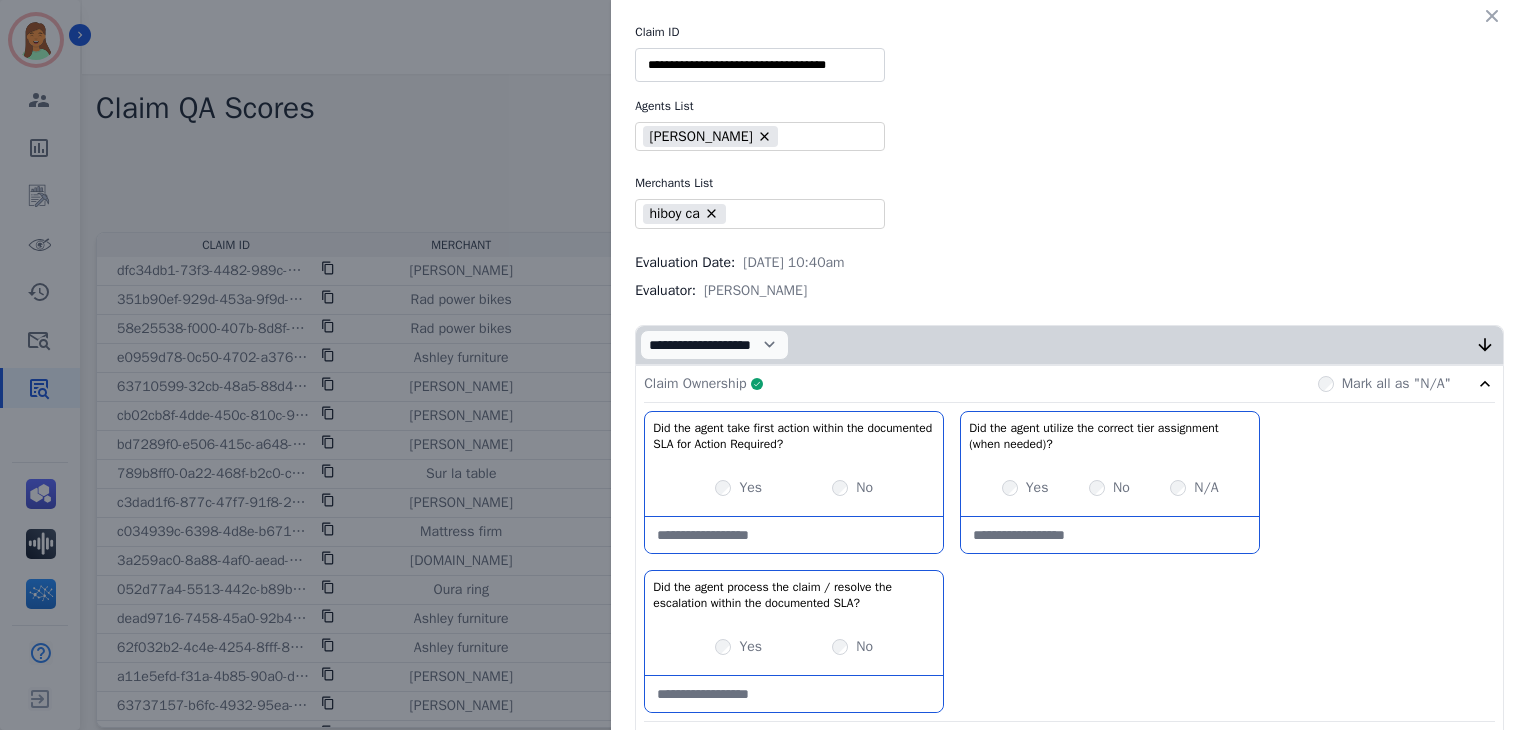 click on "Claim Ownership     Complete         Mark all as "N/A"" at bounding box center (1069, 384) 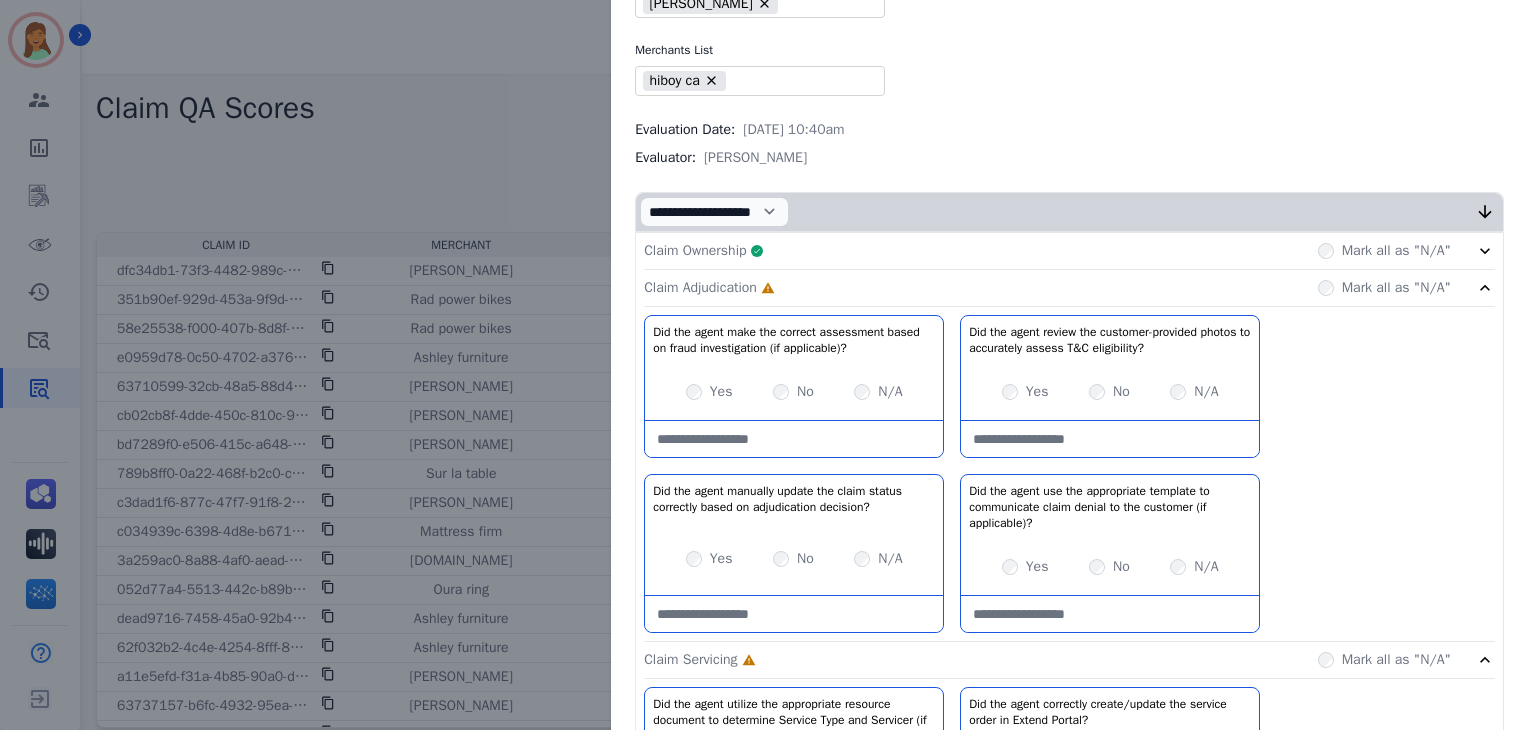 scroll, scrollTop: 266, scrollLeft: 0, axis: vertical 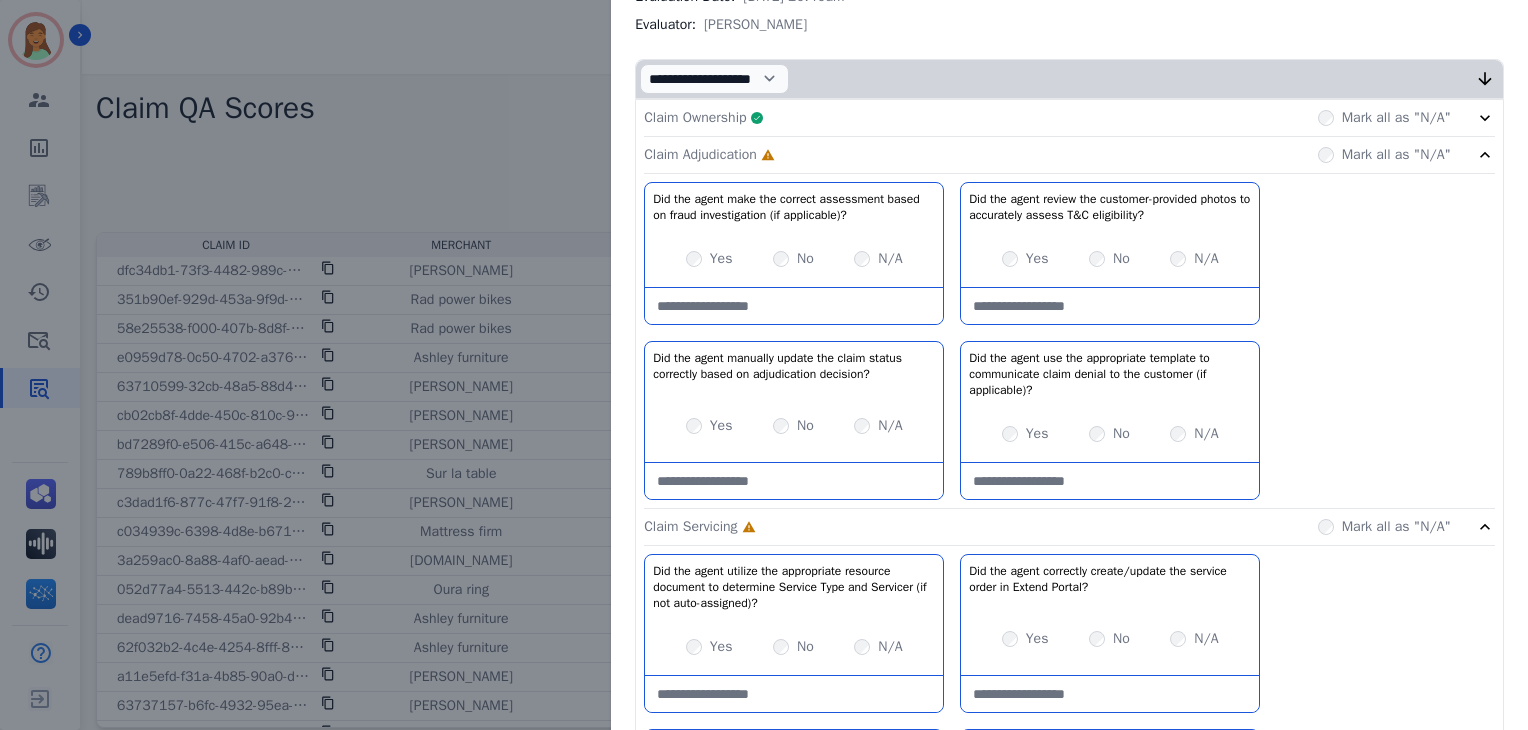 click on "Yes     No     N/A" at bounding box center (794, 259) 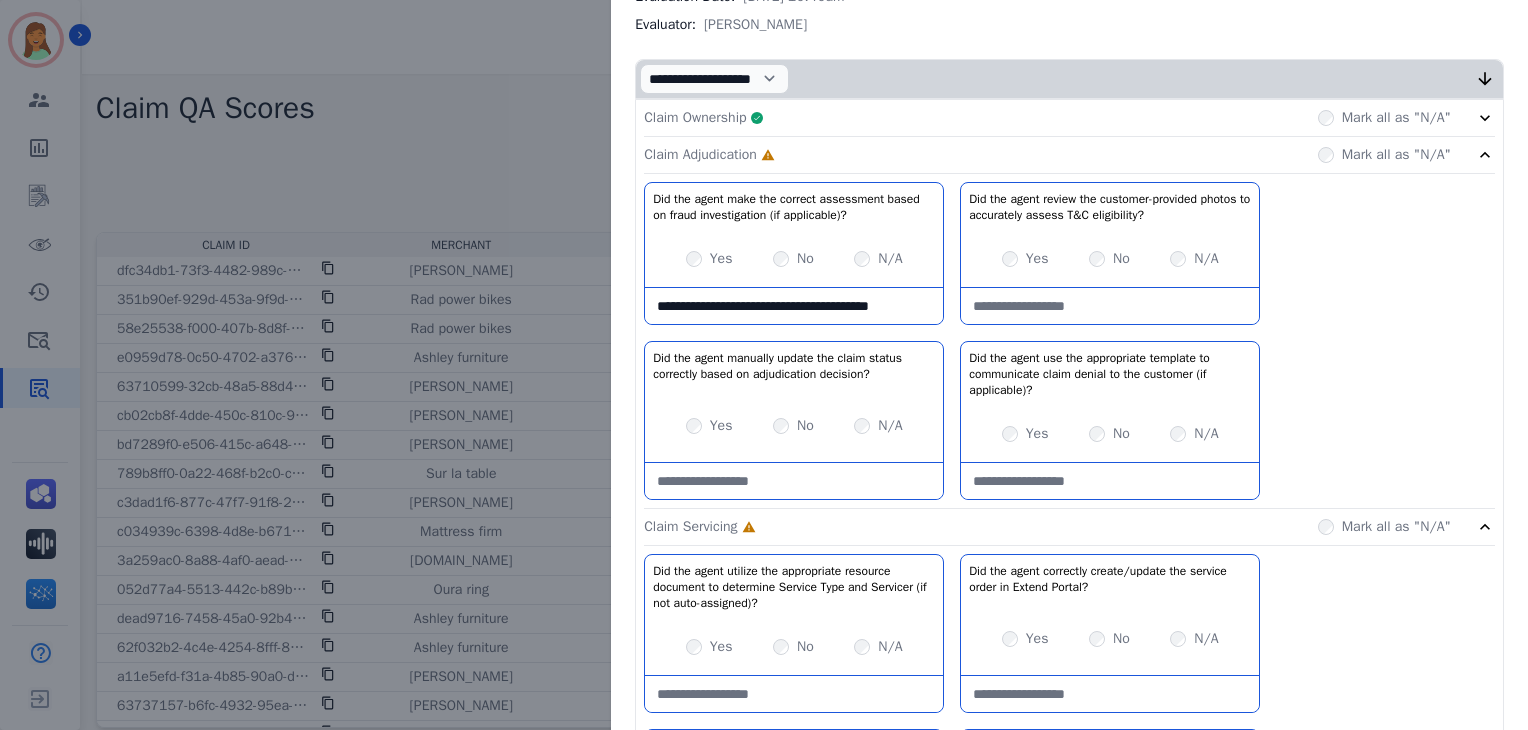 type on "**********" 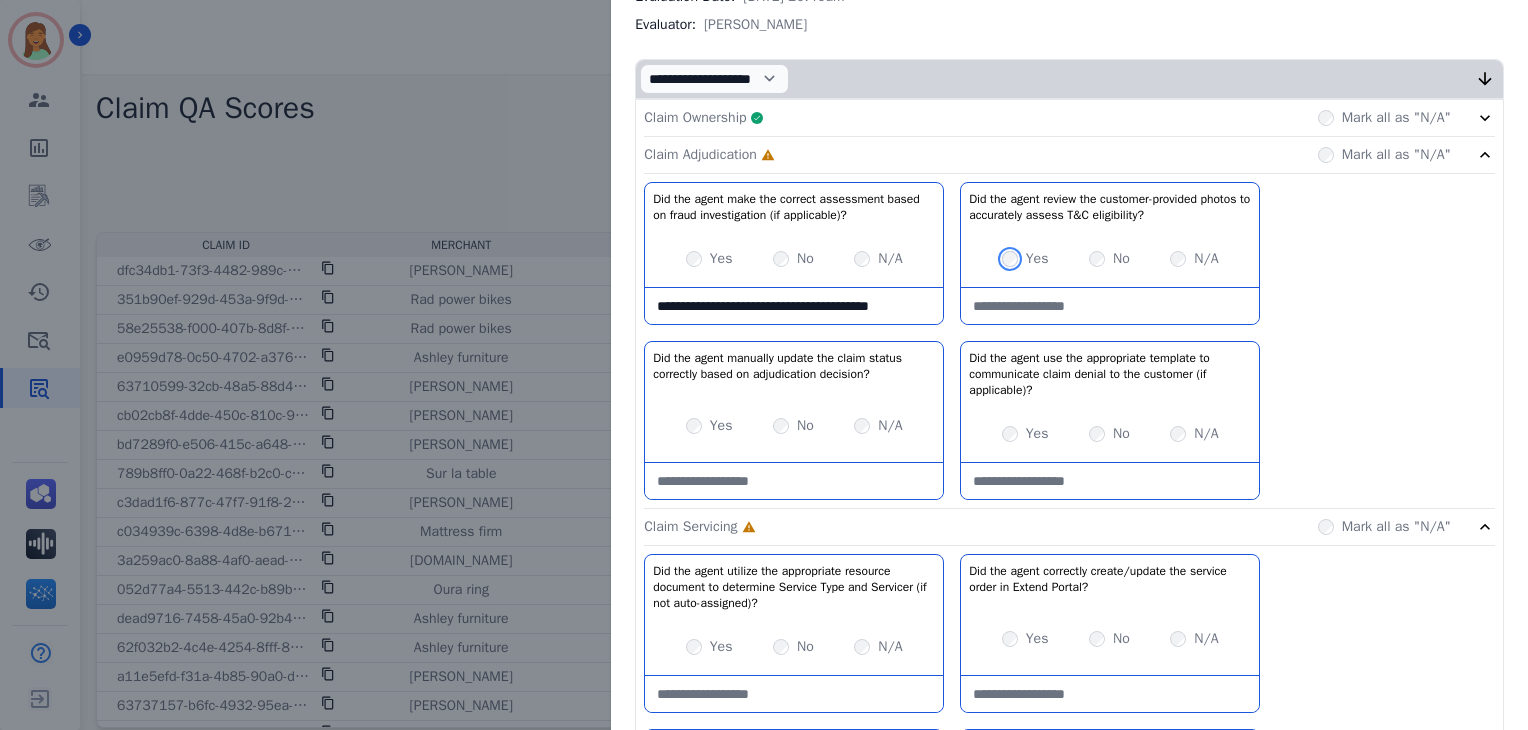 scroll, scrollTop: 400, scrollLeft: 0, axis: vertical 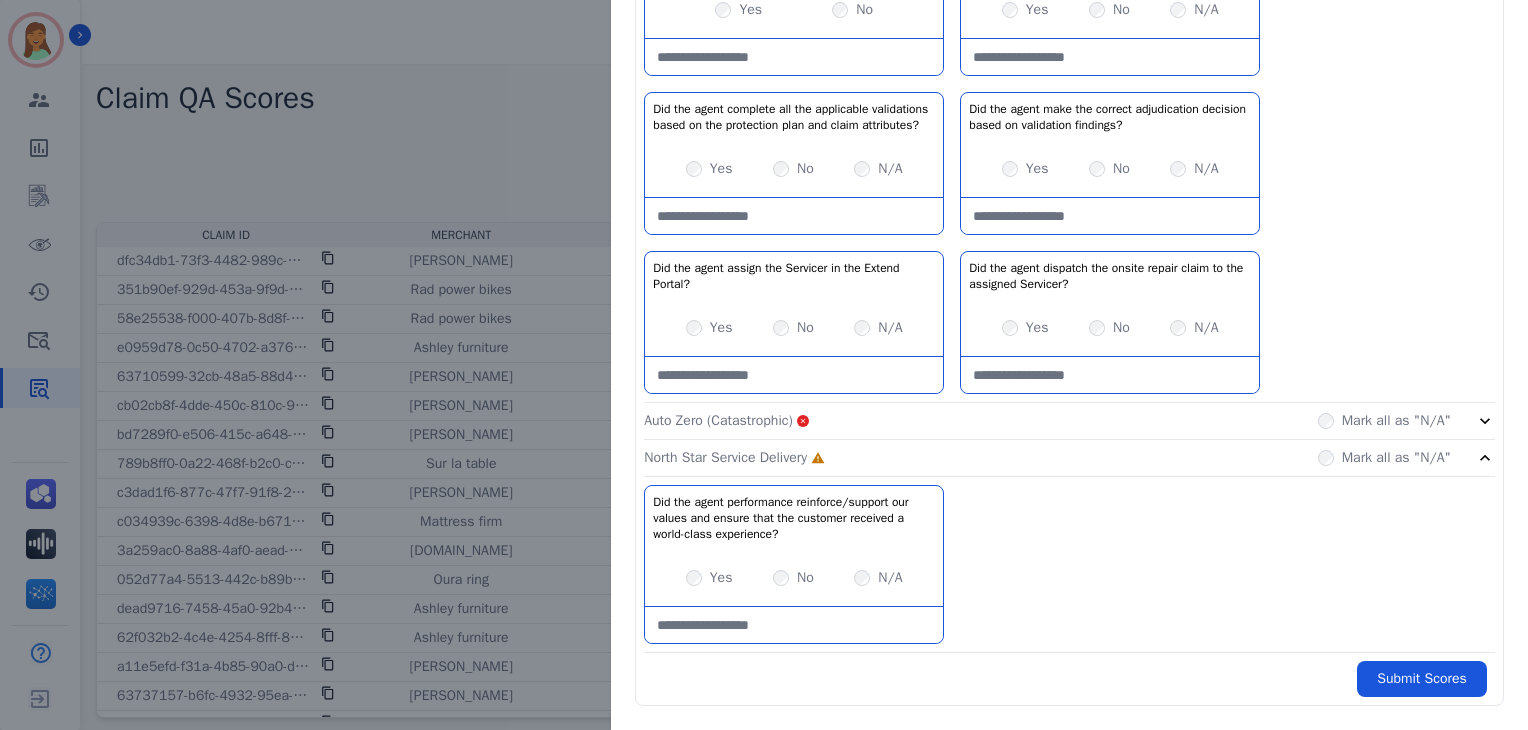 click on "Yes" at bounding box center (709, 578) 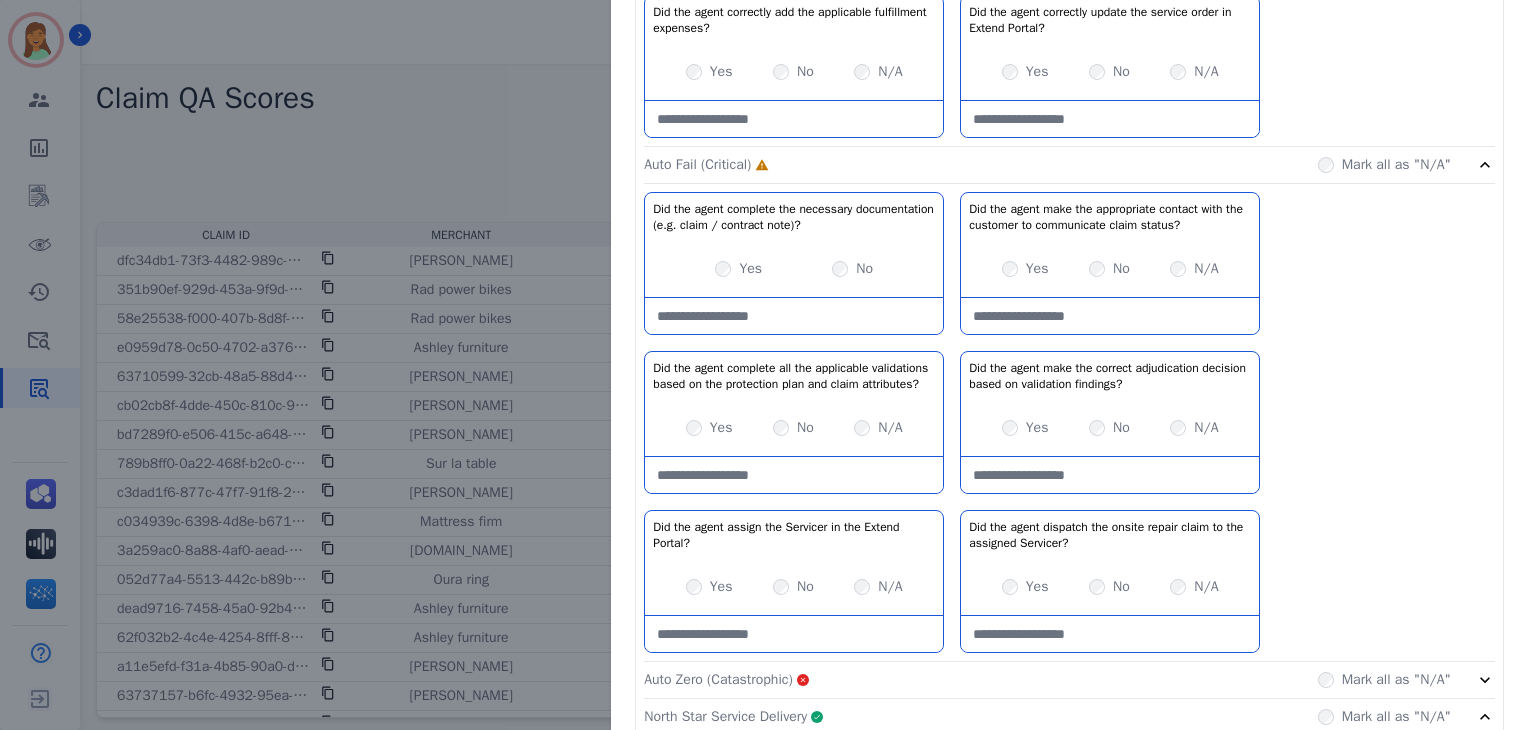 scroll, scrollTop: 1413, scrollLeft: 0, axis: vertical 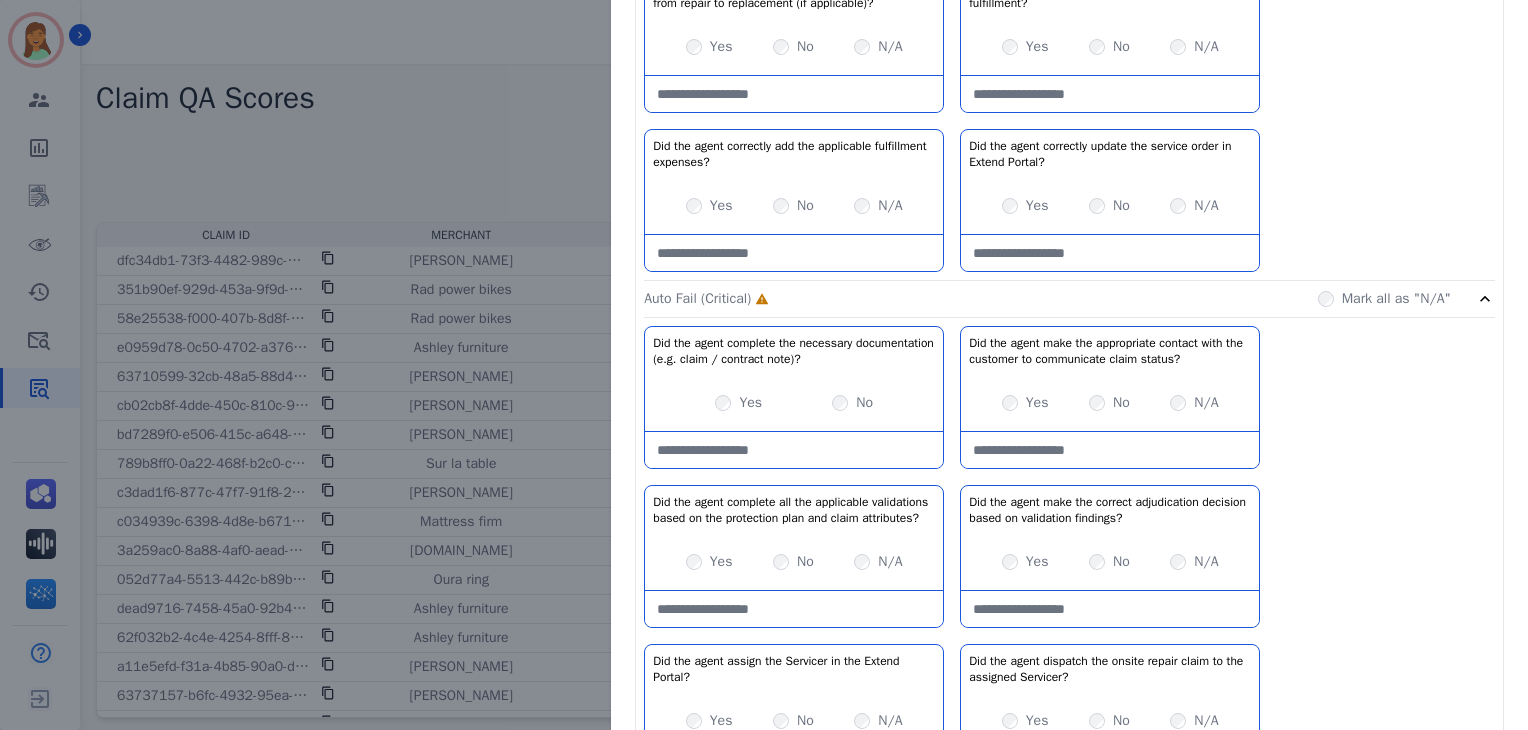 click at bounding box center [794, 450] 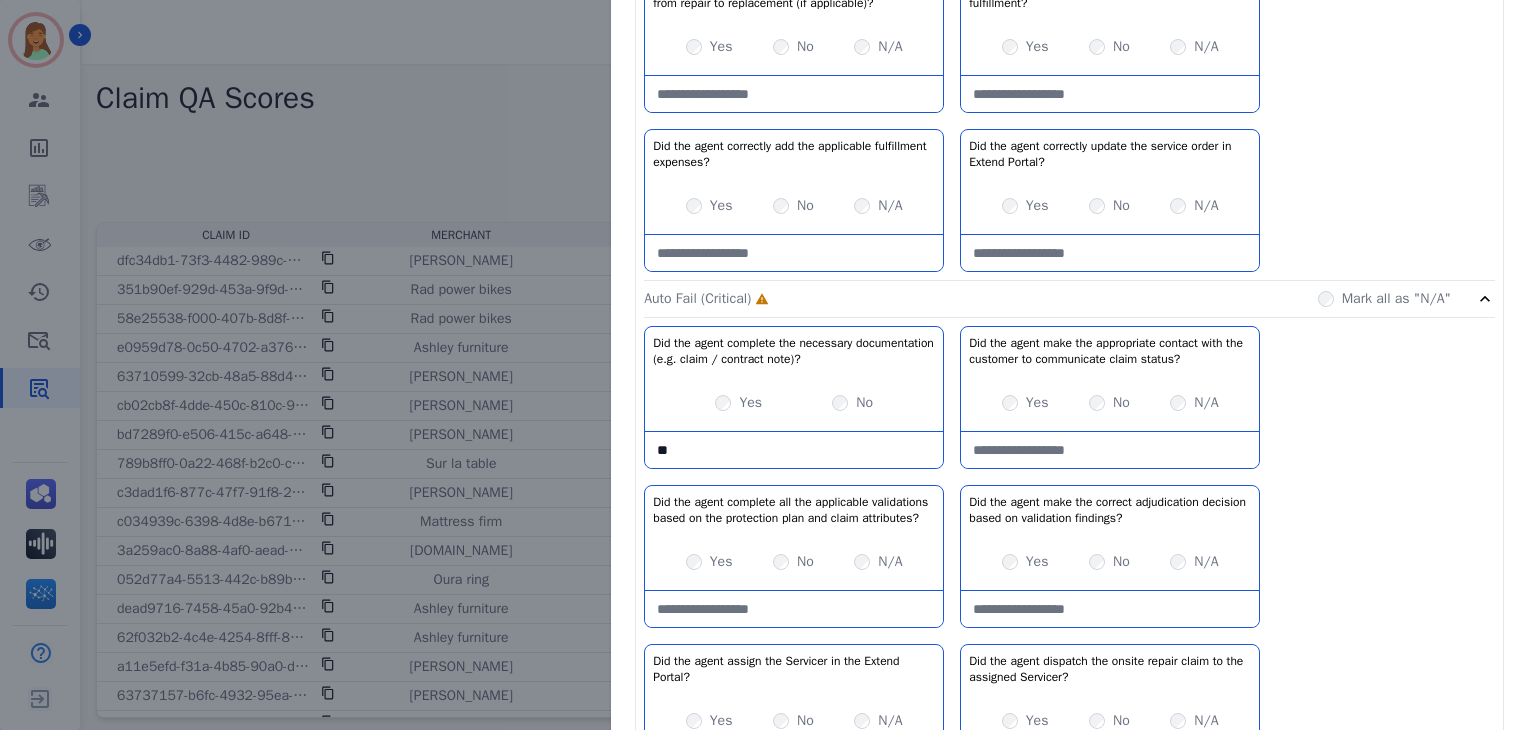type on "*" 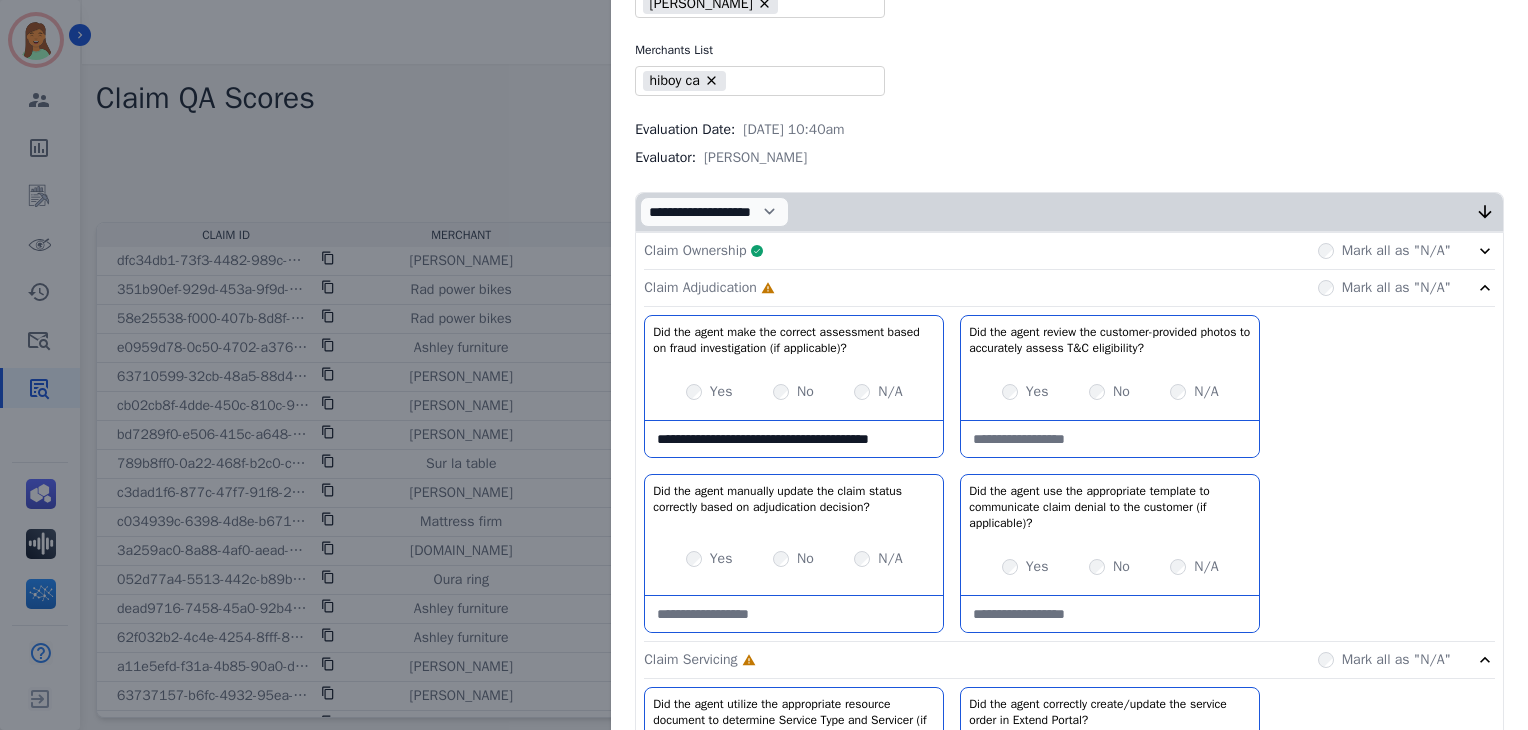 scroll, scrollTop: 266, scrollLeft: 0, axis: vertical 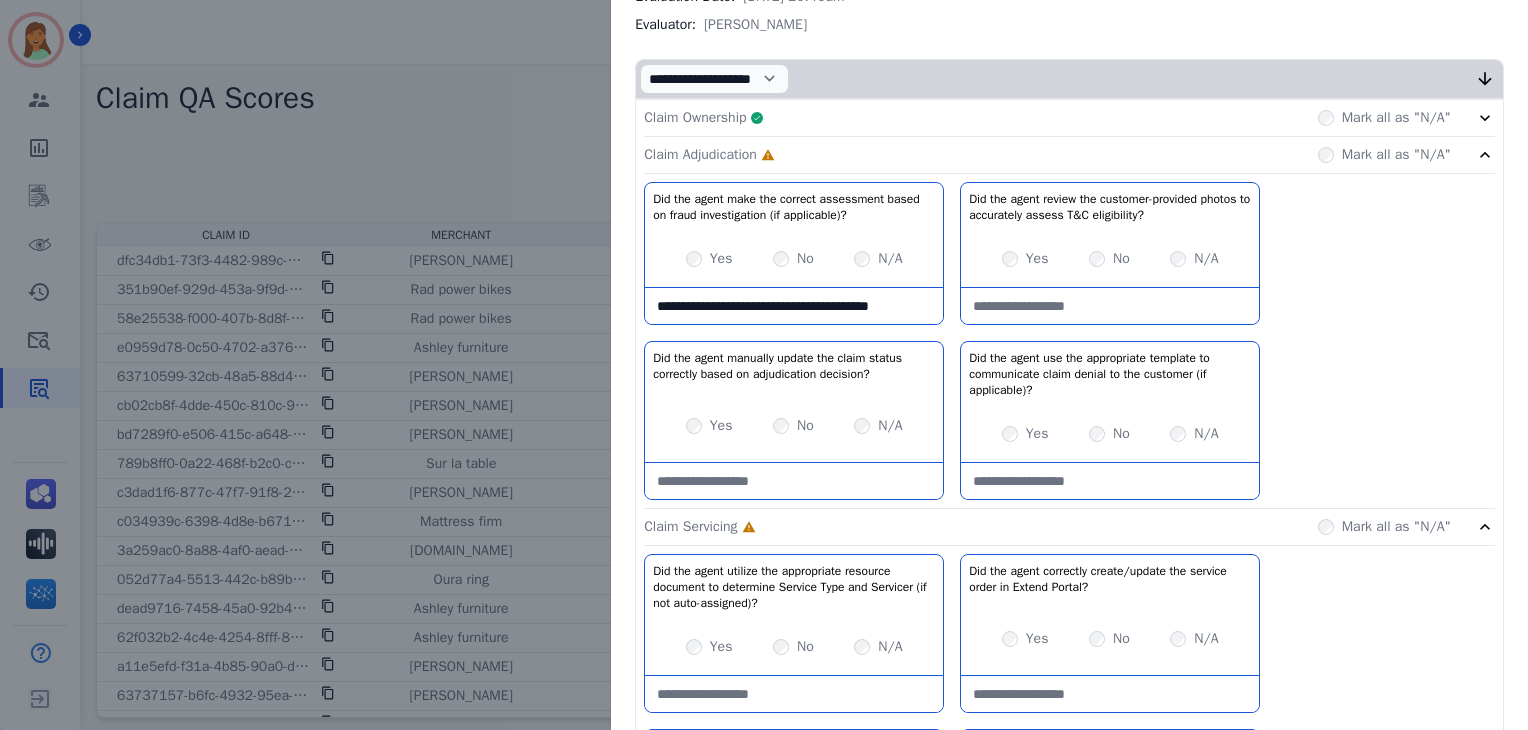type on "**********" 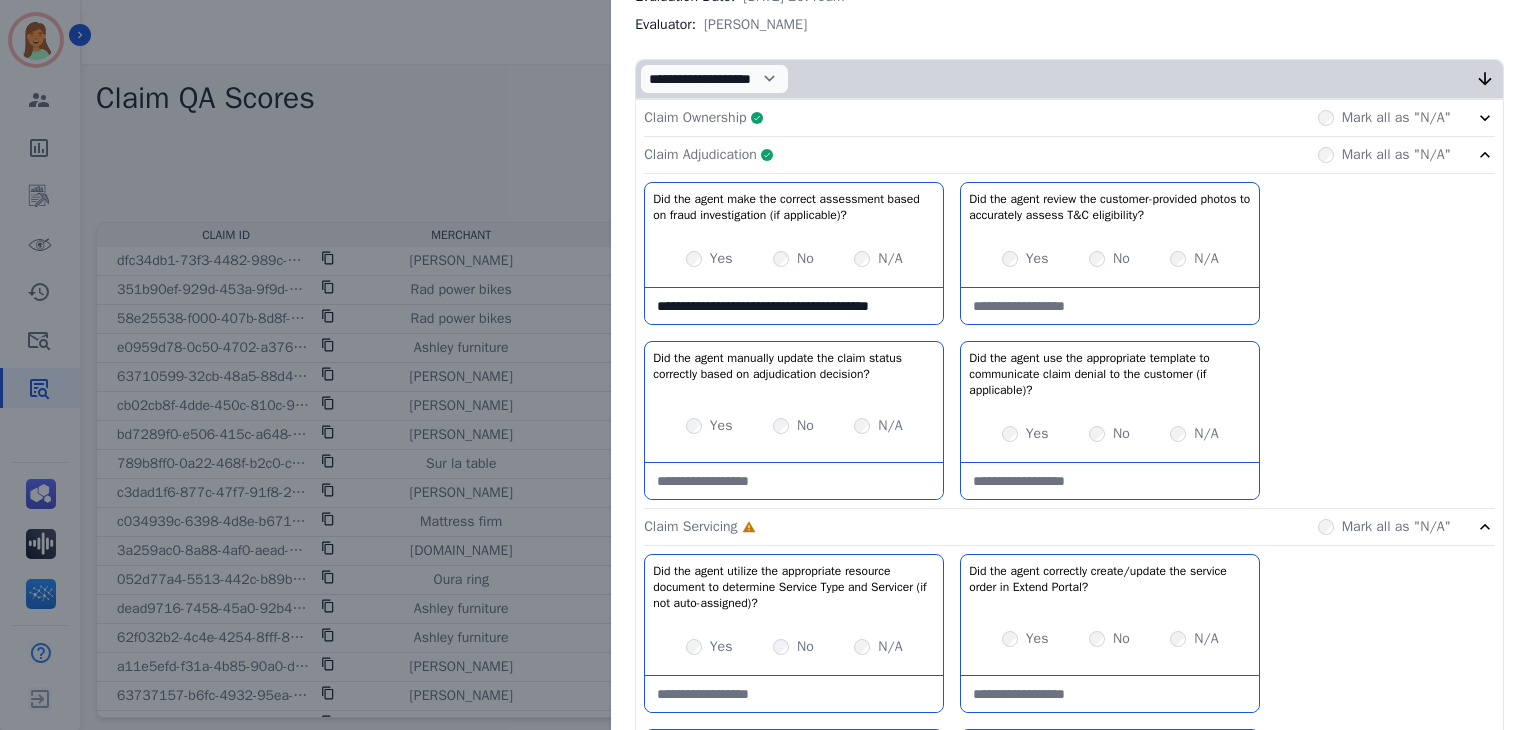 click on "Claim Adjudication     Complete         Mark all as "N/A"" 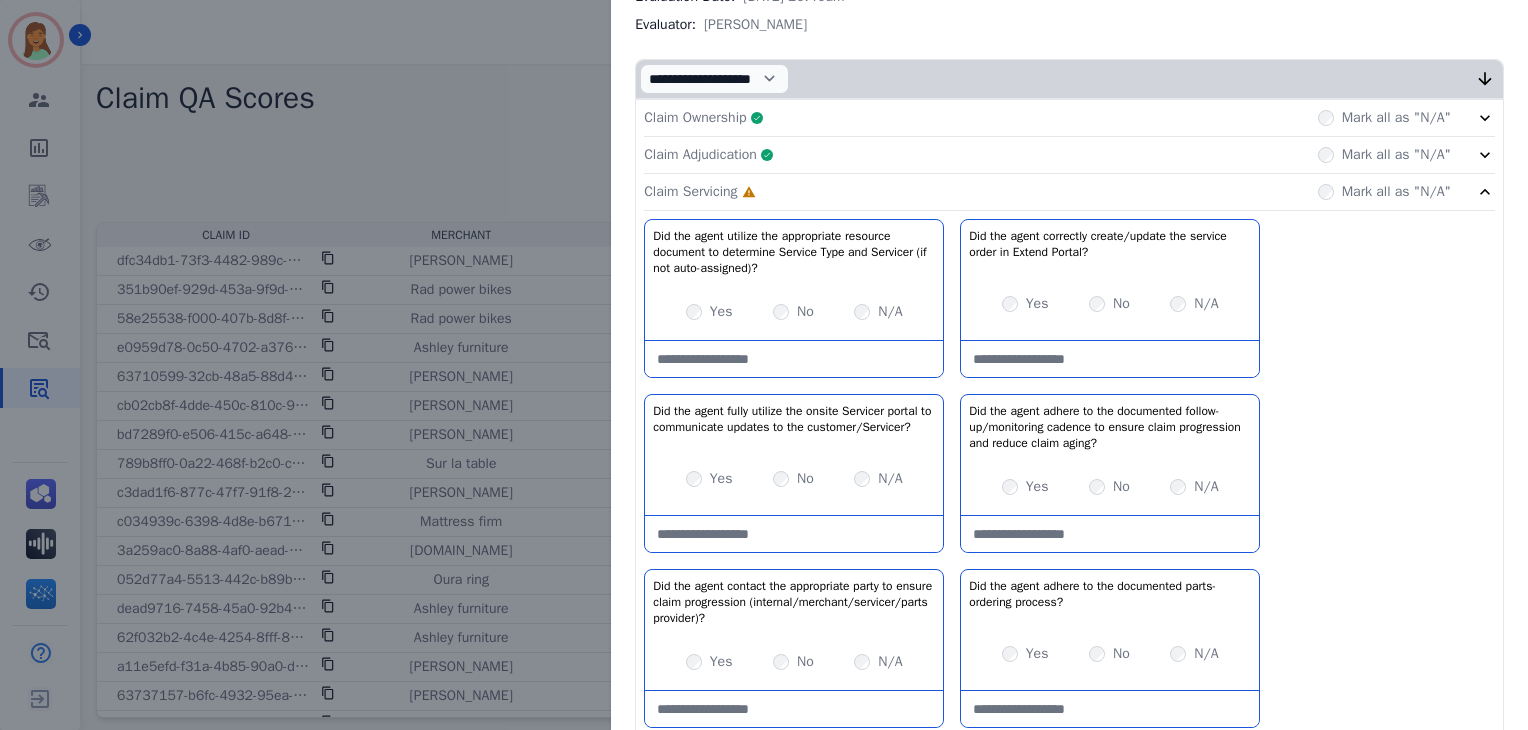click on "Yes" at bounding box center (1025, 304) 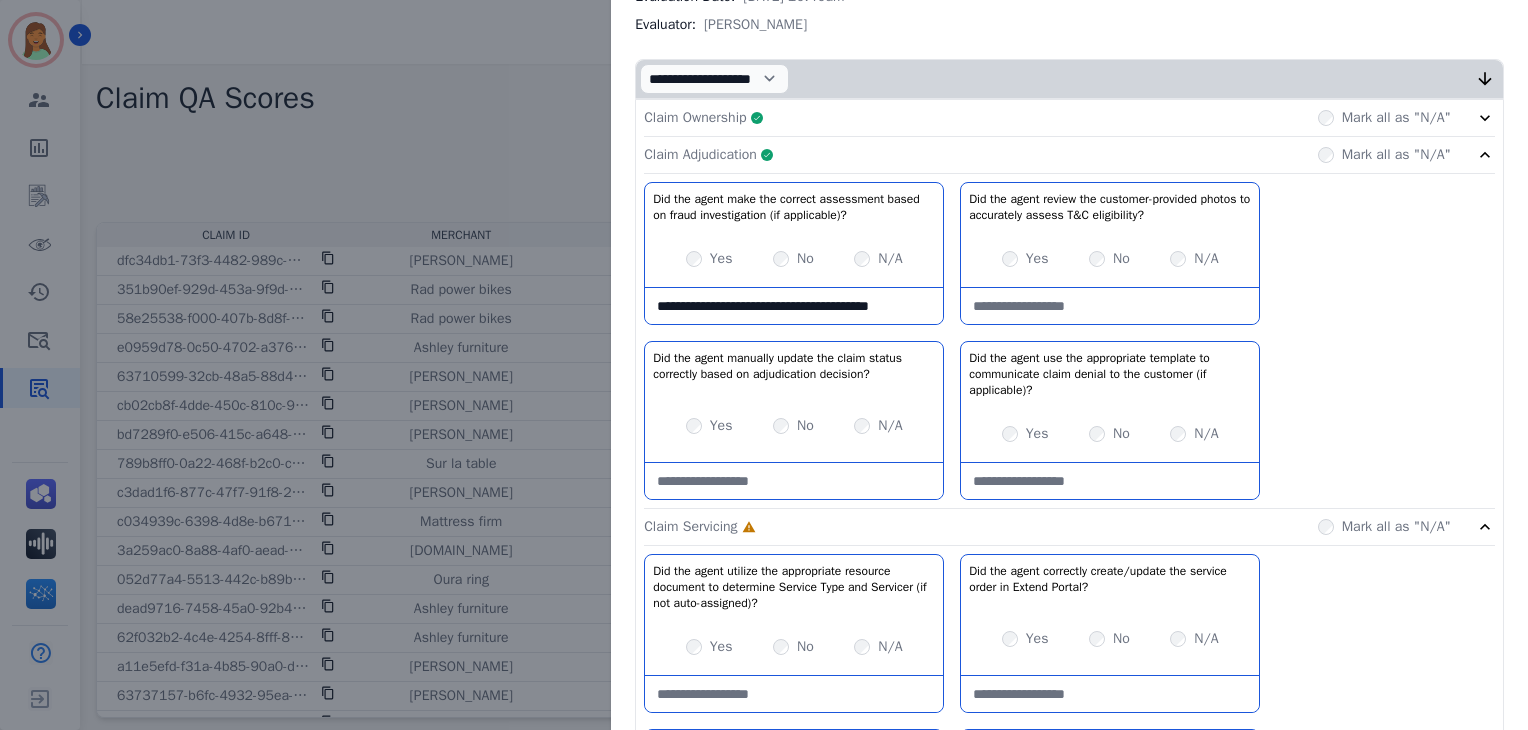 drag, startPoint x: 932, startPoint y: 145, endPoint x: 322, endPoint y: 3, distance: 626.3098 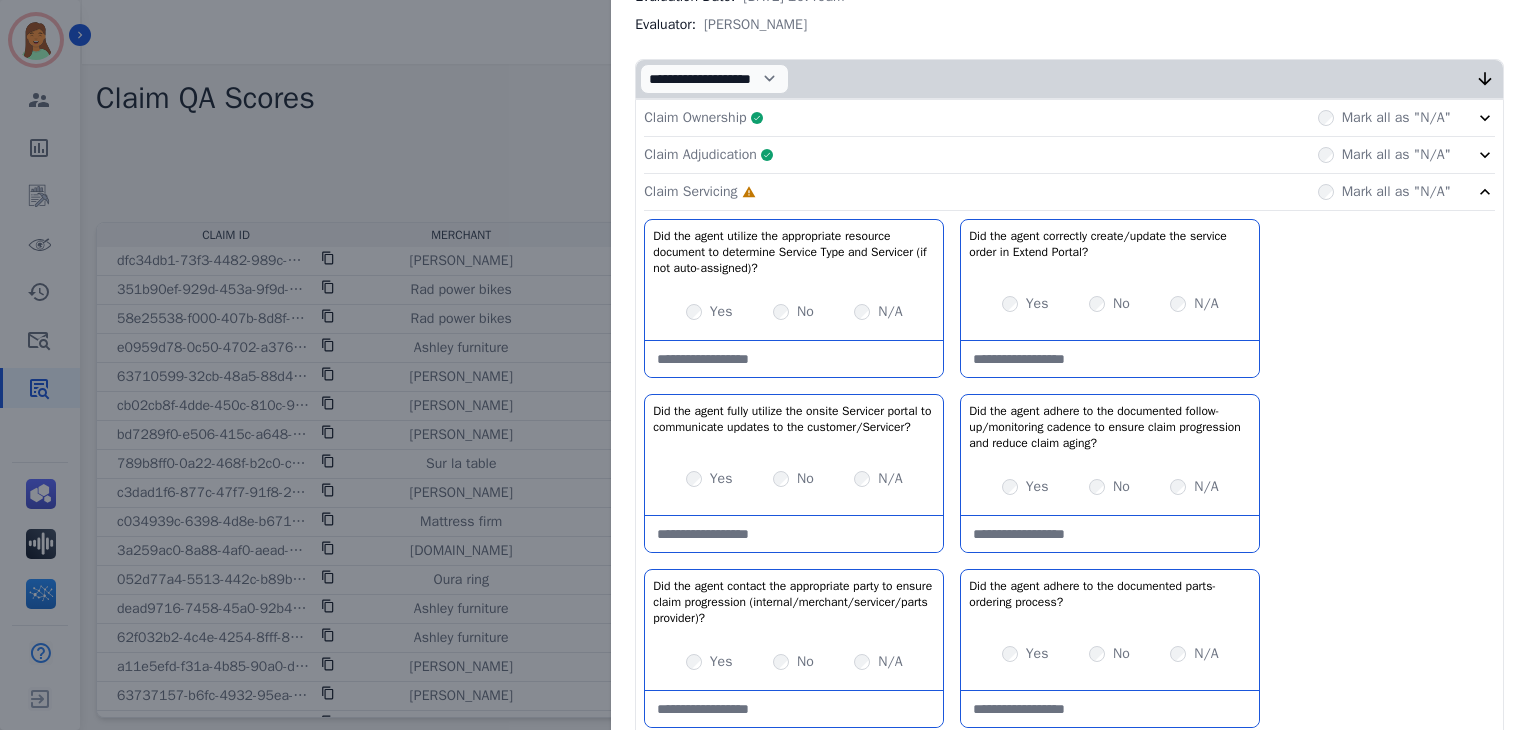 scroll, scrollTop: 400, scrollLeft: 0, axis: vertical 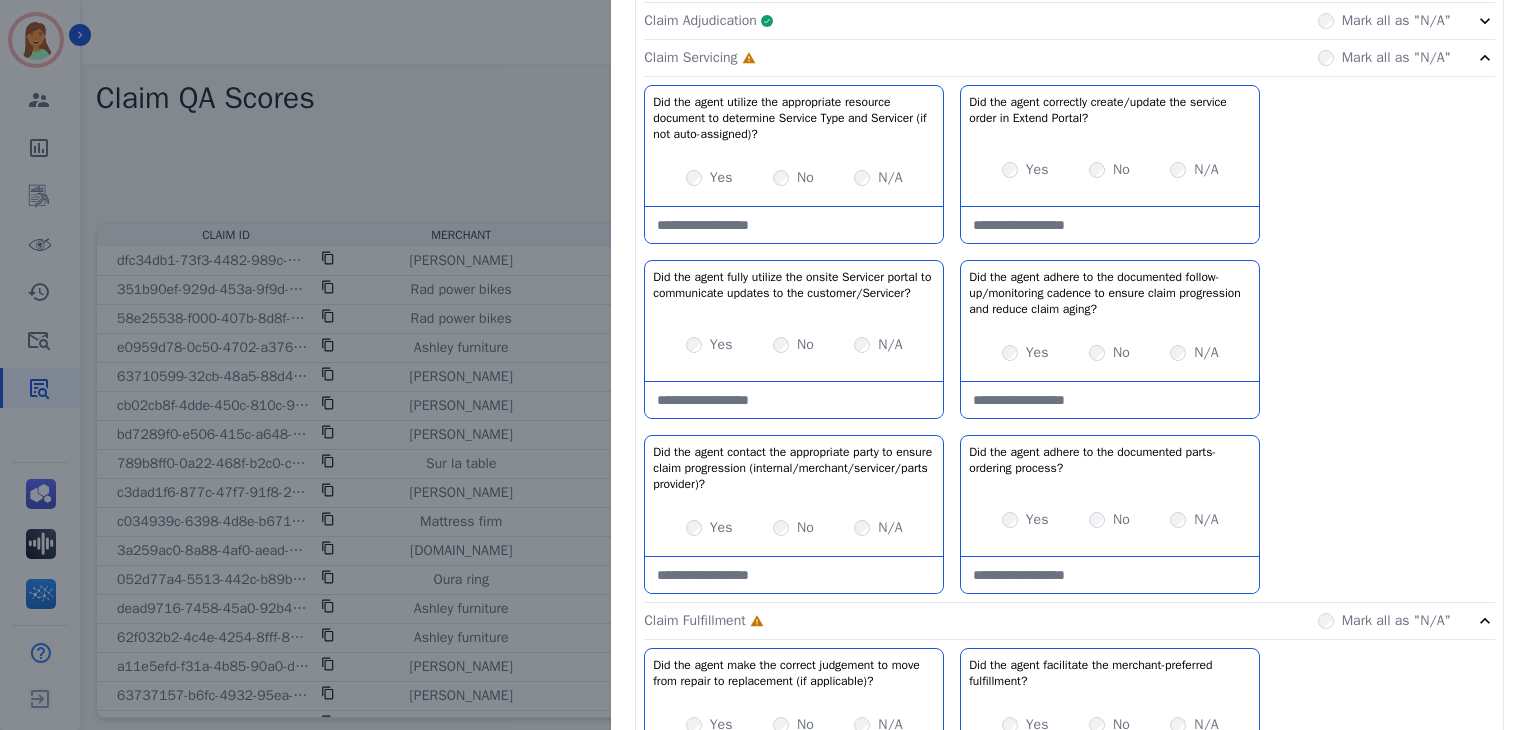 click on "Claim Ownership     Complete         Mark all as "N/A"     Claim Adjudication     Complete         Mark all as "N/A"     Claim Servicing     Incomplete         Mark all as "N/A"     Did the agent utilize the appropriate resource document to determine Service Type and Servicer (if not auto-assigned)?   No description         Yes     No     N/A   Did the agent correctly create/update the service order in Extend Portal?   No description         Yes     No     N/A   Did the agent fully utilize the onsite Servicer portal to communicate updates to the customer/Servicer?   No description         Yes     No     N/A   Did the agent adhere to the documented follow-up/monitoring cadence to ensure claim progression and reduce claim aging?   No description         Yes     No     N/A   Did the agent contact the appropriate party to ensure claim progression (internal/merchant/servicer/parts provider)?   No description         Yes     No     N/A   Did the agent adhere to the documented parts-ordering process?" at bounding box center (1069, 867) 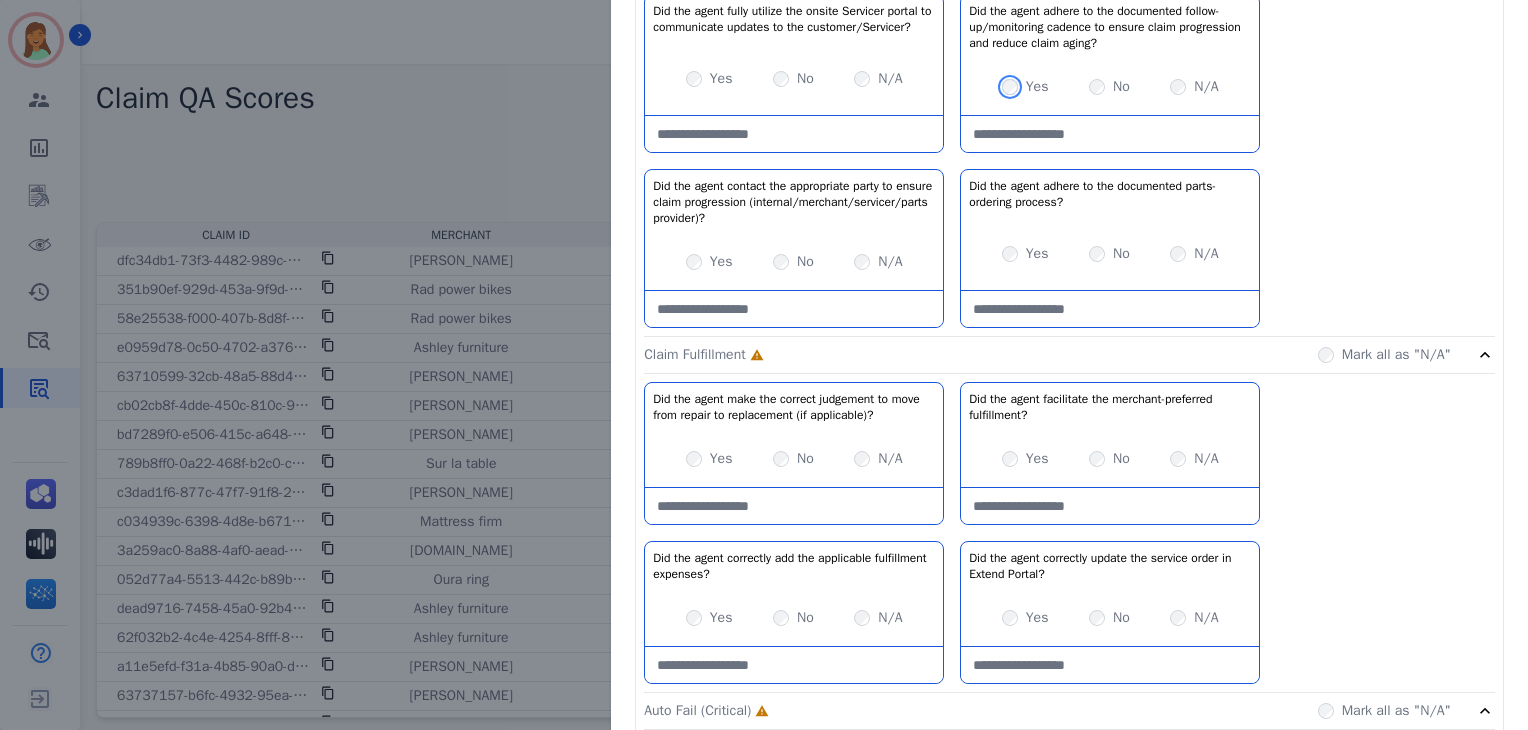 scroll, scrollTop: 800, scrollLeft: 0, axis: vertical 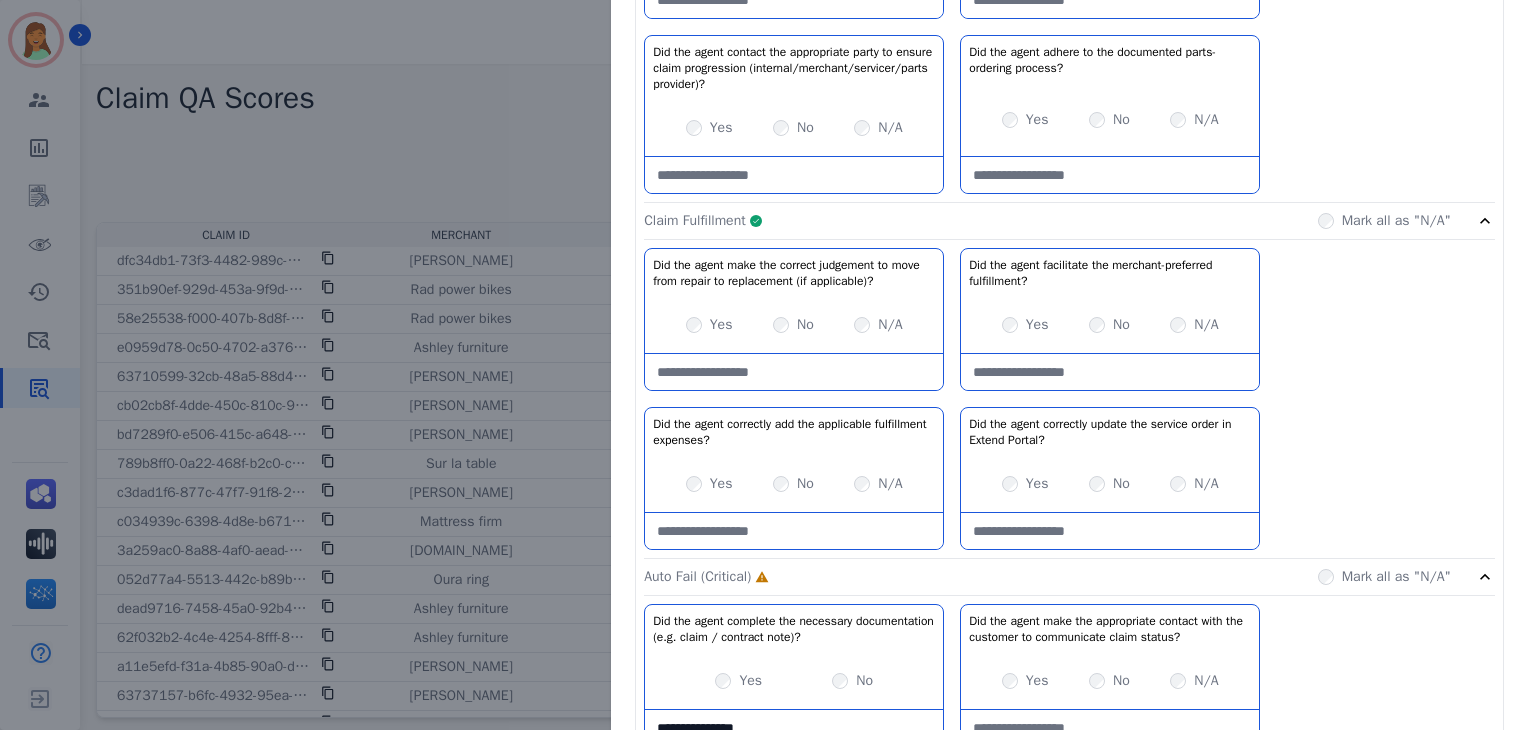 click on "Claim Fulfillment     Complete         Mark all as "N/A"" 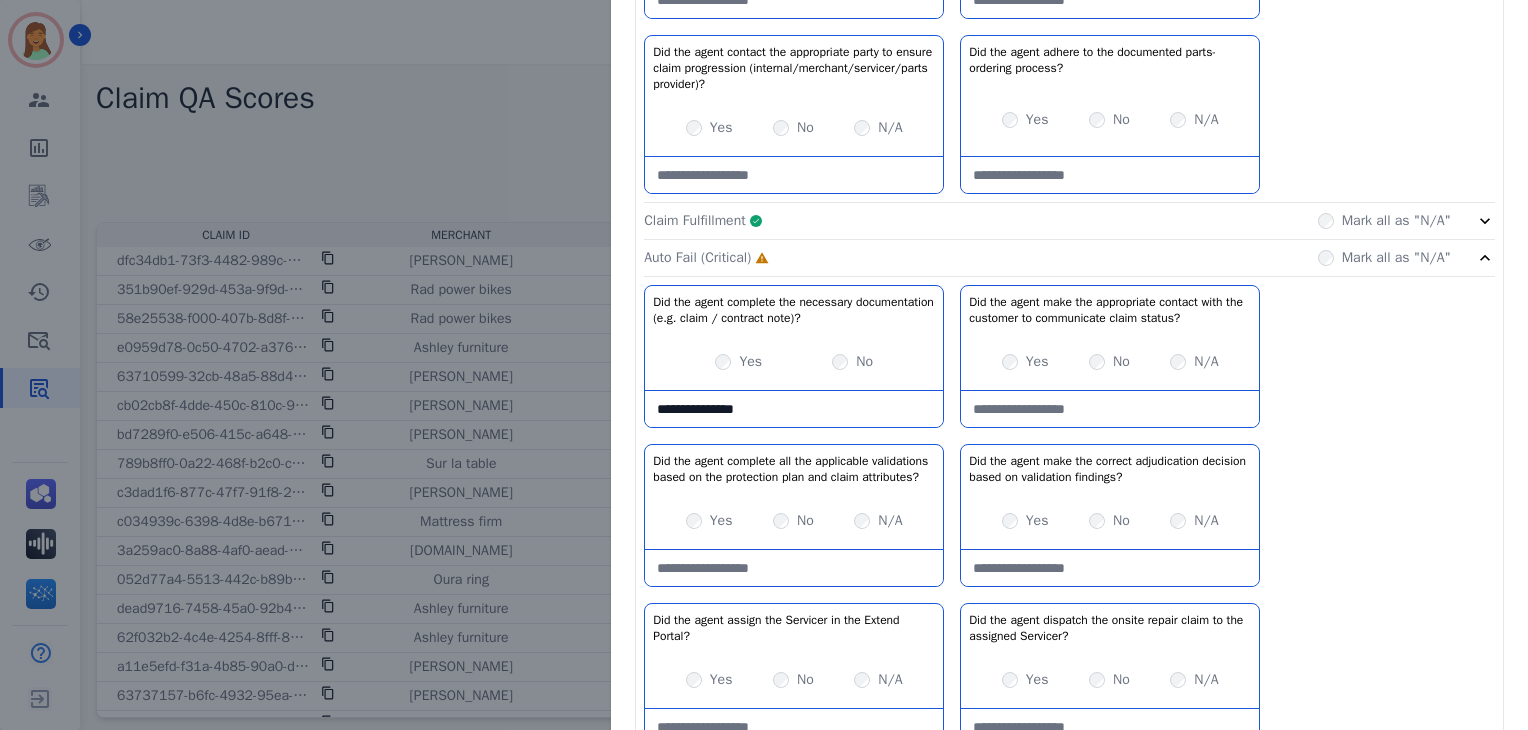 click on "Claim Fulfillment     Complete         Mark all as "N/A"" 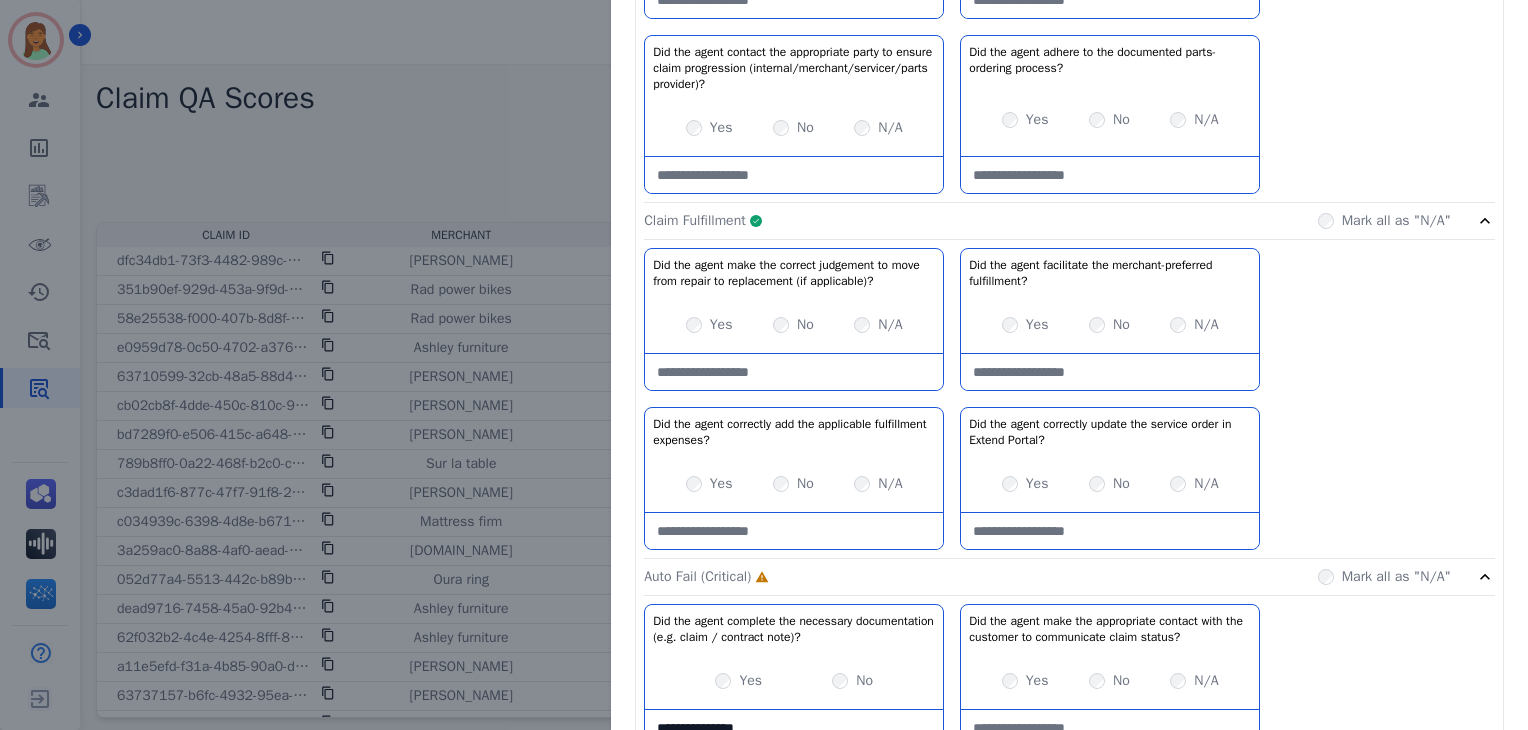 click on "Claim Fulfillment     Complete         Mark all as "N/A"" 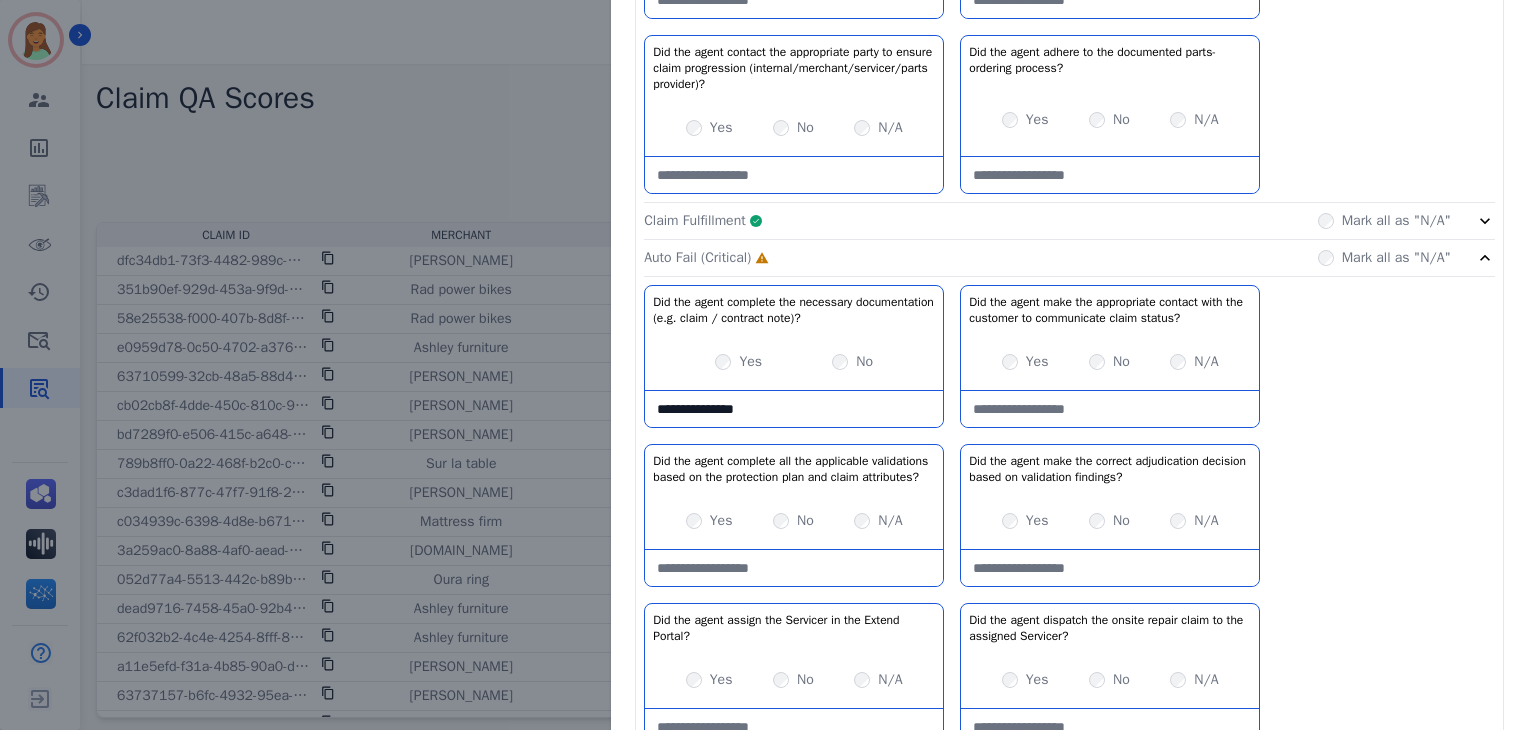 scroll, scrollTop: 933, scrollLeft: 0, axis: vertical 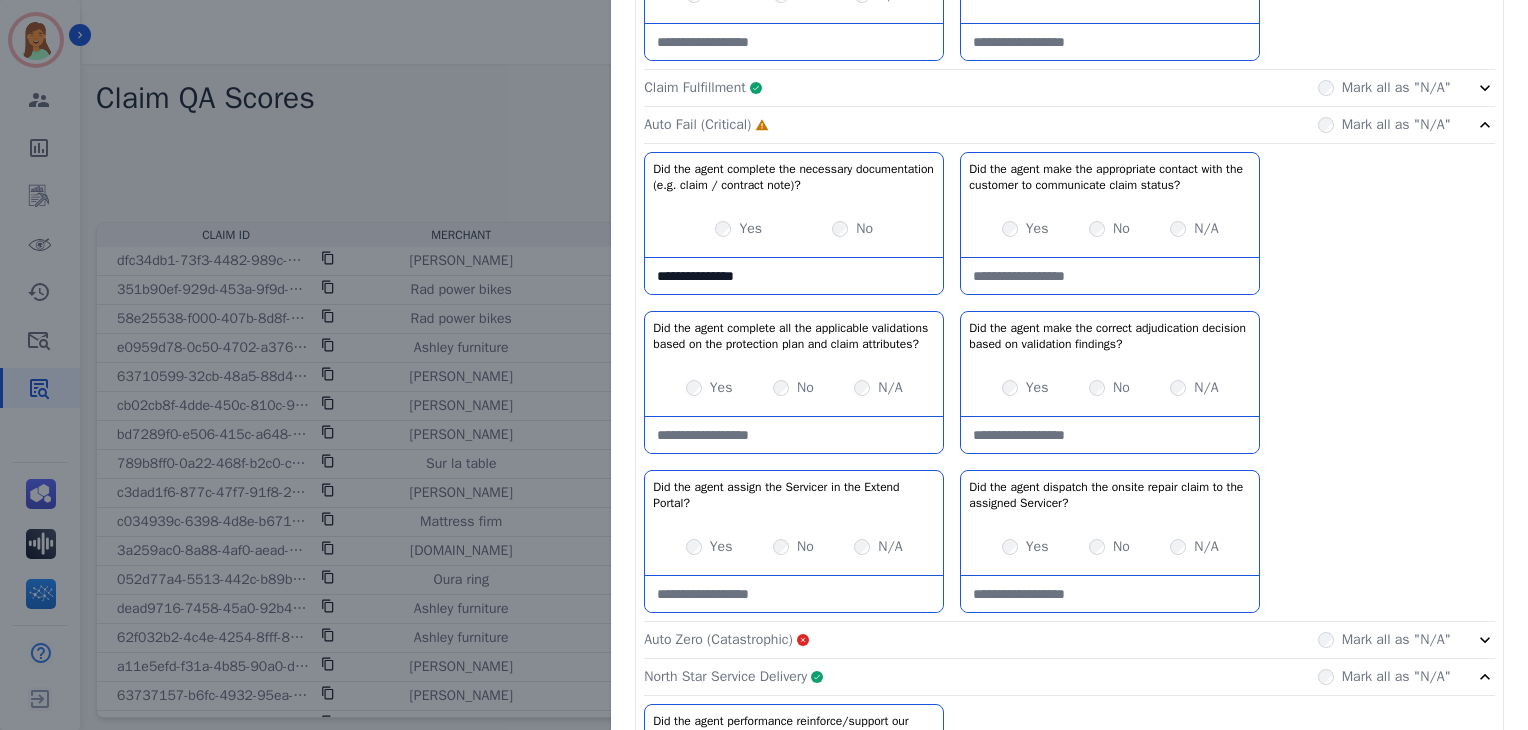 click on "Yes" at bounding box center (709, 388) 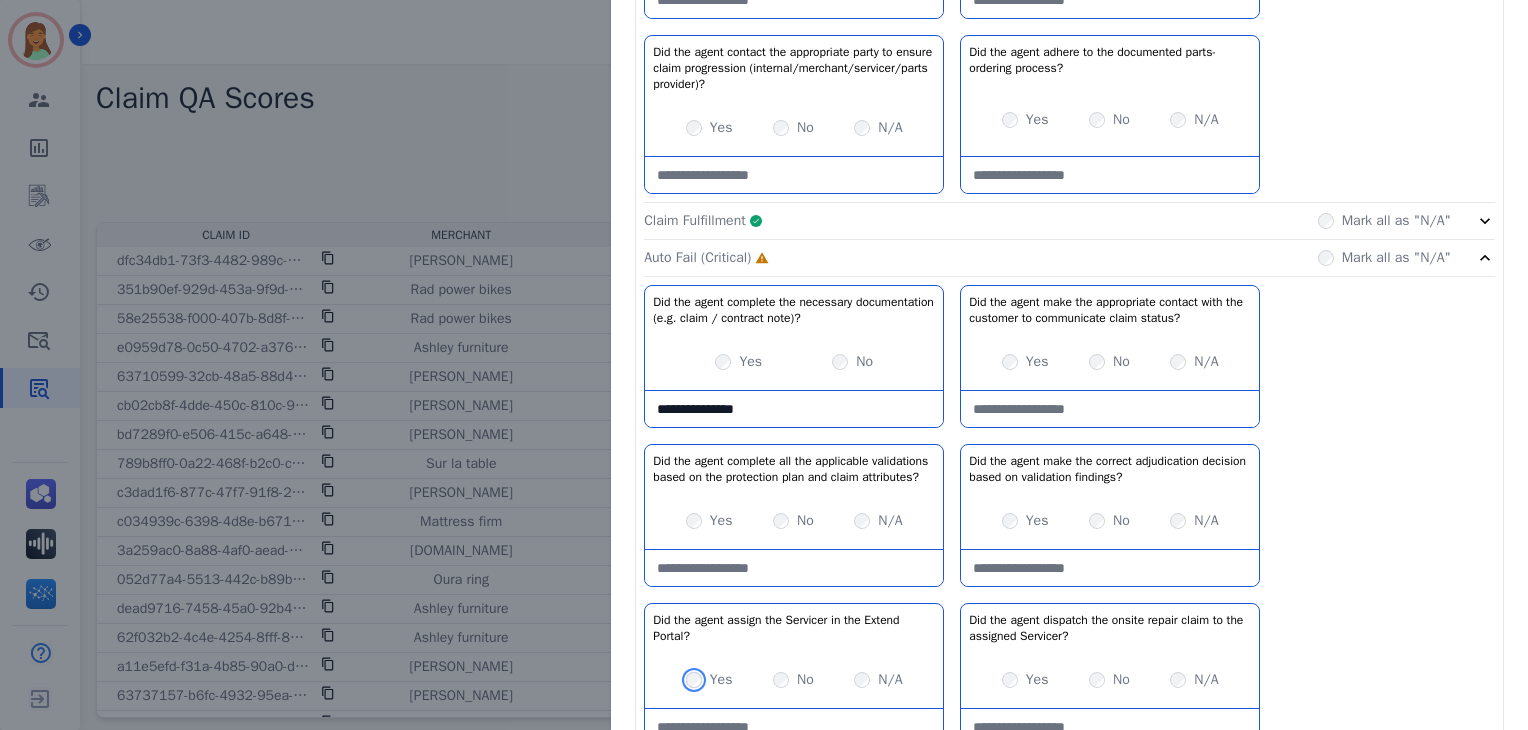 scroll, scrollTop: 666, scrollLeft: 0, axis: vertical 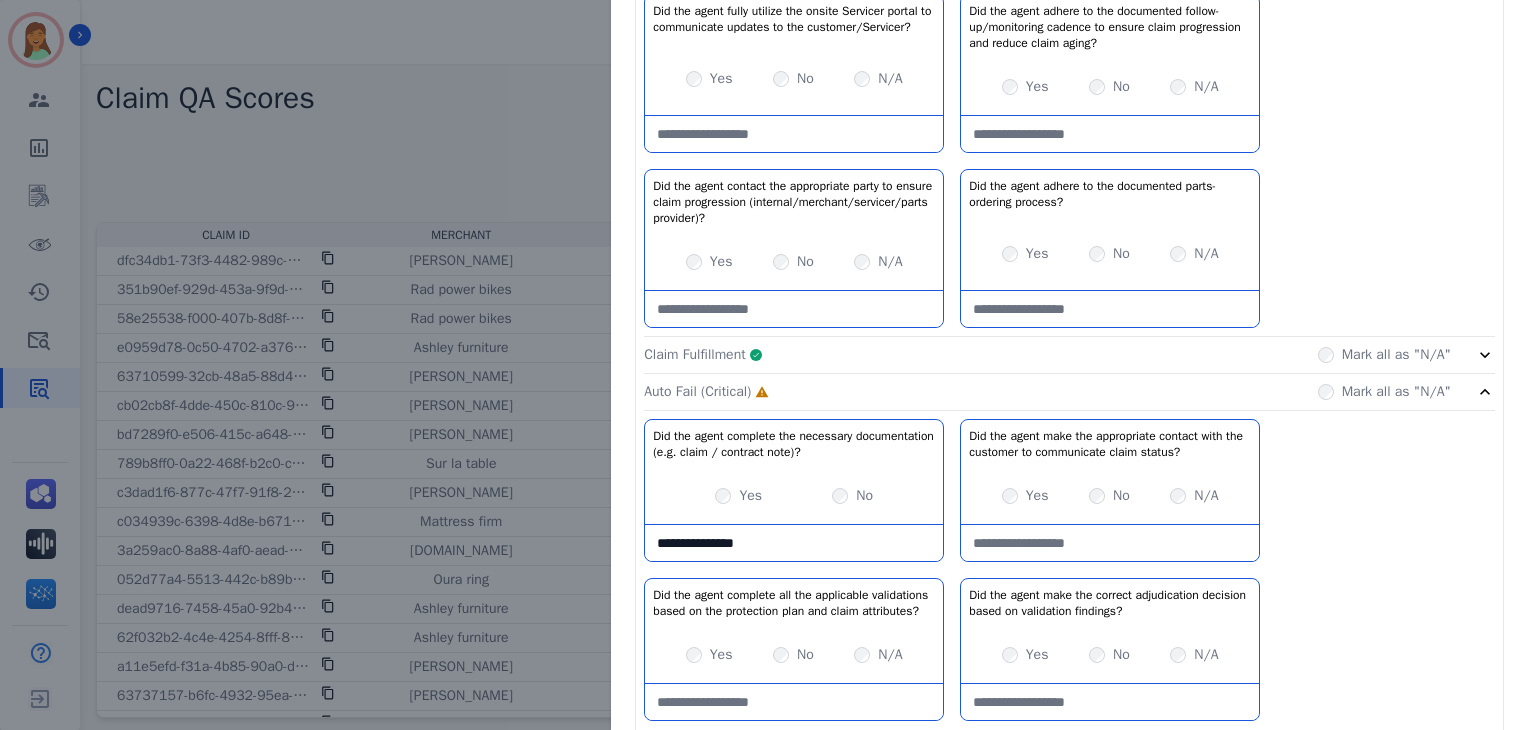 click on "Yes     No     N/A" at bounding box center [1110, 254] 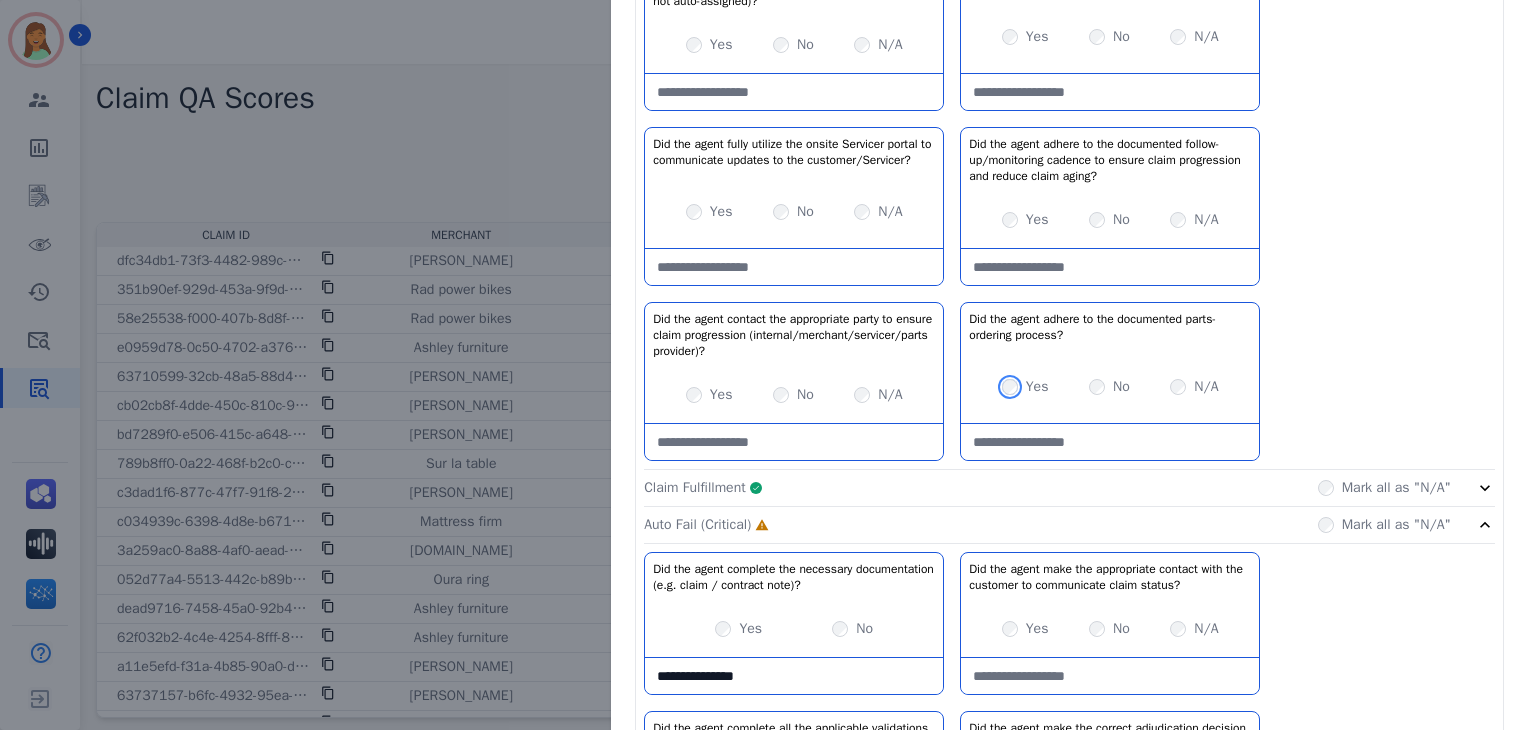scroll, scrollTop: 266, scrollLeft: 0, axis: vertical 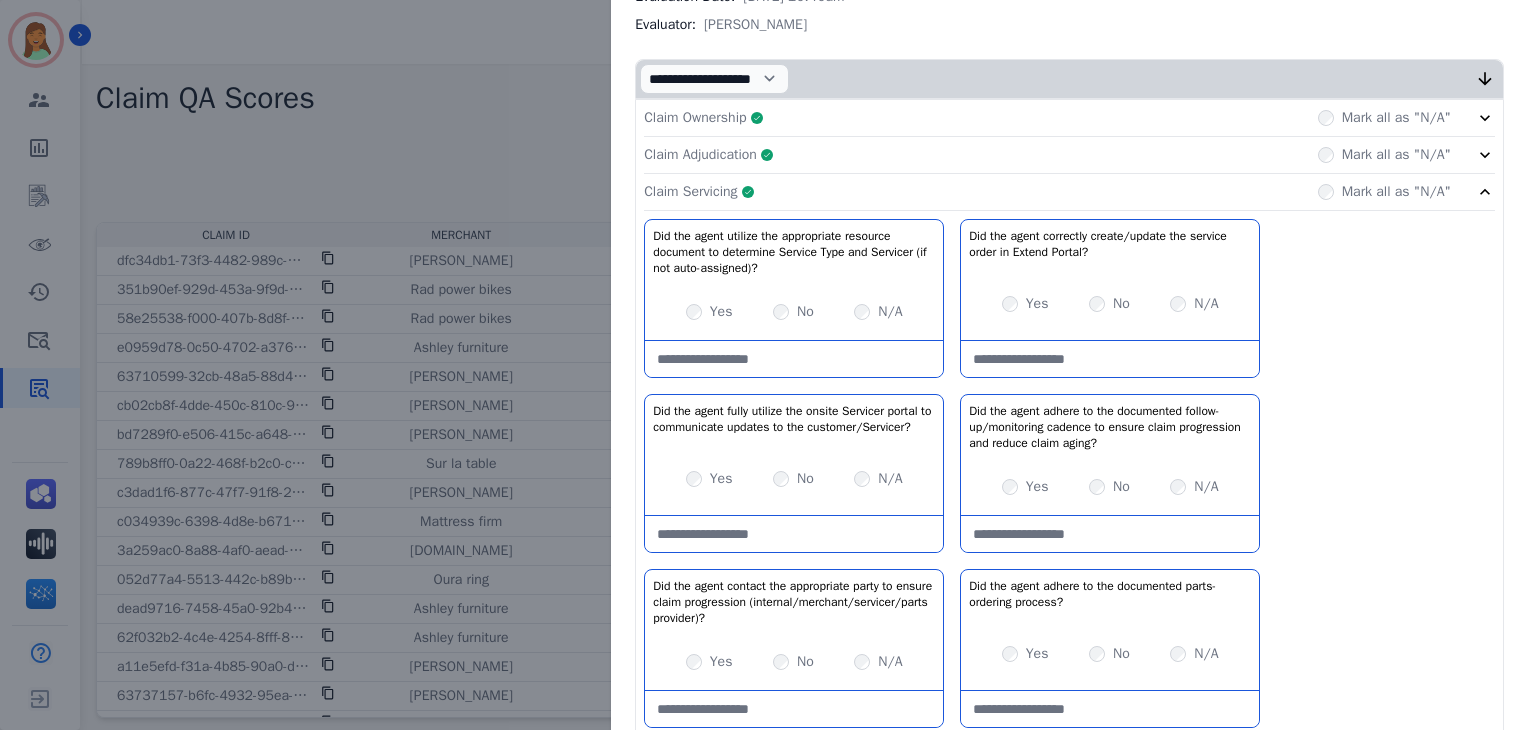 click on "Claim Adjudication     Complete         Mark all as "N/A"" 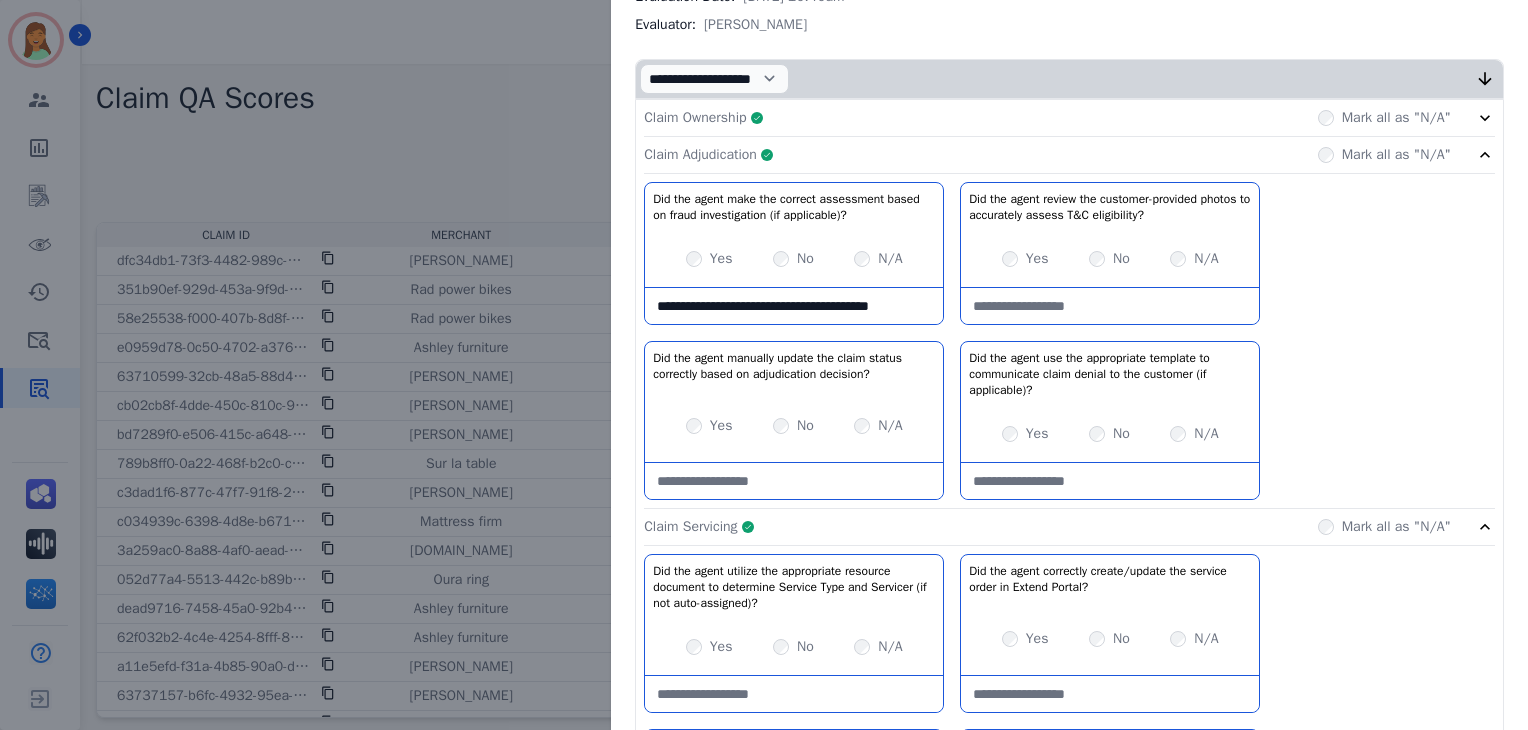 click on "Claim Ownership     Complete         Mark all as "N/A"" at bounding box center [1069, 118] 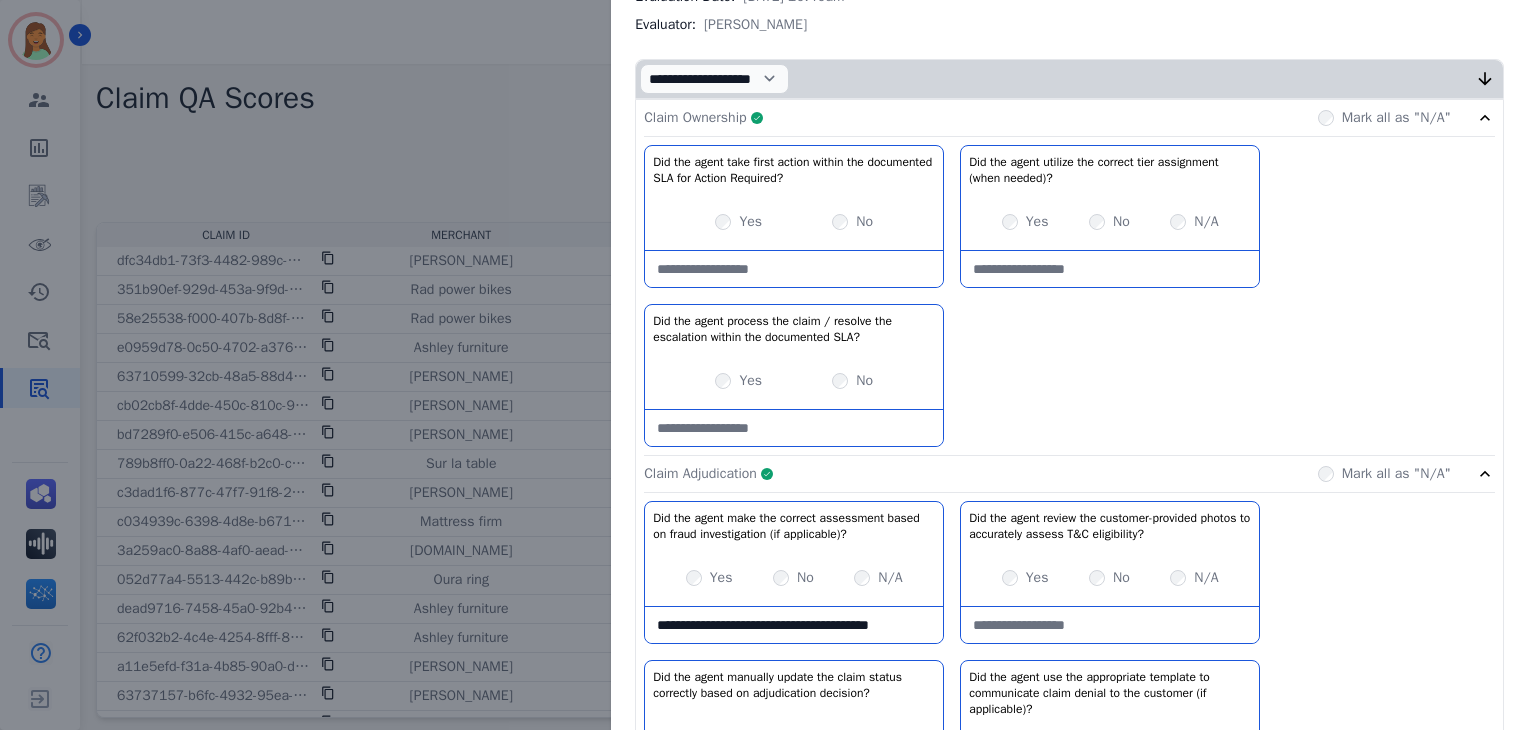 click on "Claim Ownership     Complete         Mark all as "N/A"" at bounding box center (1069, 118) 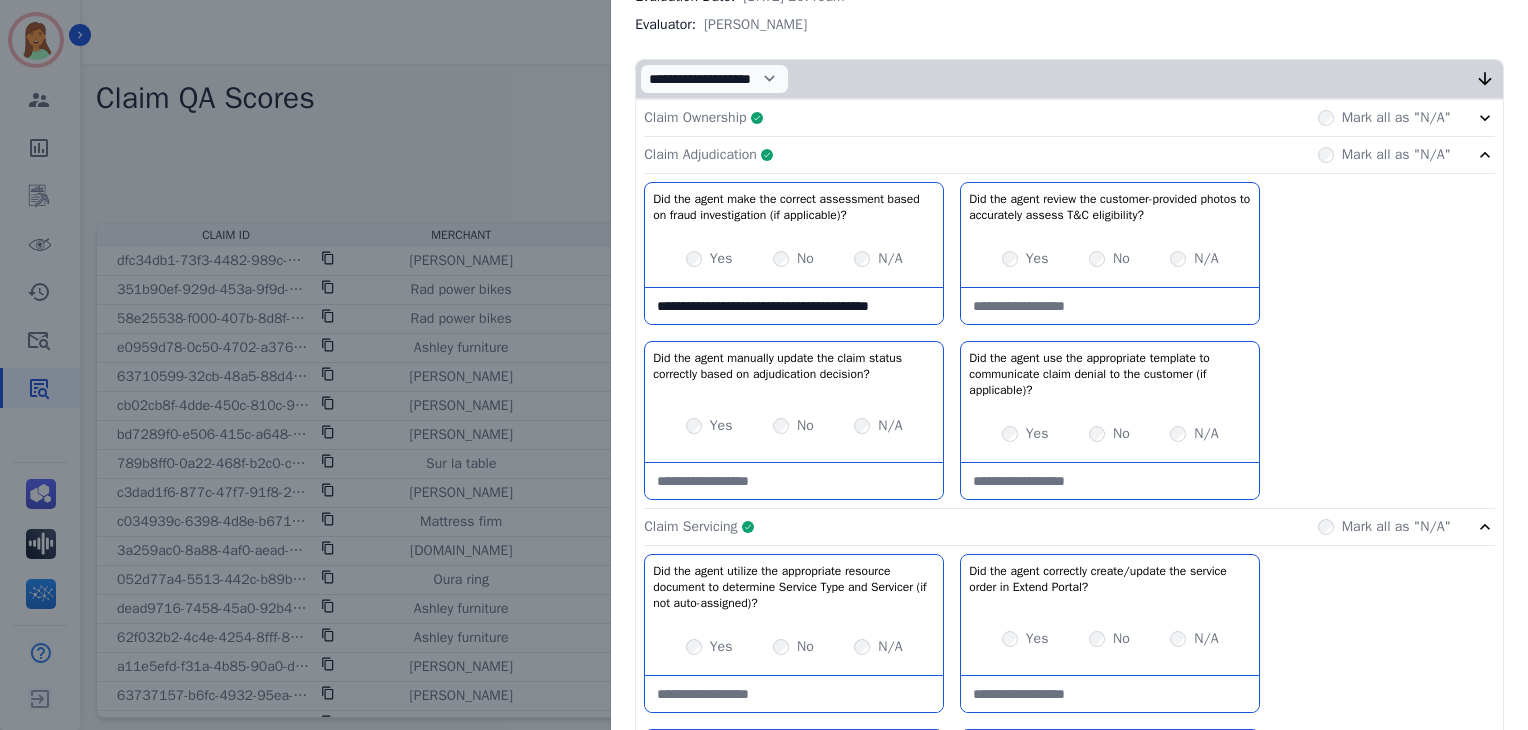click on "Claim Adjudication     Complete         Mark all as "N/A"" 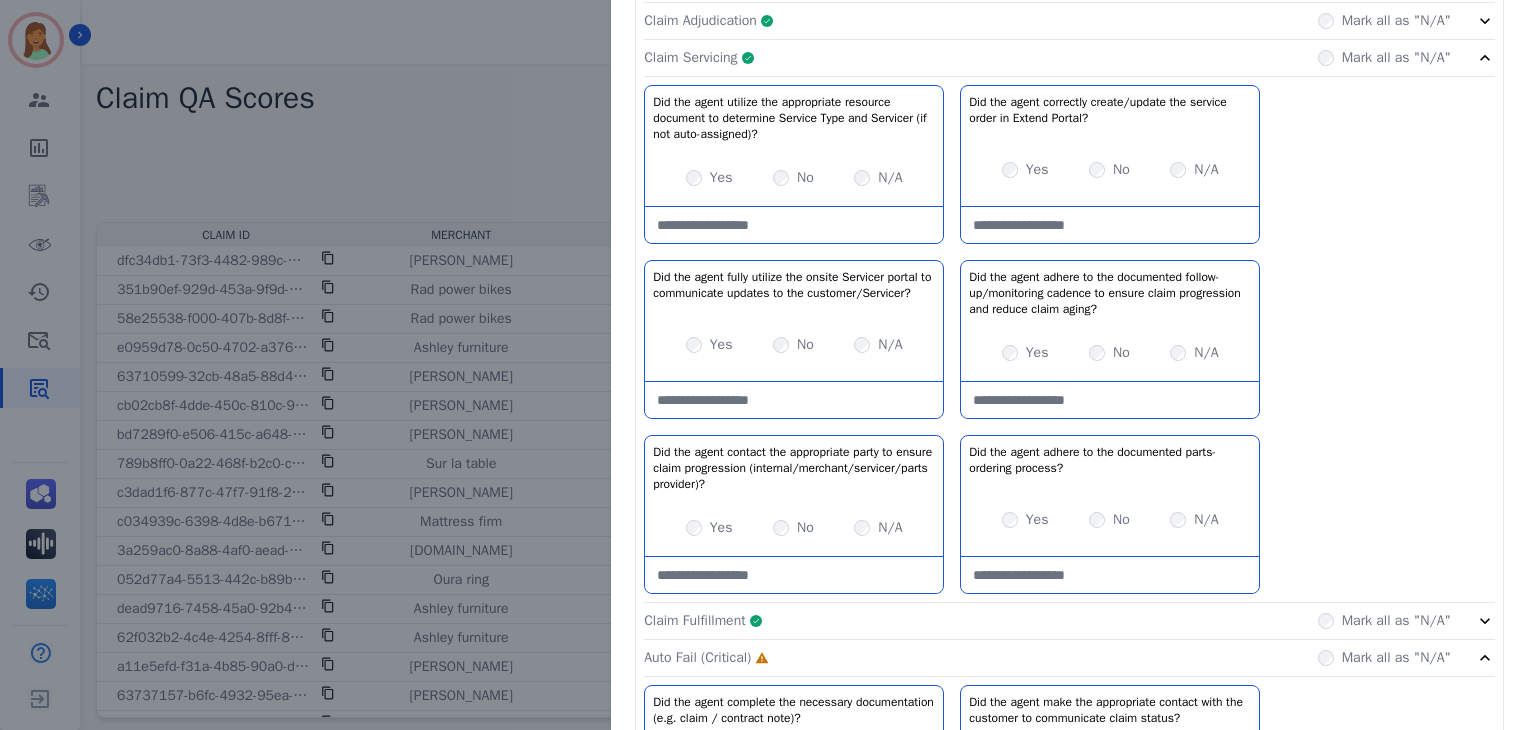 scroll, scrollTop: 266, scrollLeft: 0, axis: vertical 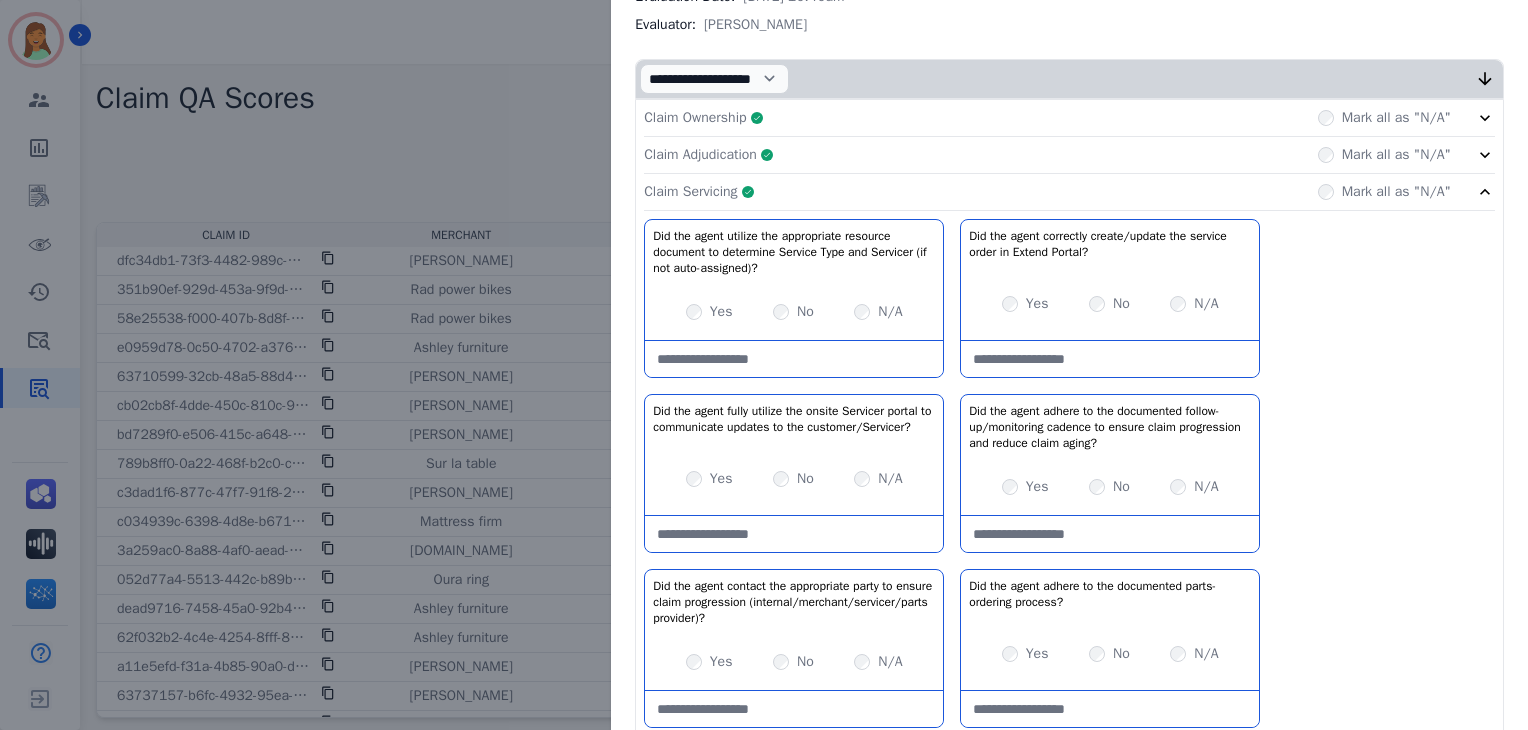 click on "Claim Servicing     Complete         Mark all as "N/A"" 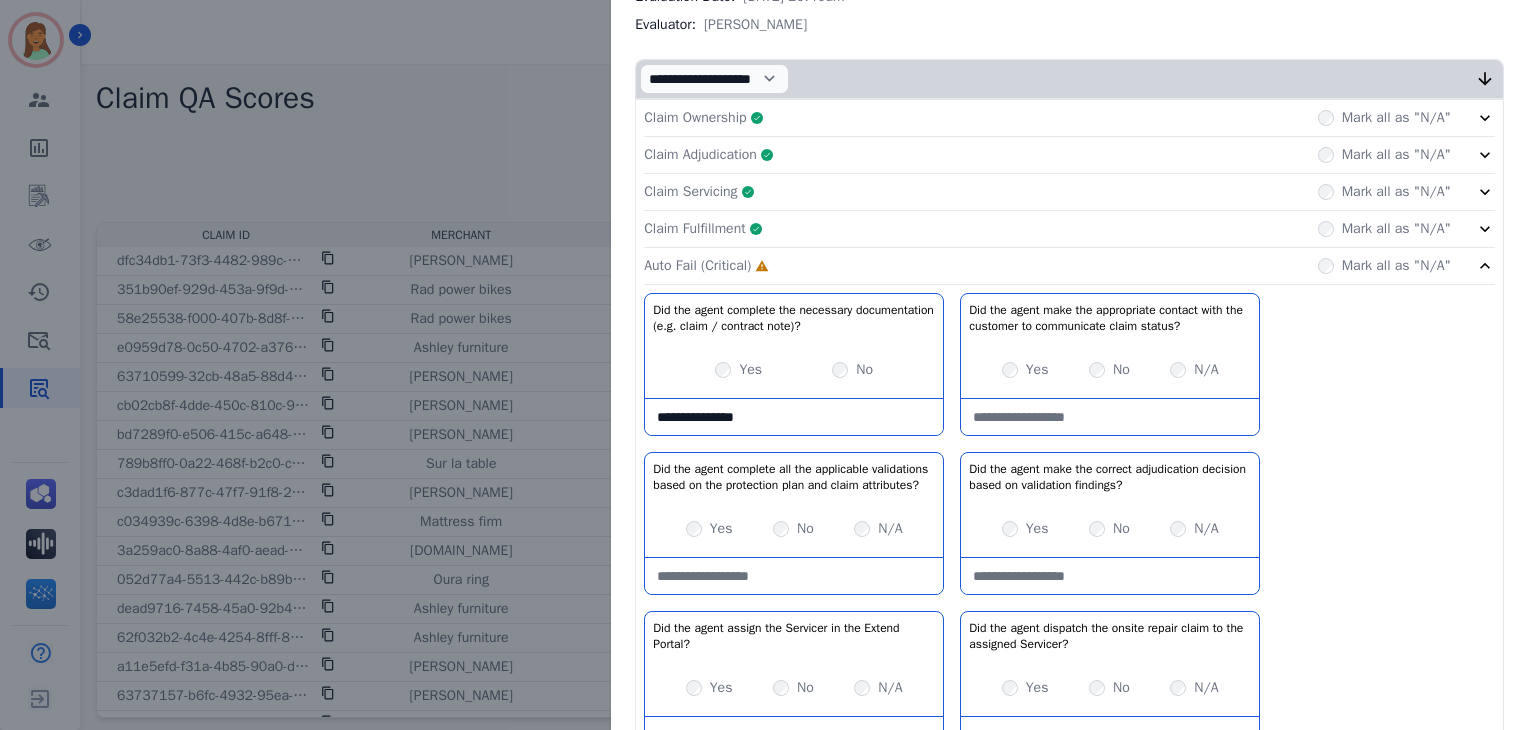 scroll, scrollTop: 400, scrollLeft: 0, axis: vertical 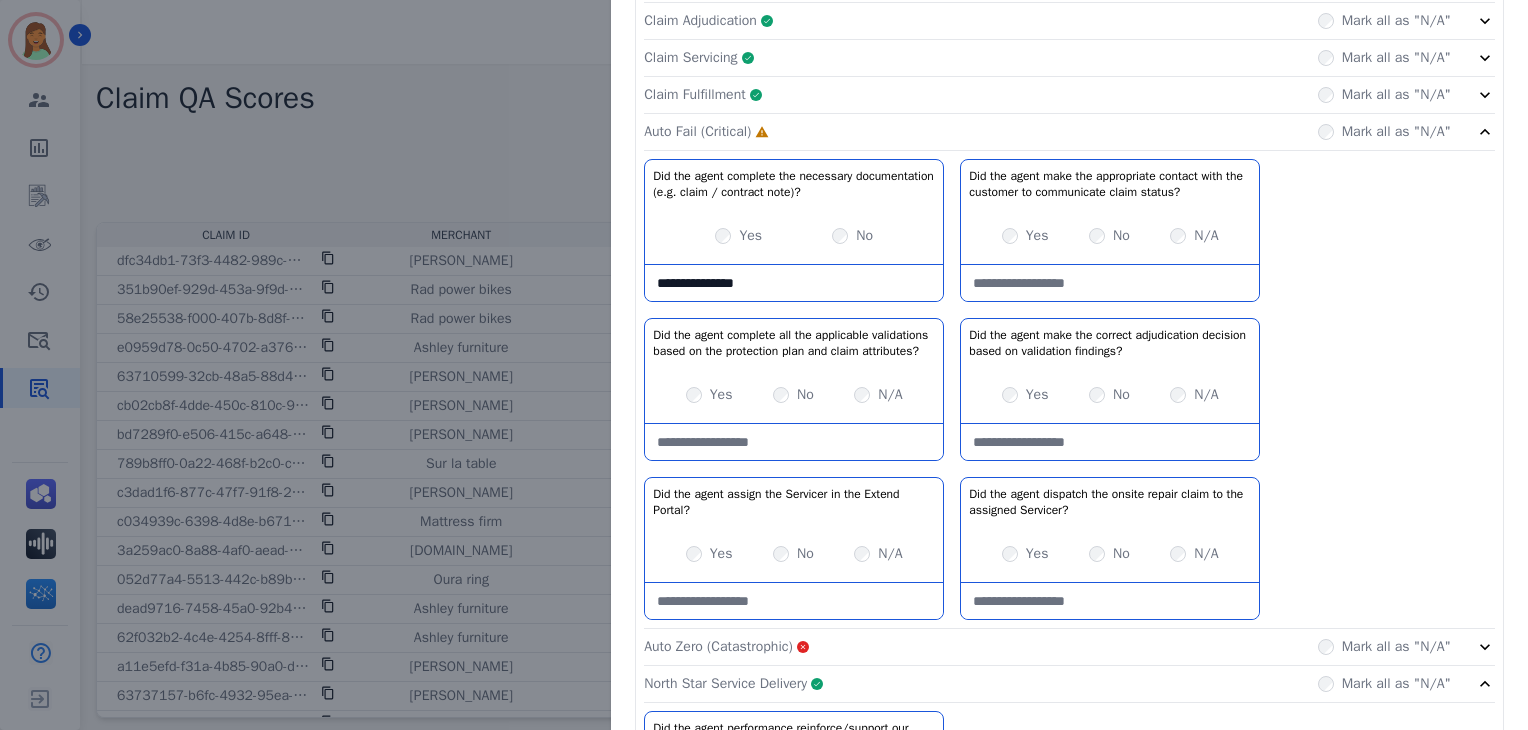 click on "Yes" at bounding box center [1025, 236] 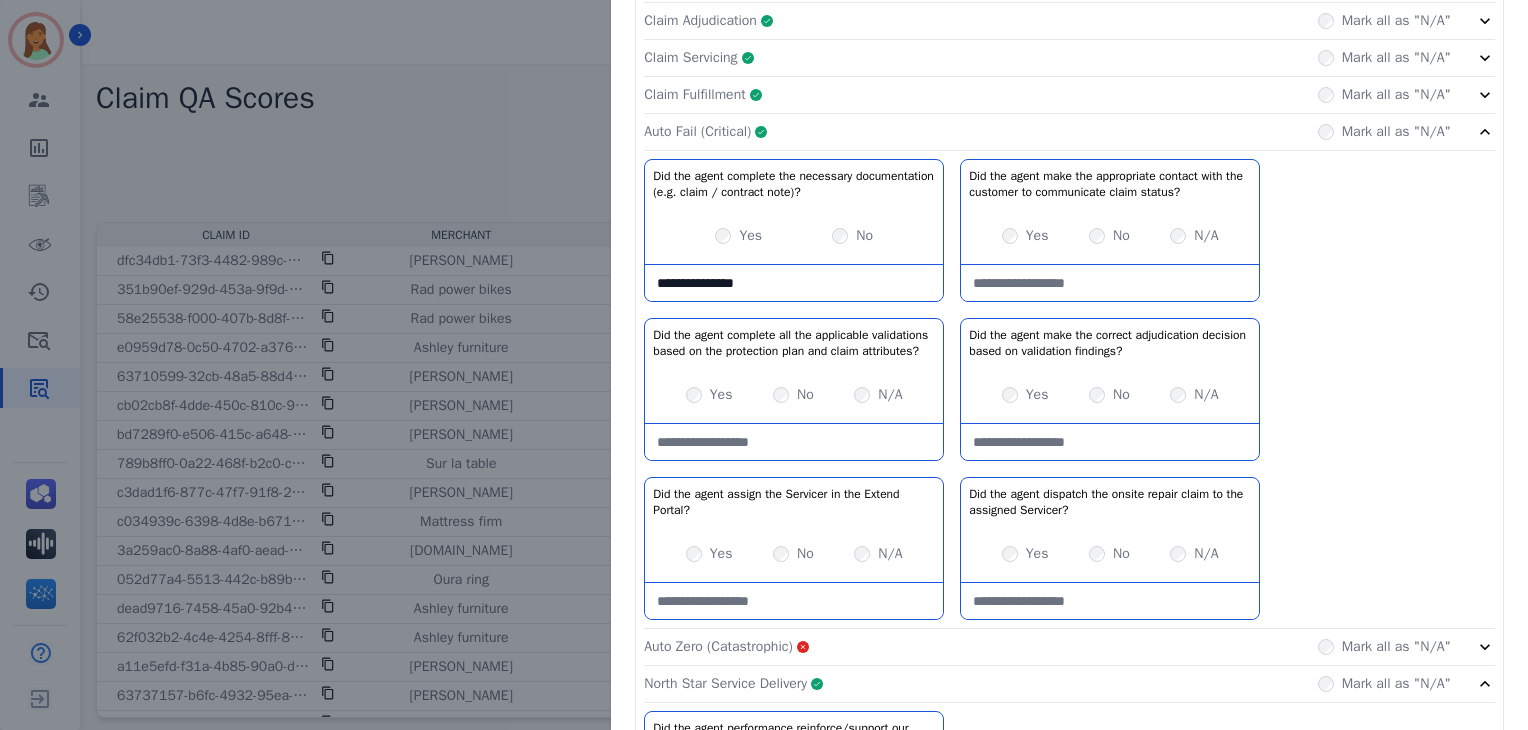 click on "Auto Fail (Critical)     Complete         Mark all as "N/A"" 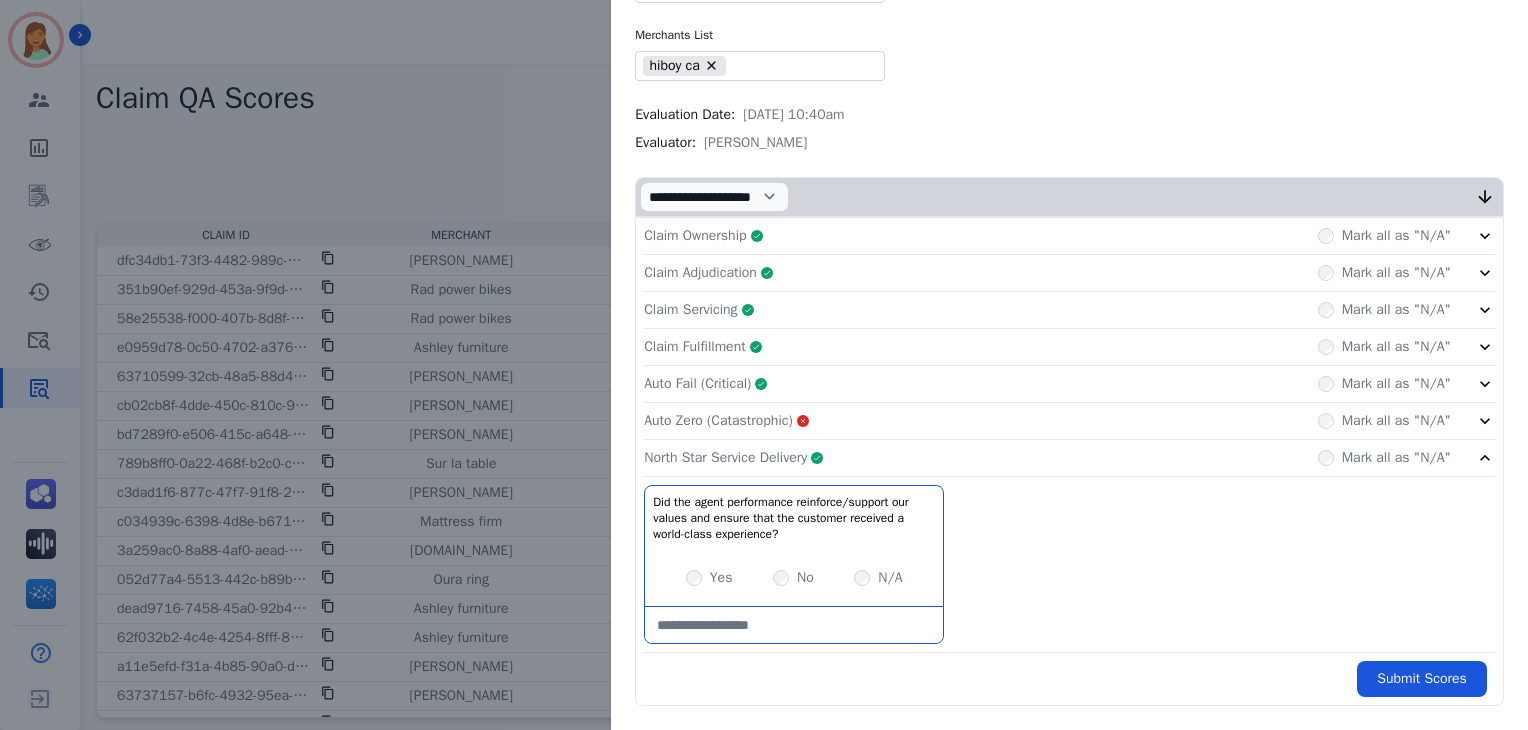 scroll, scrollTop: 144, scrollLeft: 0, axis: vertical 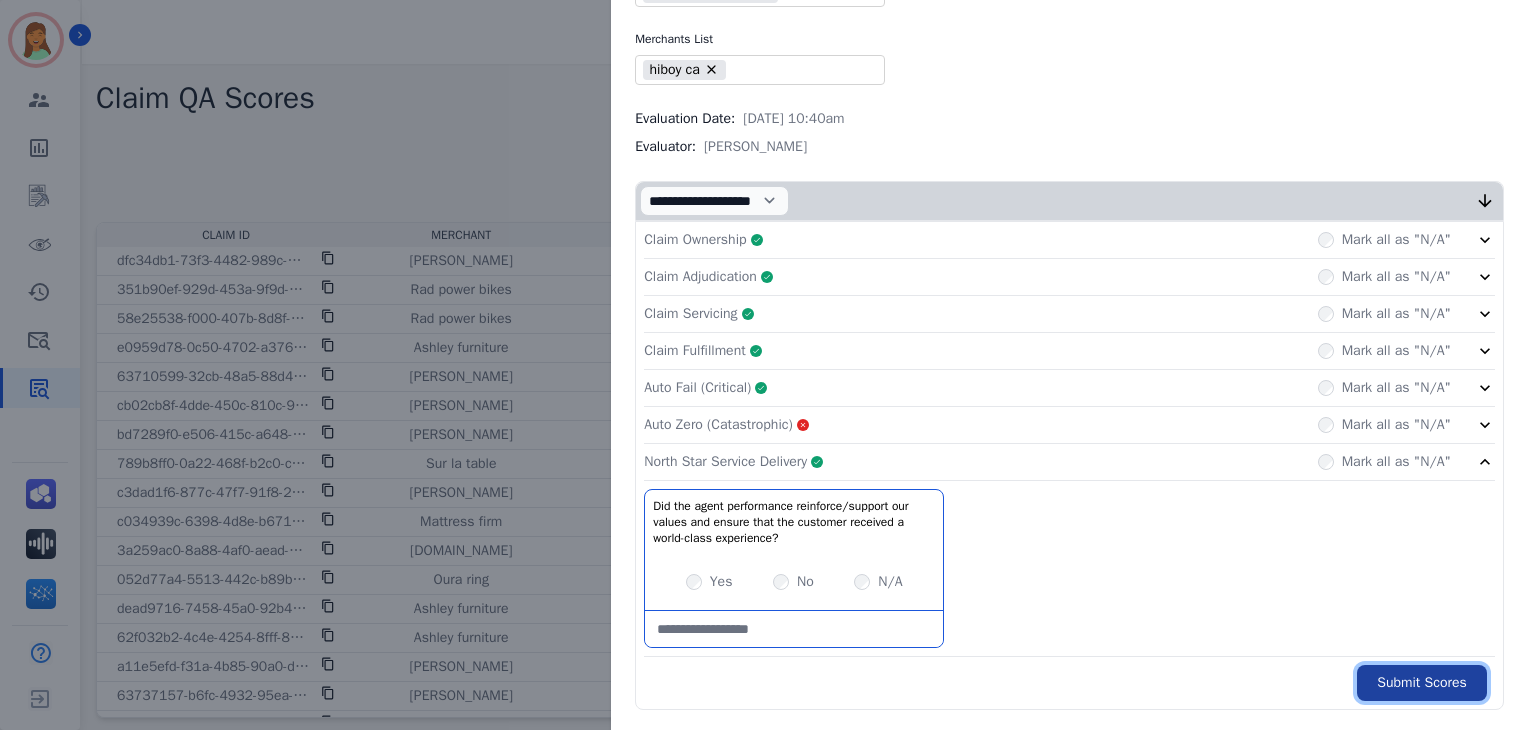 click on "Submit Scores" at bounding box center (1422, 683) 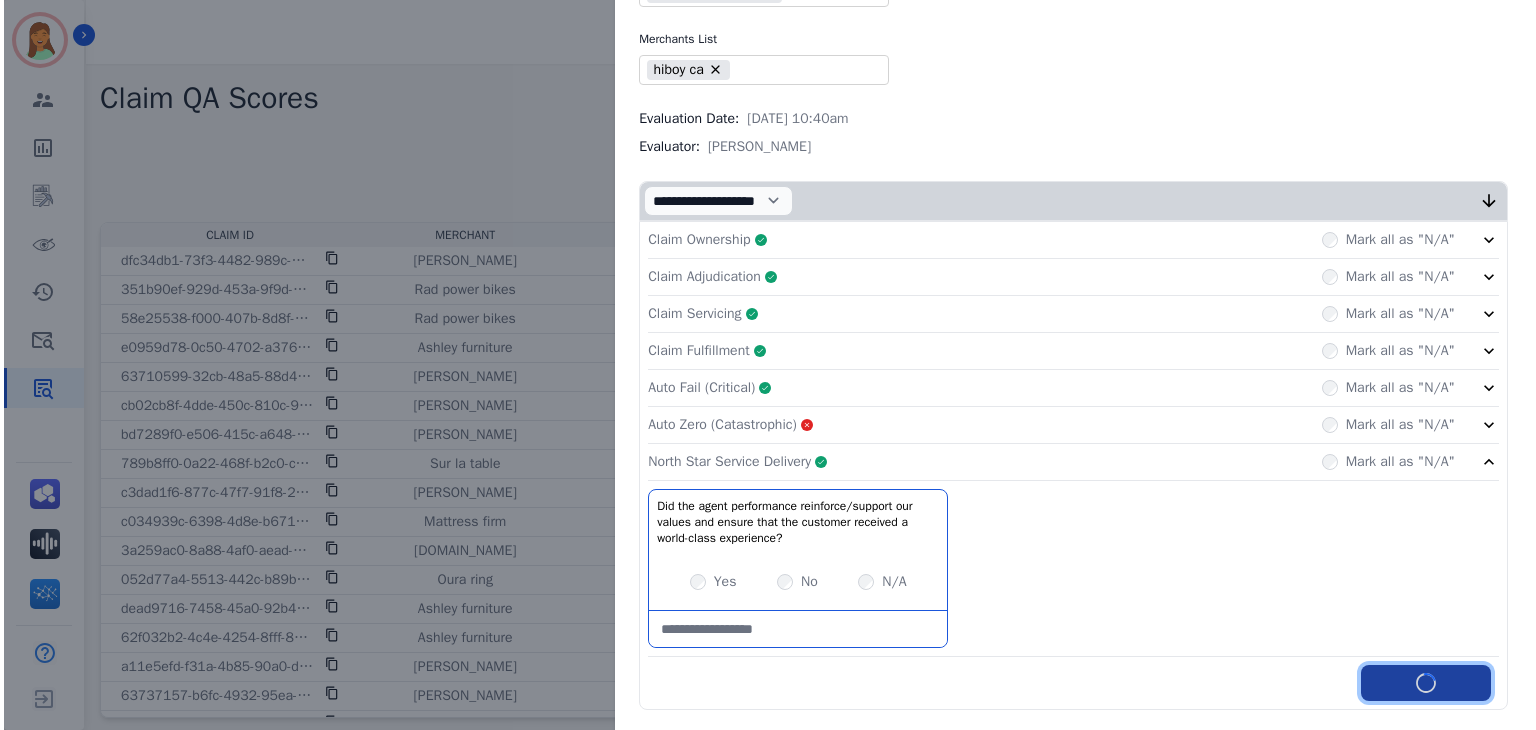 scroll, scrollTop: 0, scrollLeft: 0, axis: both 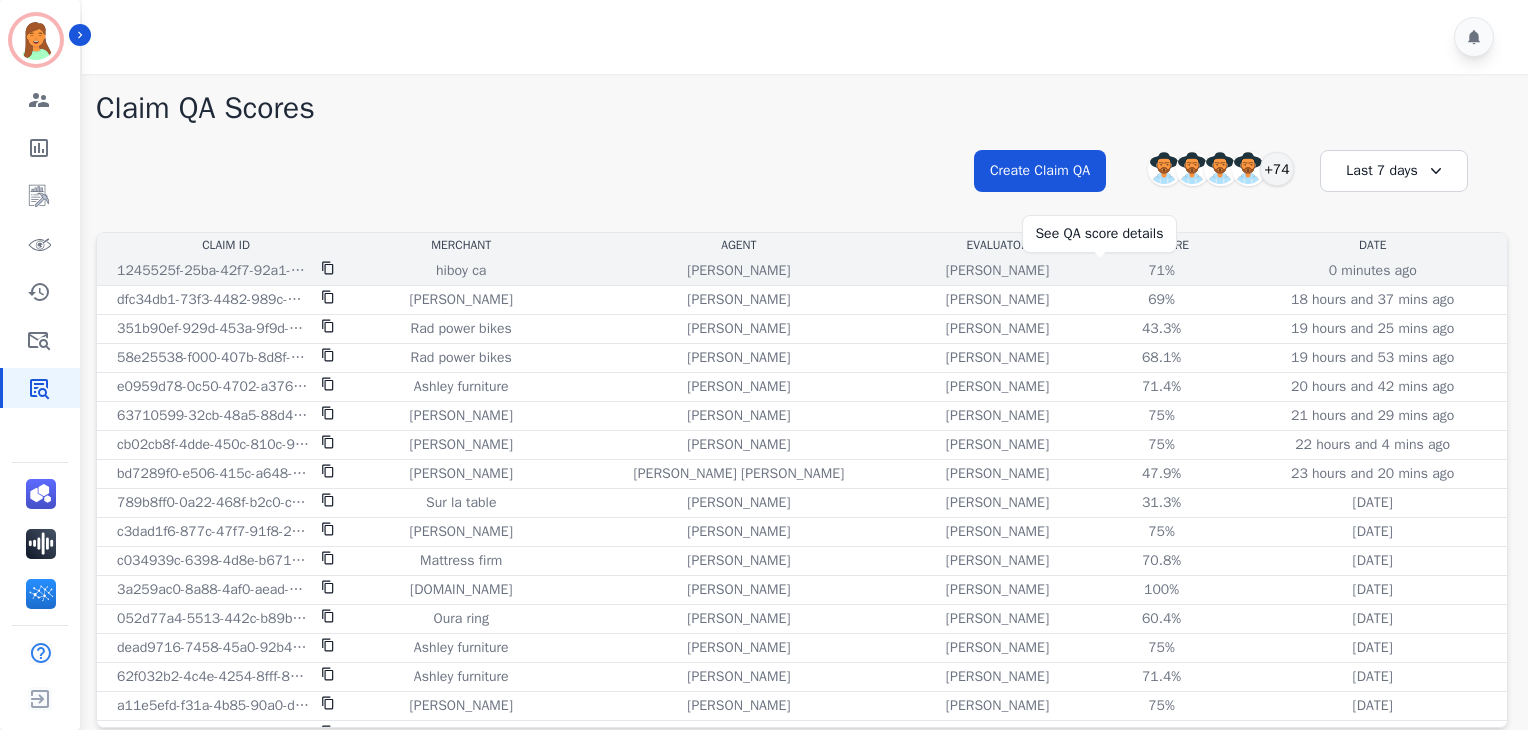 click on "71%" at bounding box center [1162, 271] 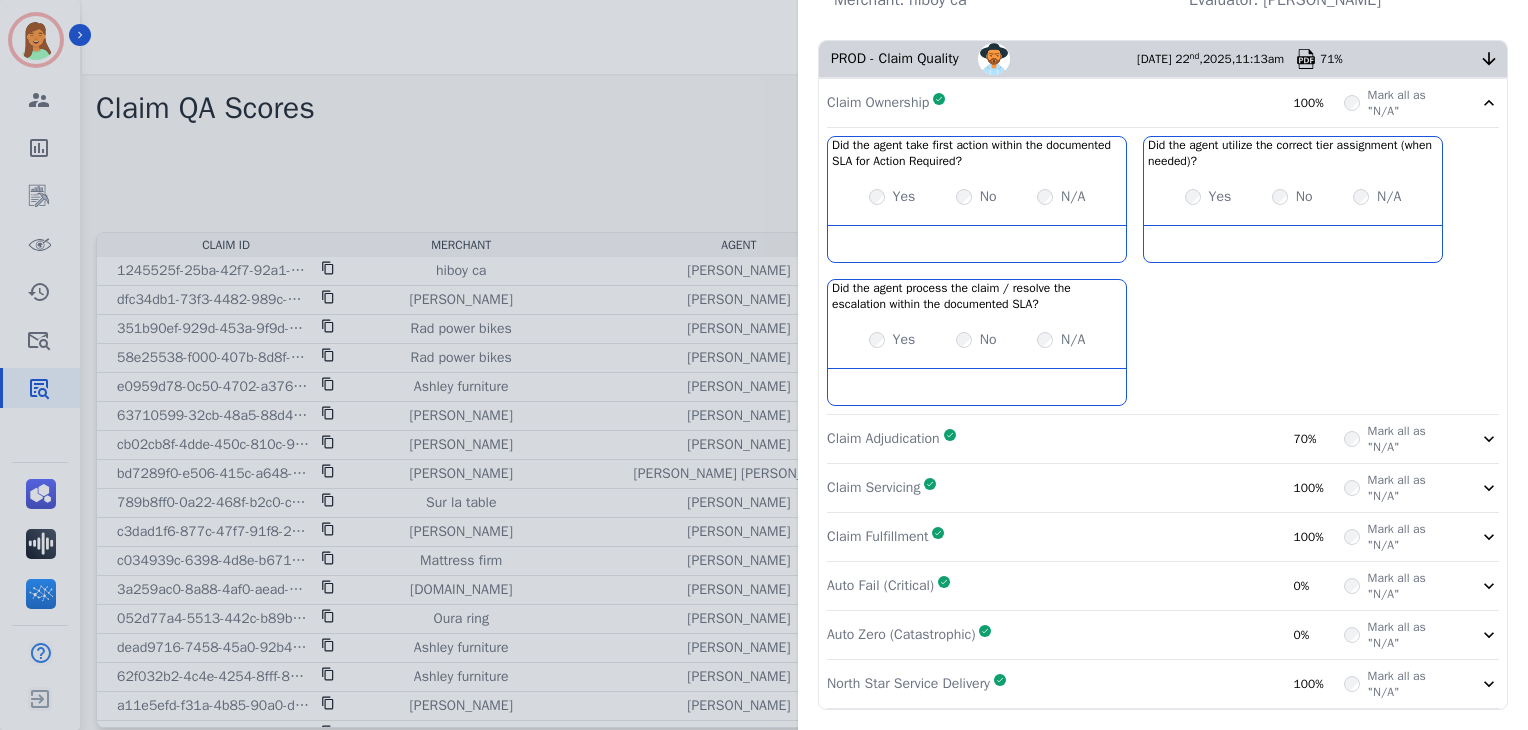 scroll, scrollTop: 153, scrollLeft: 0, axis: vertical 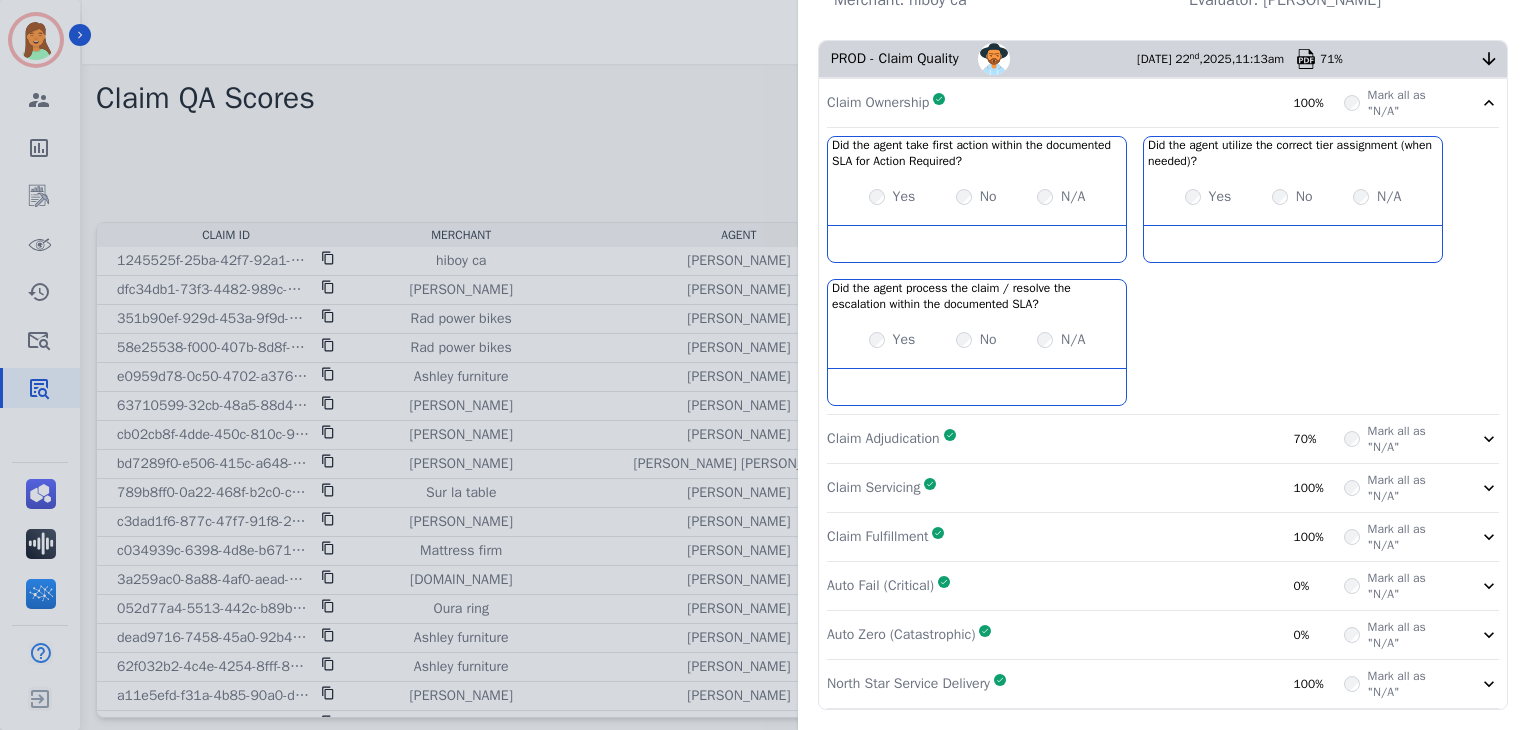 click on "Auto Fail (Critical)     Complete       0%" at bounding box center [1085, 586] 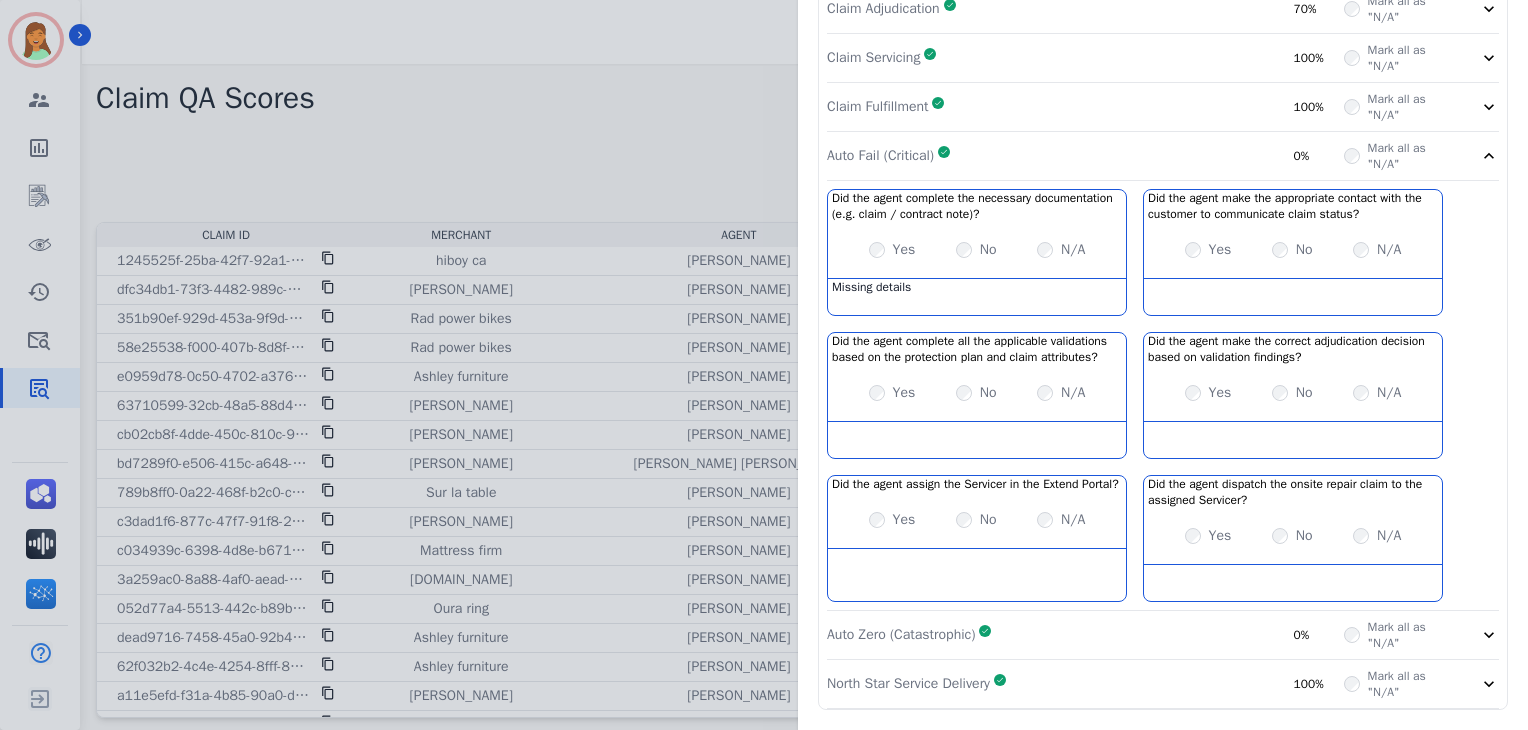 scroll, scrollTop: 581, scrollLeft: 0, axis: vertical 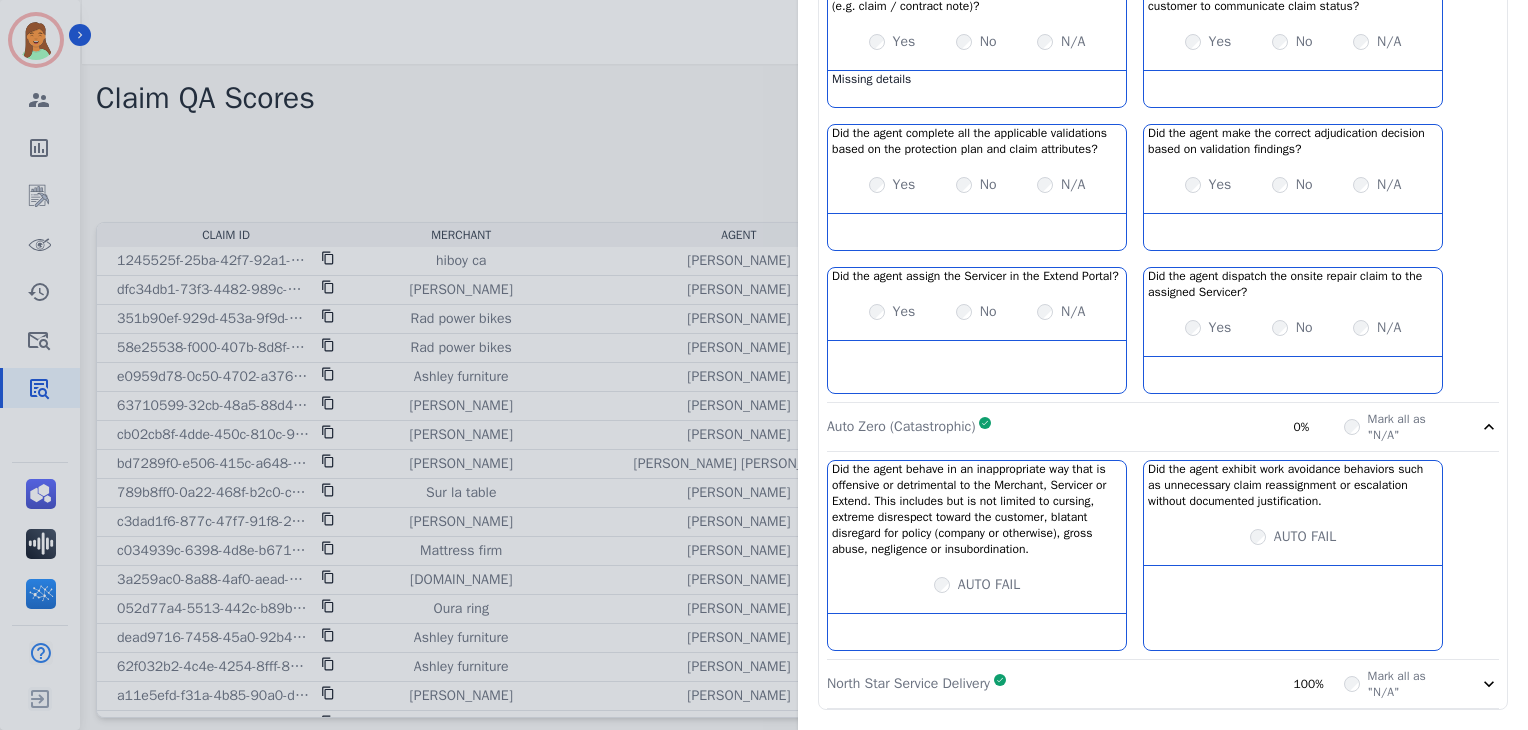 click on "Auto Zero (Catastrophic)     Complete       0%" at bounding box center [1085, 427] 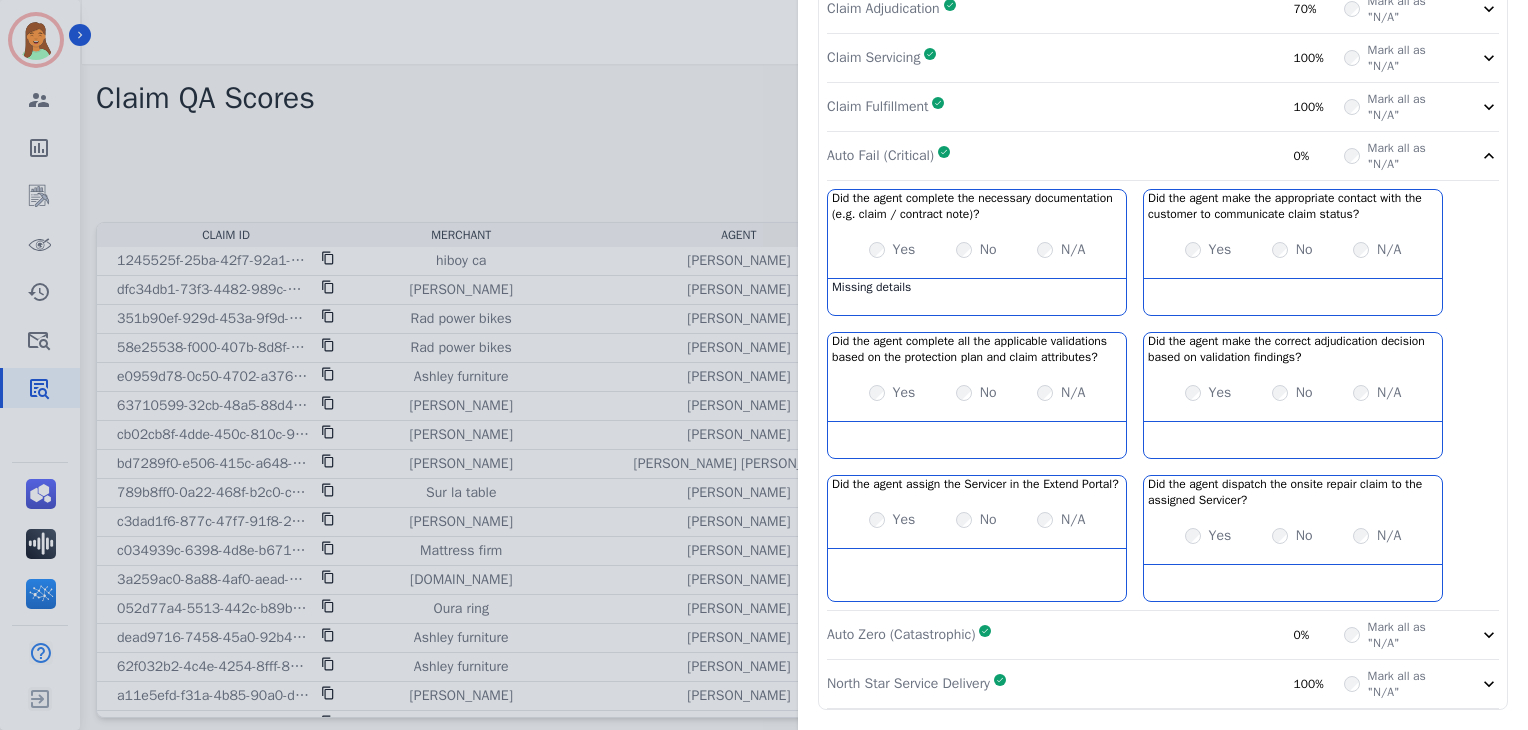 scroll, scrollTop: 448, scrollLeft: 0, axis: vertical 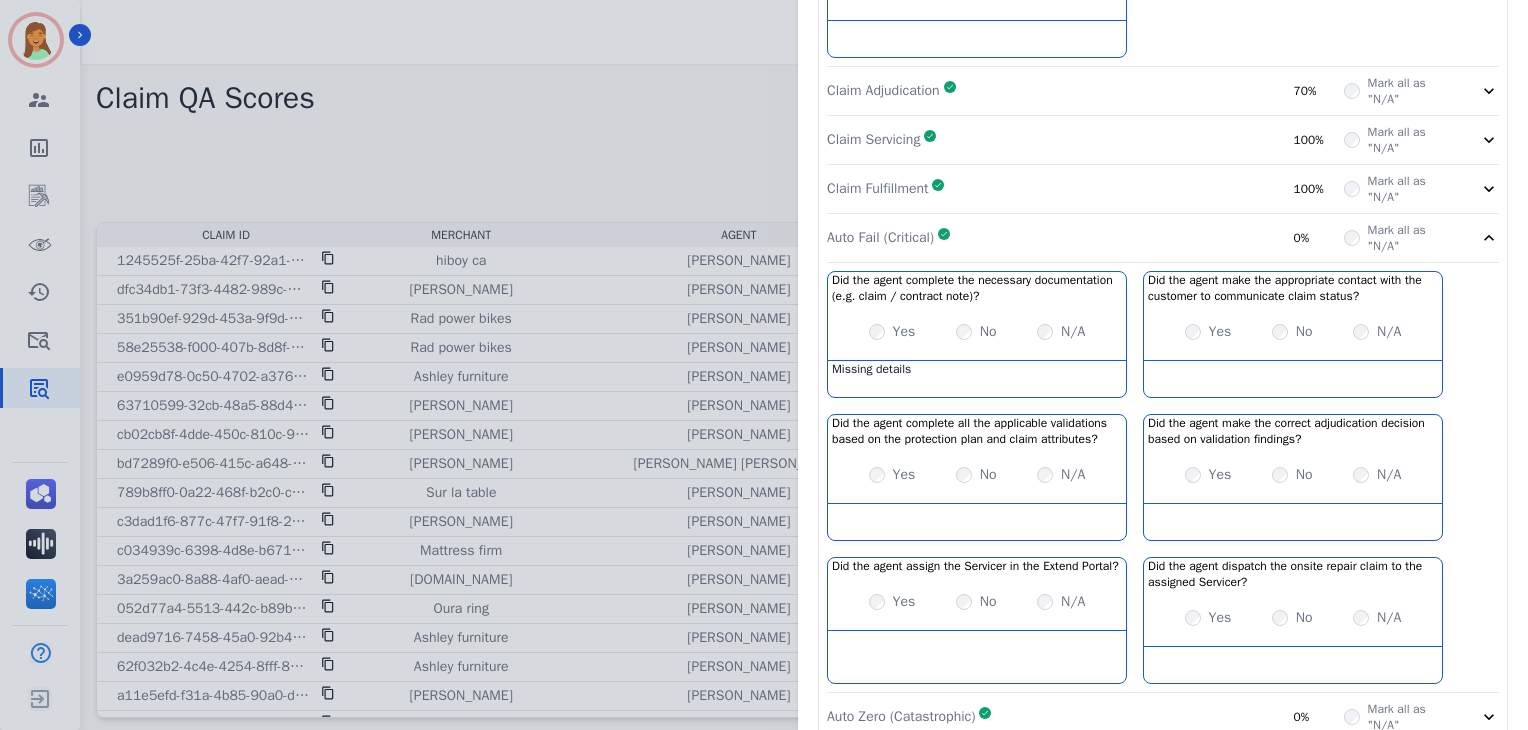 click on "Auto Fail (Critical)     Complete       0%" at bounding box center [1085, 238] 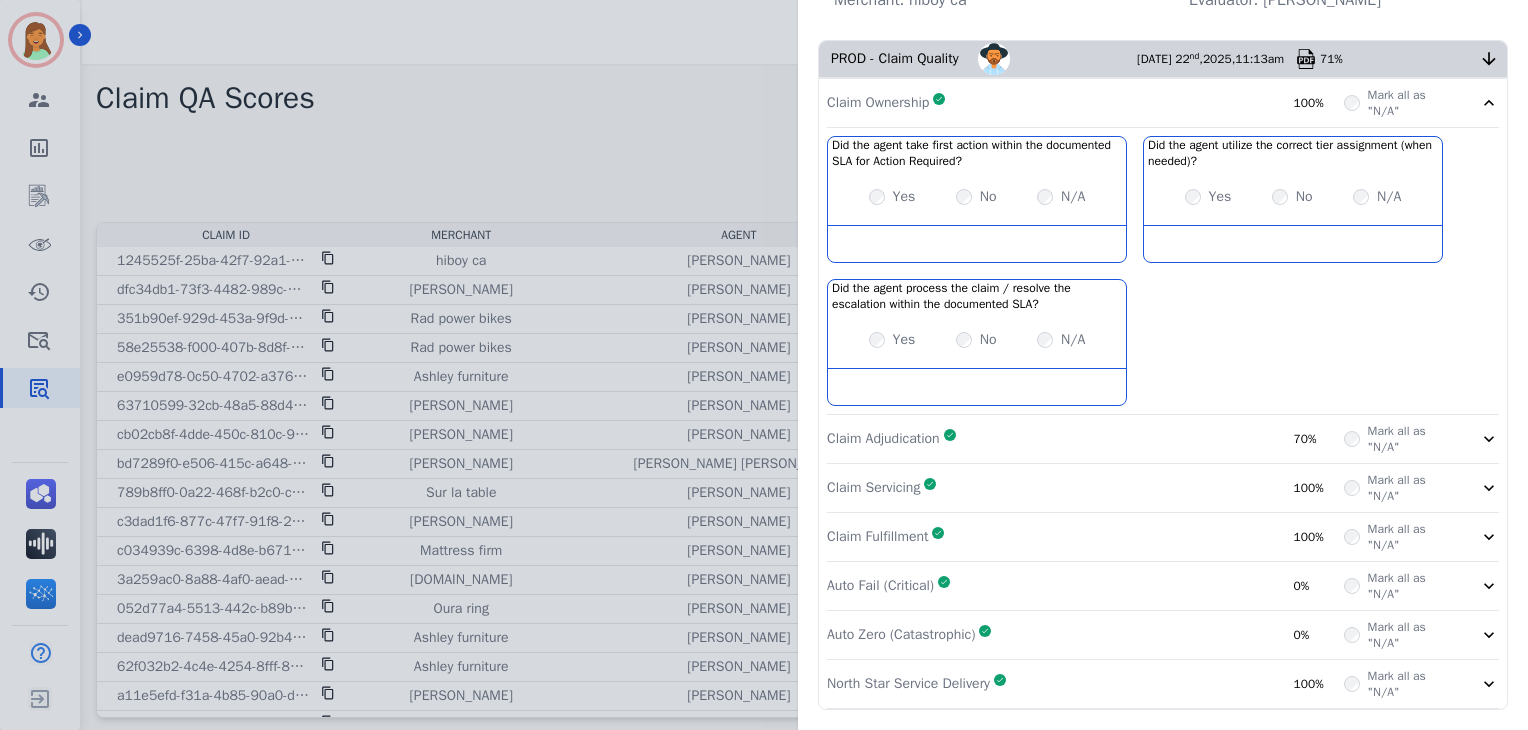 scroll, scrollTop: 0, scrollLeft: 0, axis: both 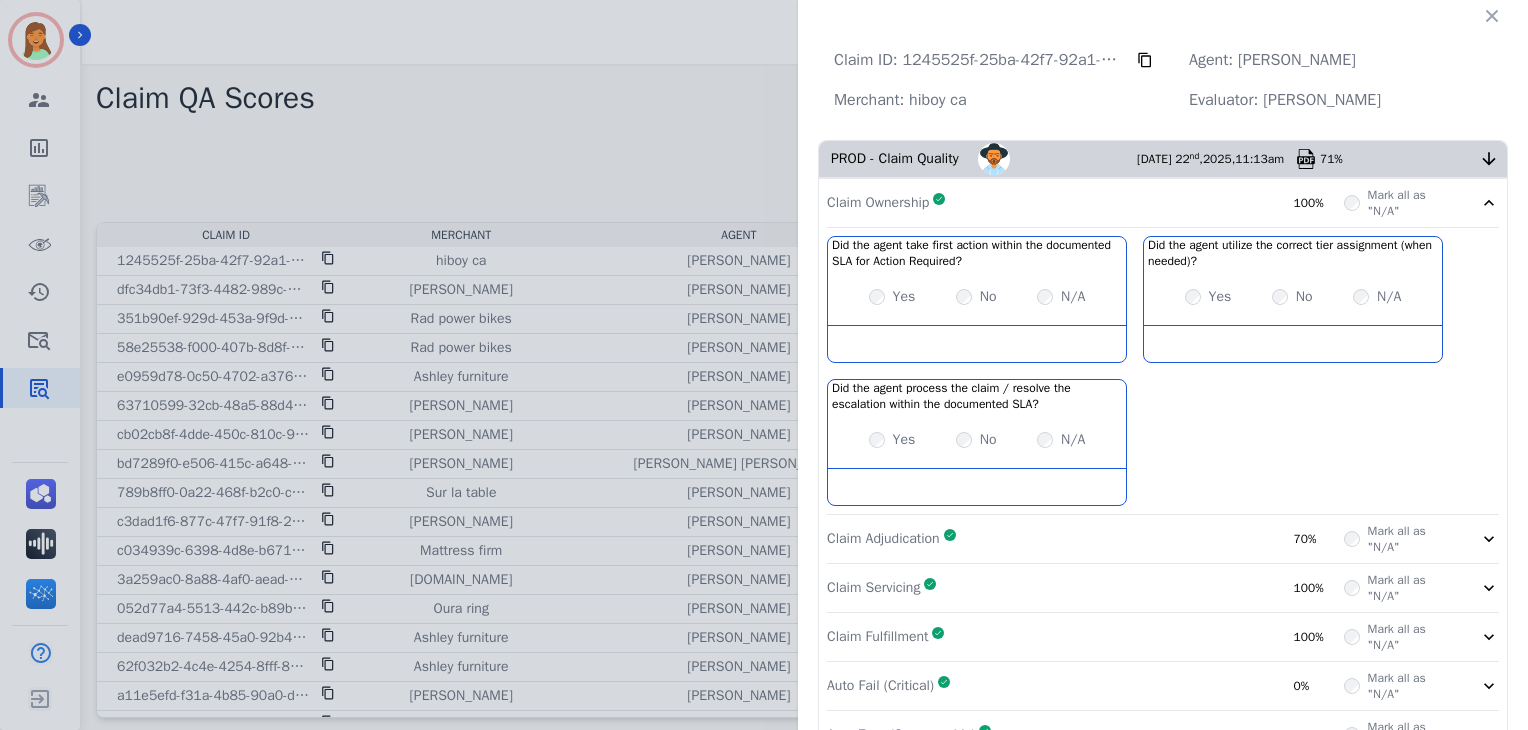 drag, startPoint x: 1108, startPoint y: 212, endPoint x: 948, endPoint y: 134, distance: 178 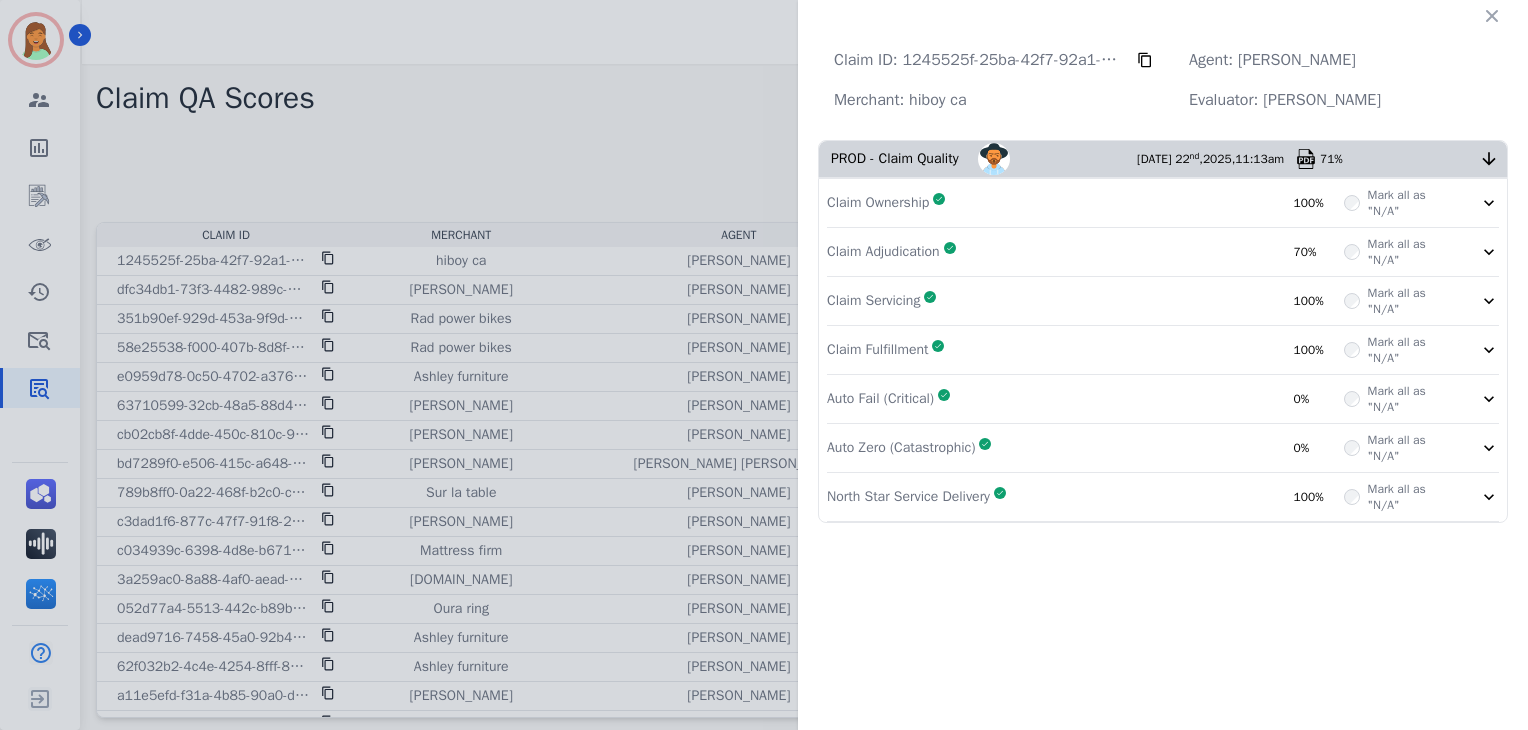 scroll, scrollTop: 0, scrollLeft: 0, axis: both 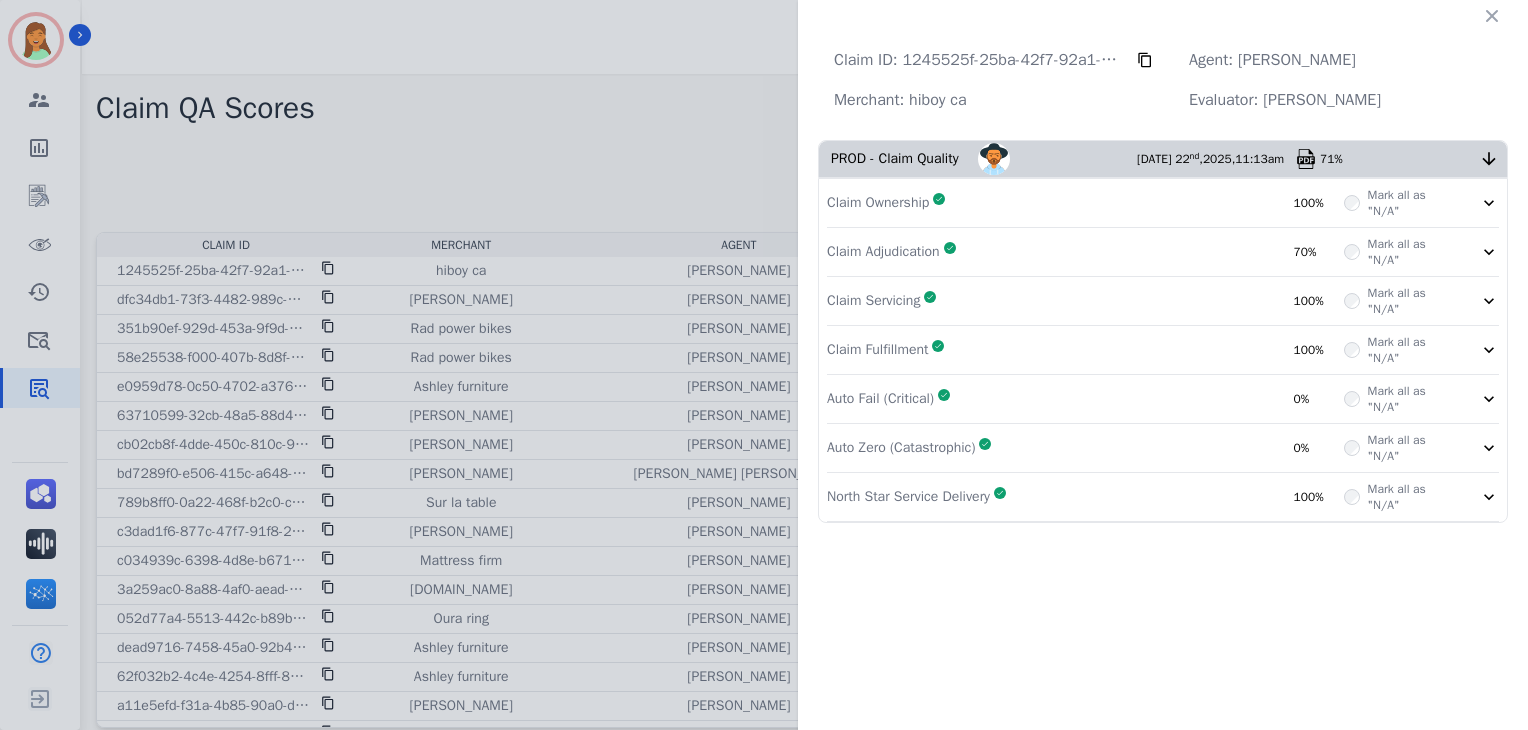click 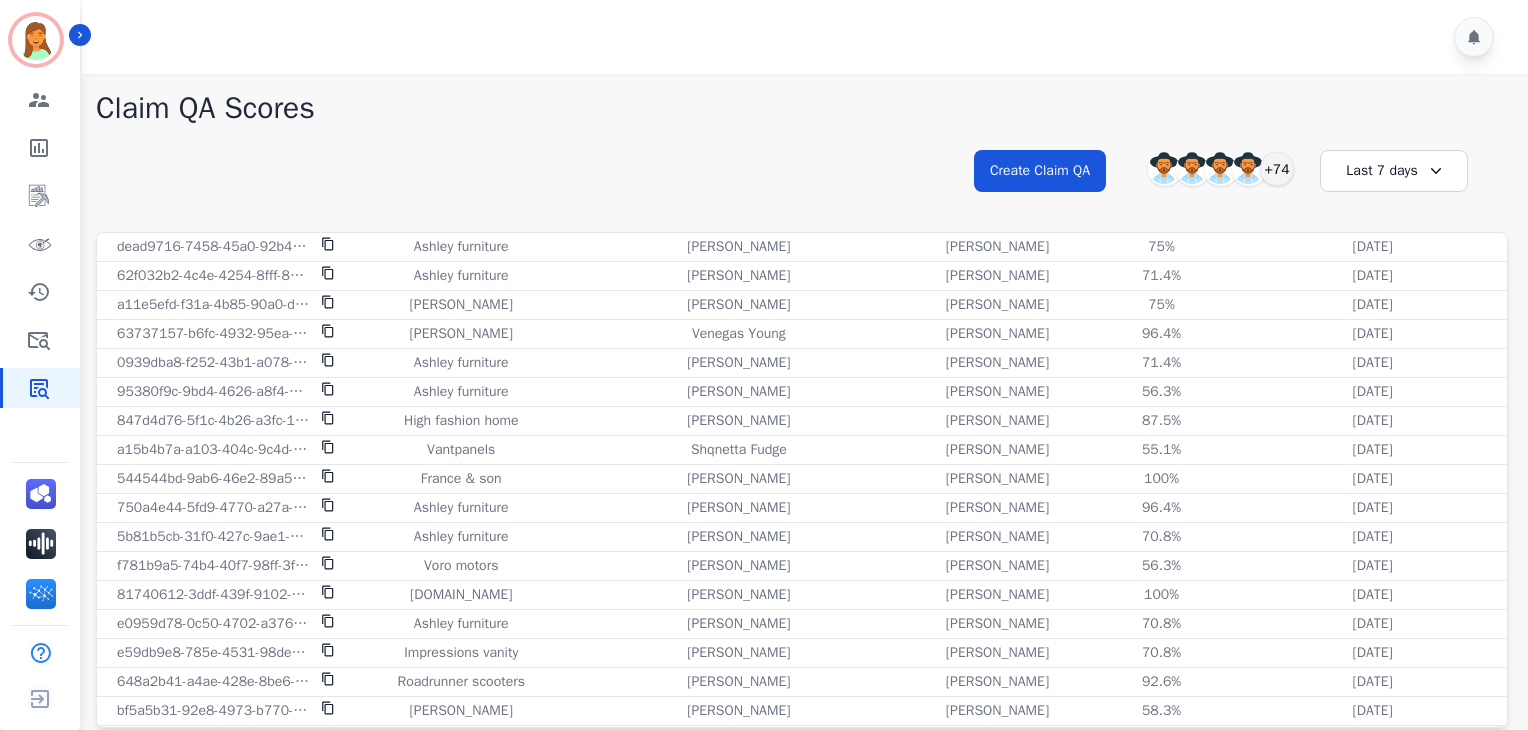 scroll, scrollTop: 0, scrollLeft: 0, axis: both 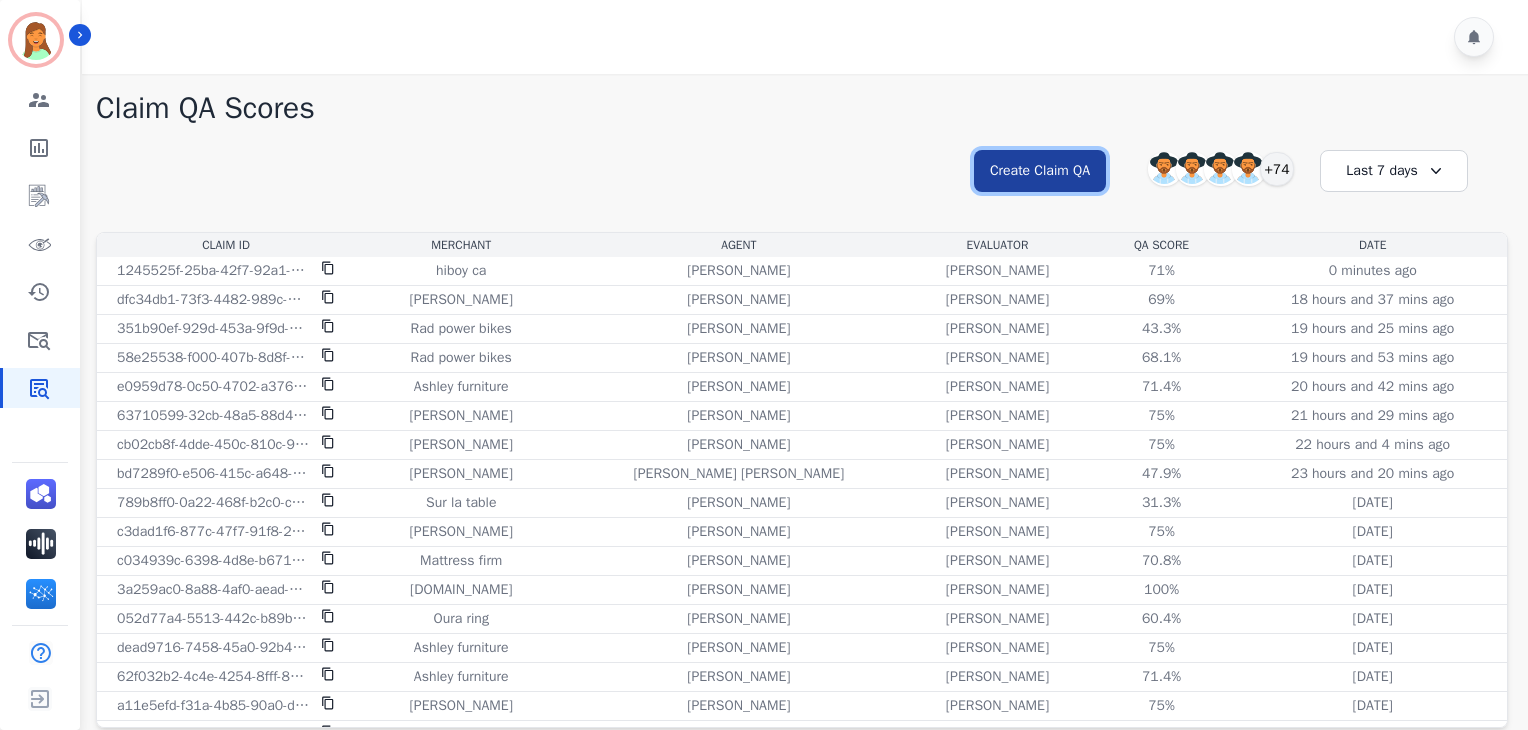 click on "Create Claim QA" at bounding box center (1040, 171) 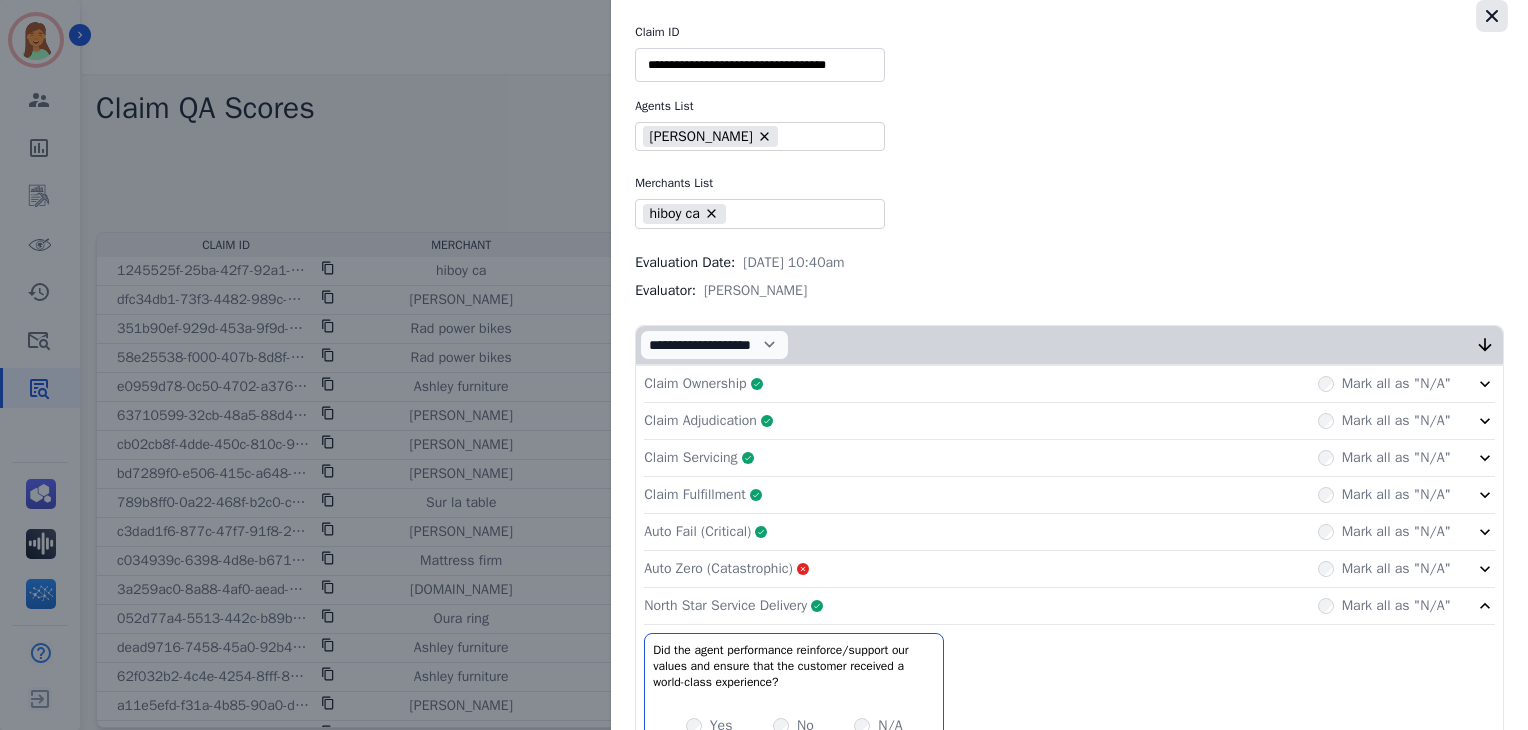 click at bounding box center [1492, 16] 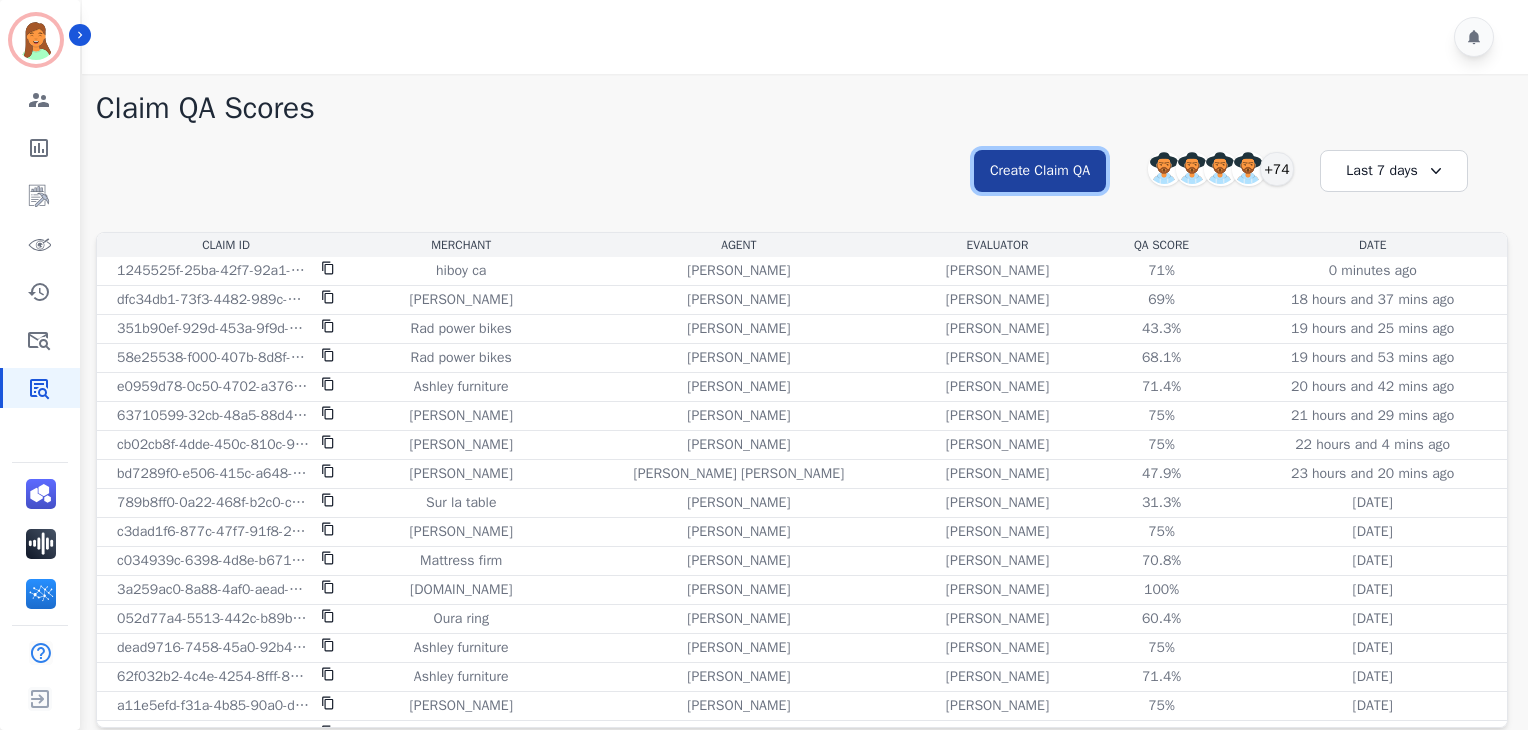 click on "Create Claim QA" at bounding box center [1040, 171] 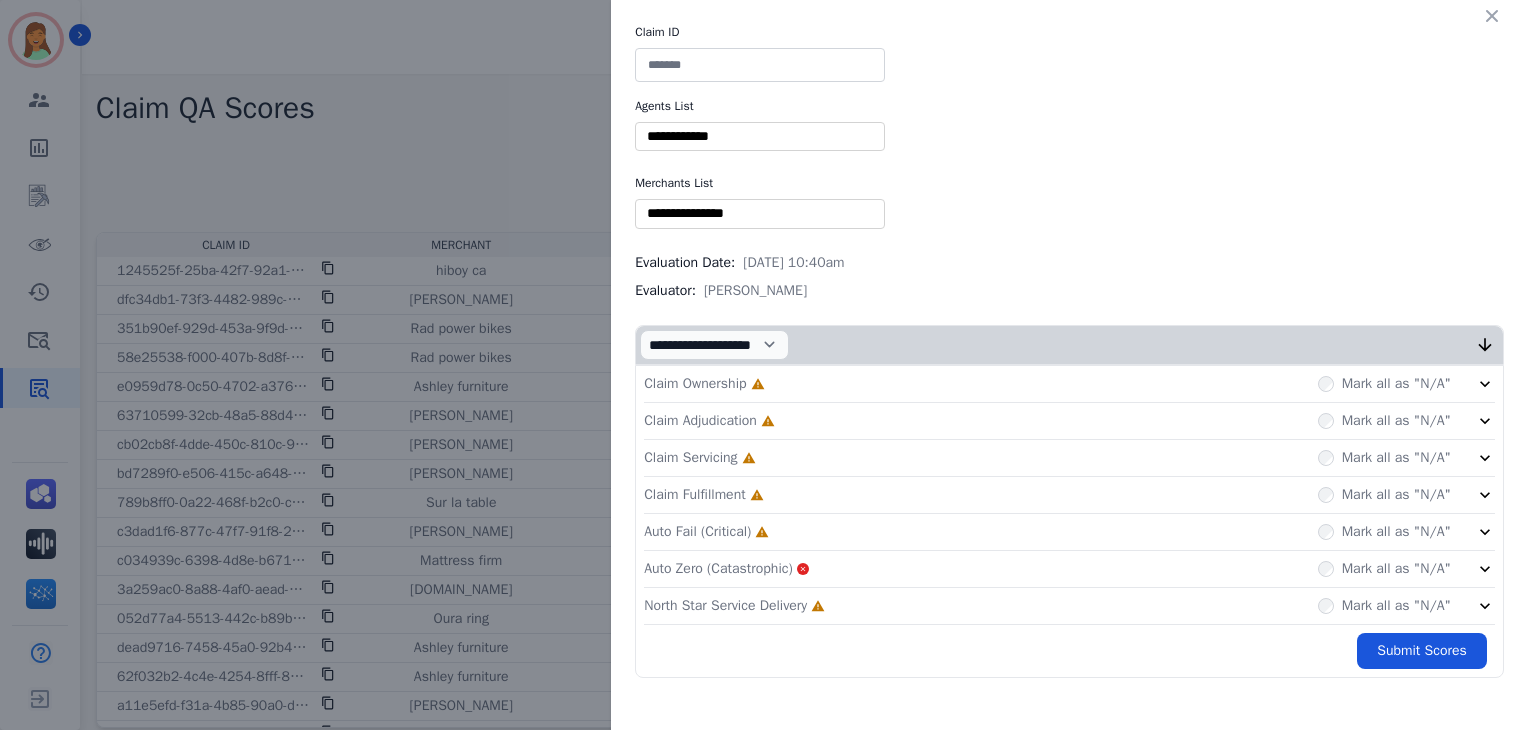 click at bounding box center (760, 65) 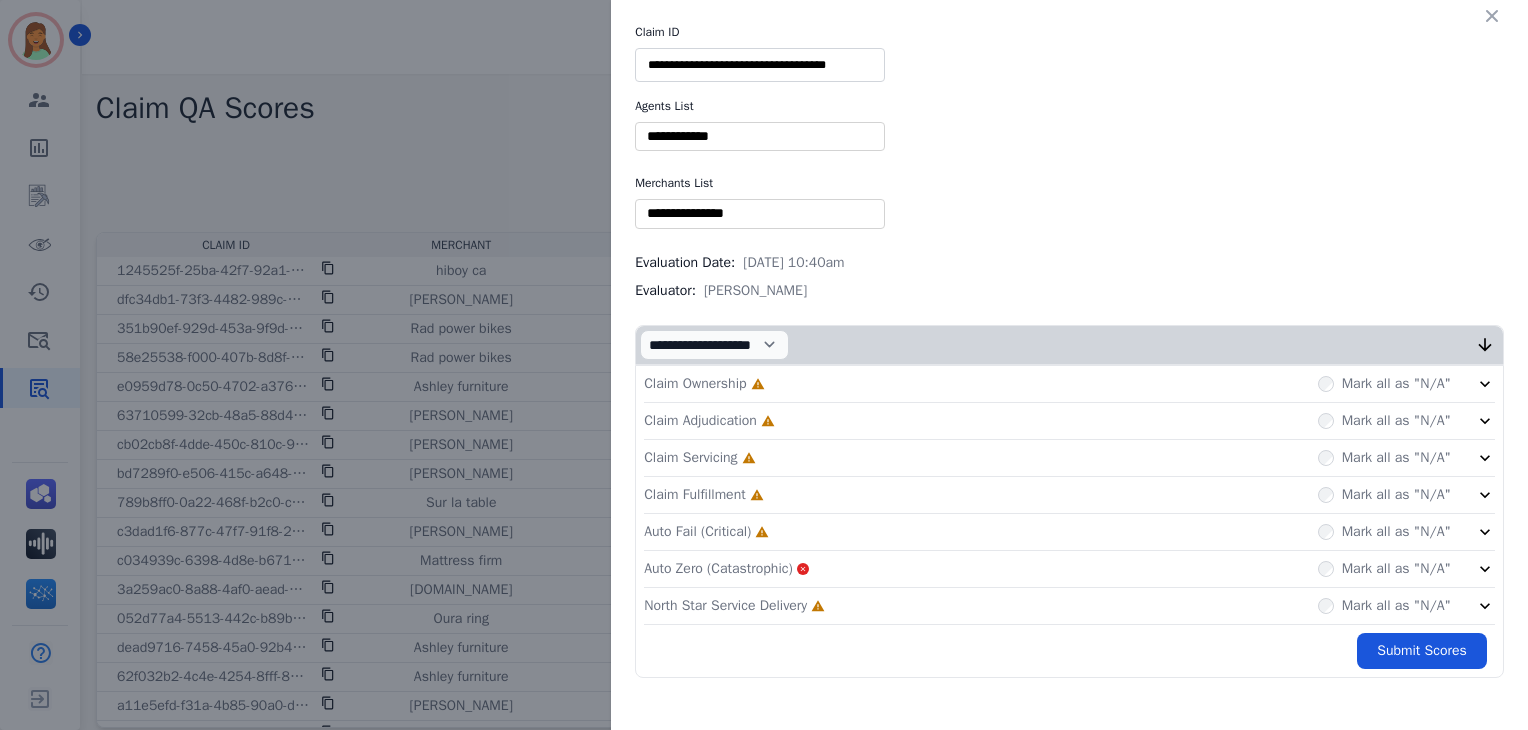 type on "**********" 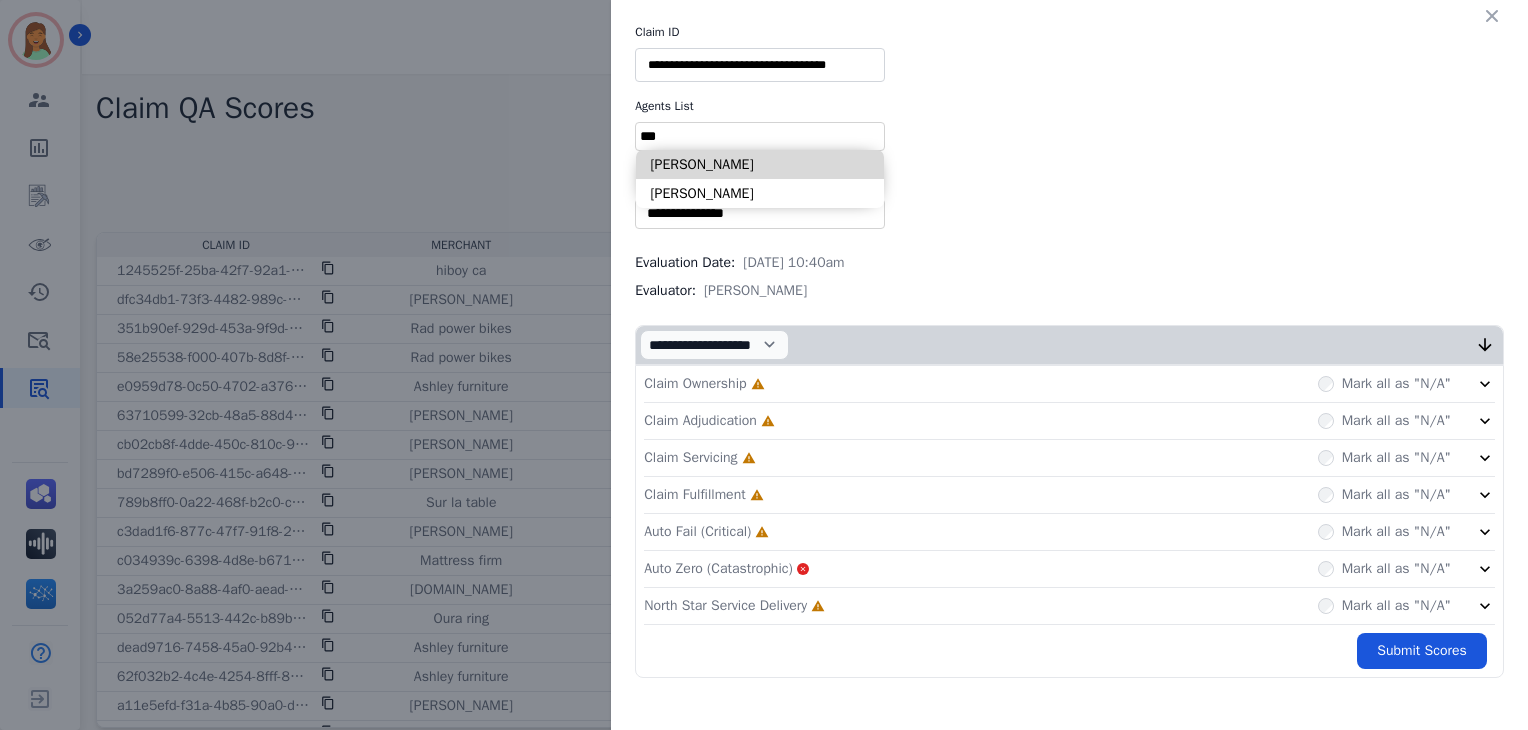 type on "***" 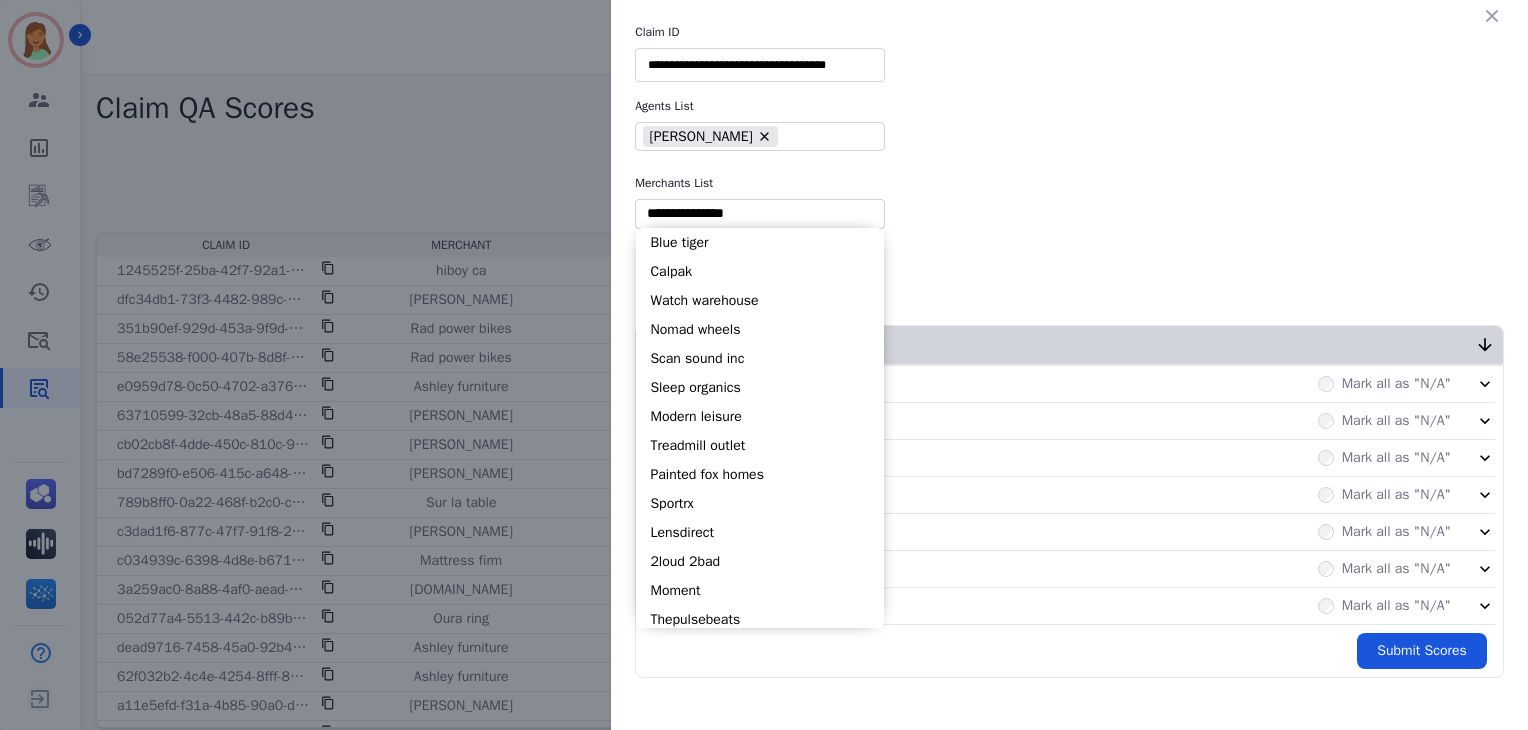 click at bounding box center (760, 213) 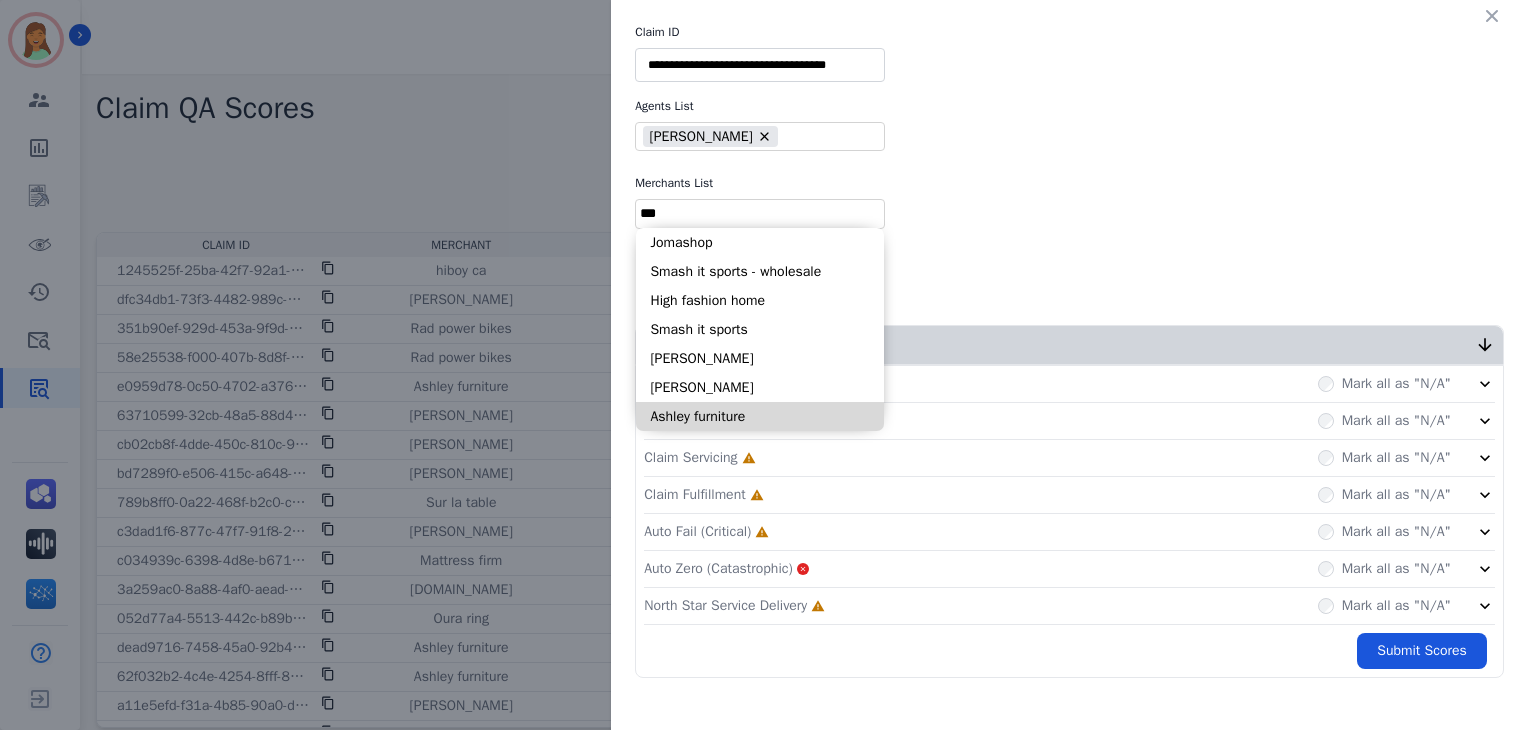 type on "***" 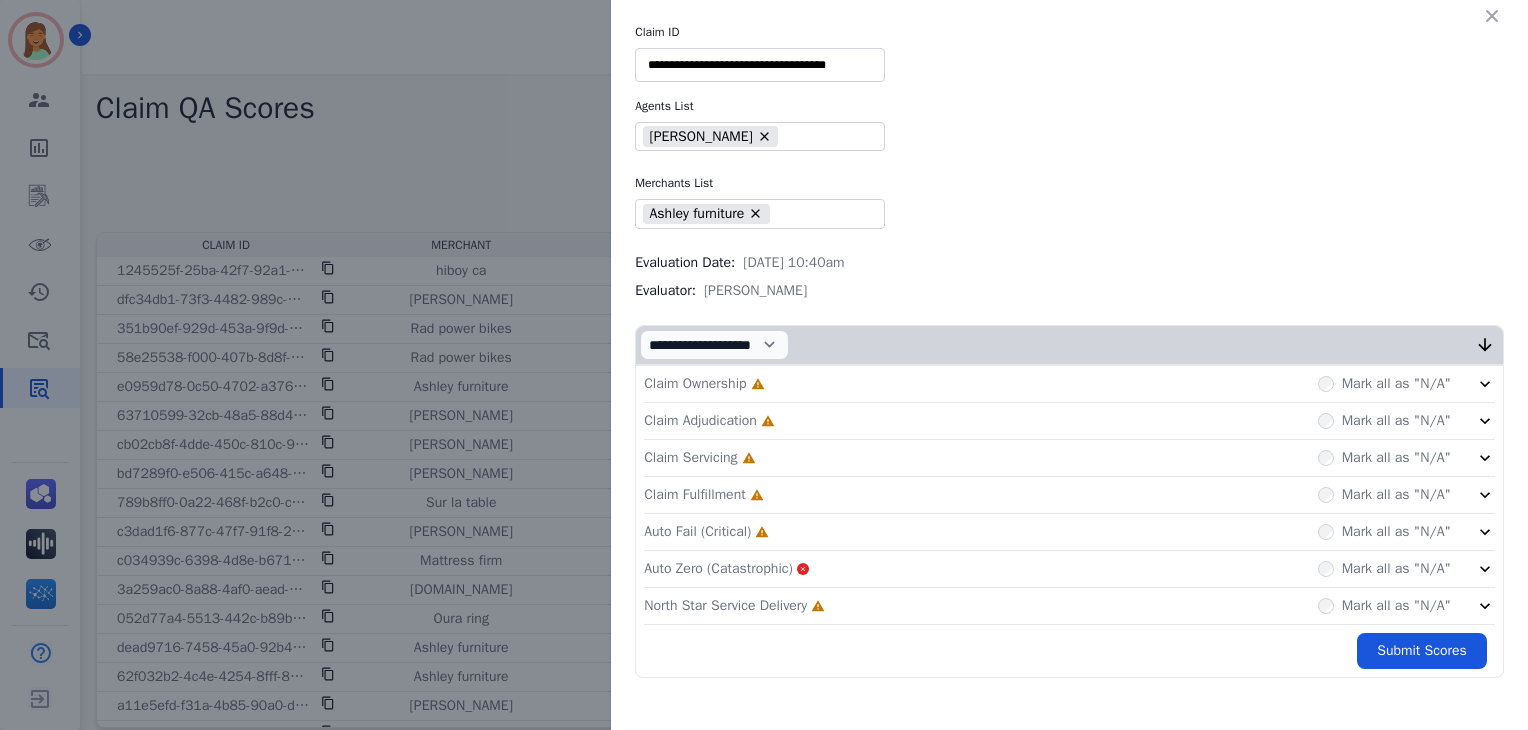 click on "North Star Service Delivery     Incomplete         Mark all as "N/A"" 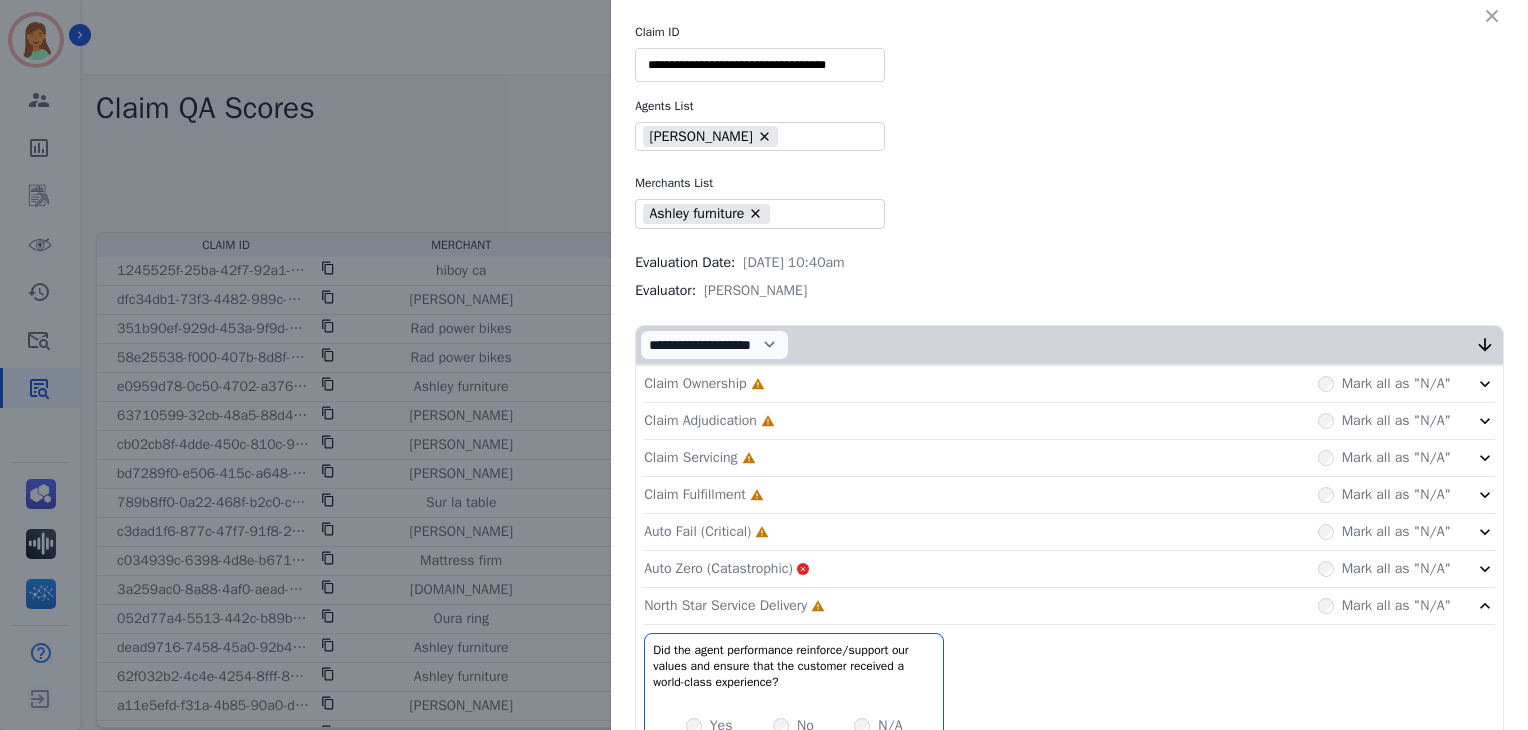 click on "Auto Fail (Critical)     Incomplete         Mark all as "N/A"" 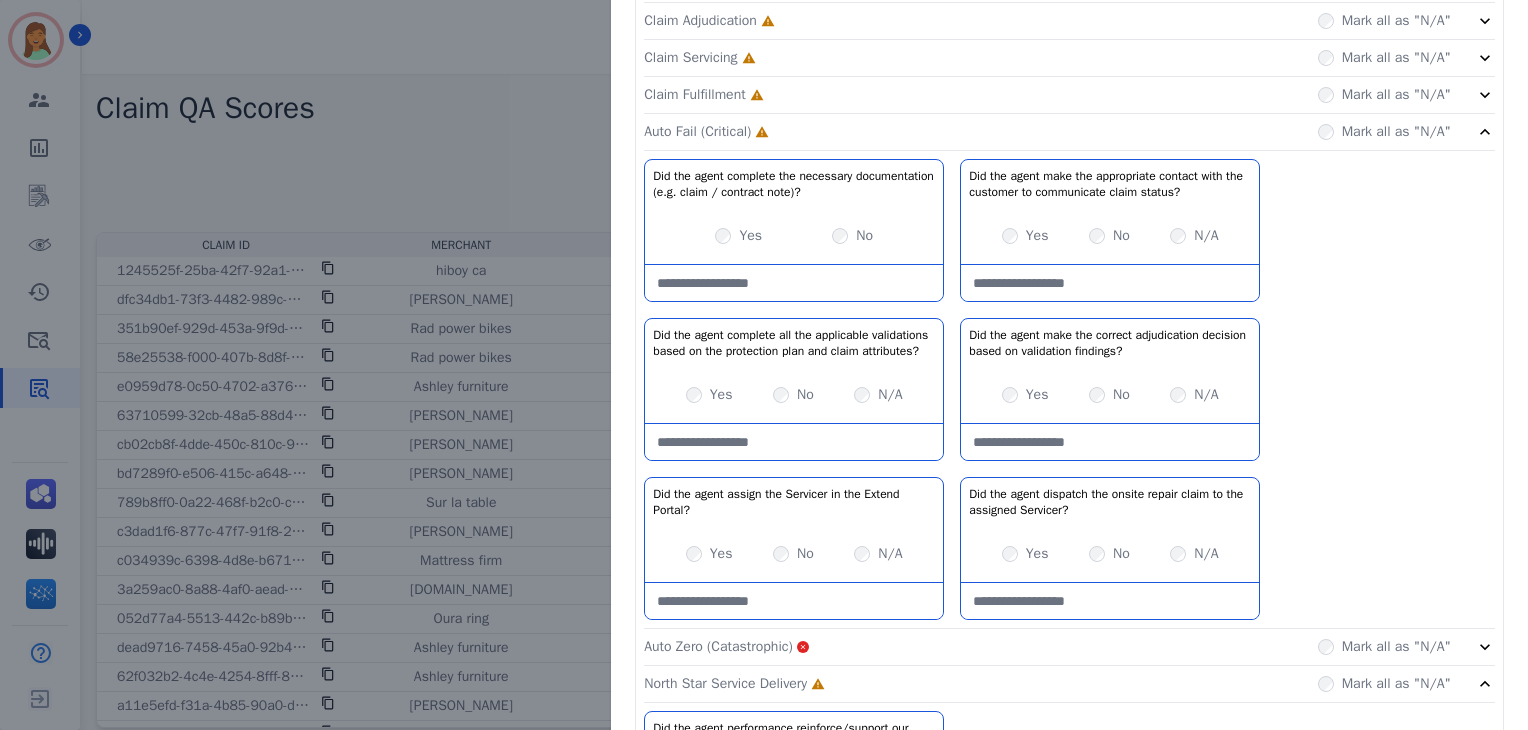 scroll, scrollTop: 533, scrollLeft: 0, axis: vertical 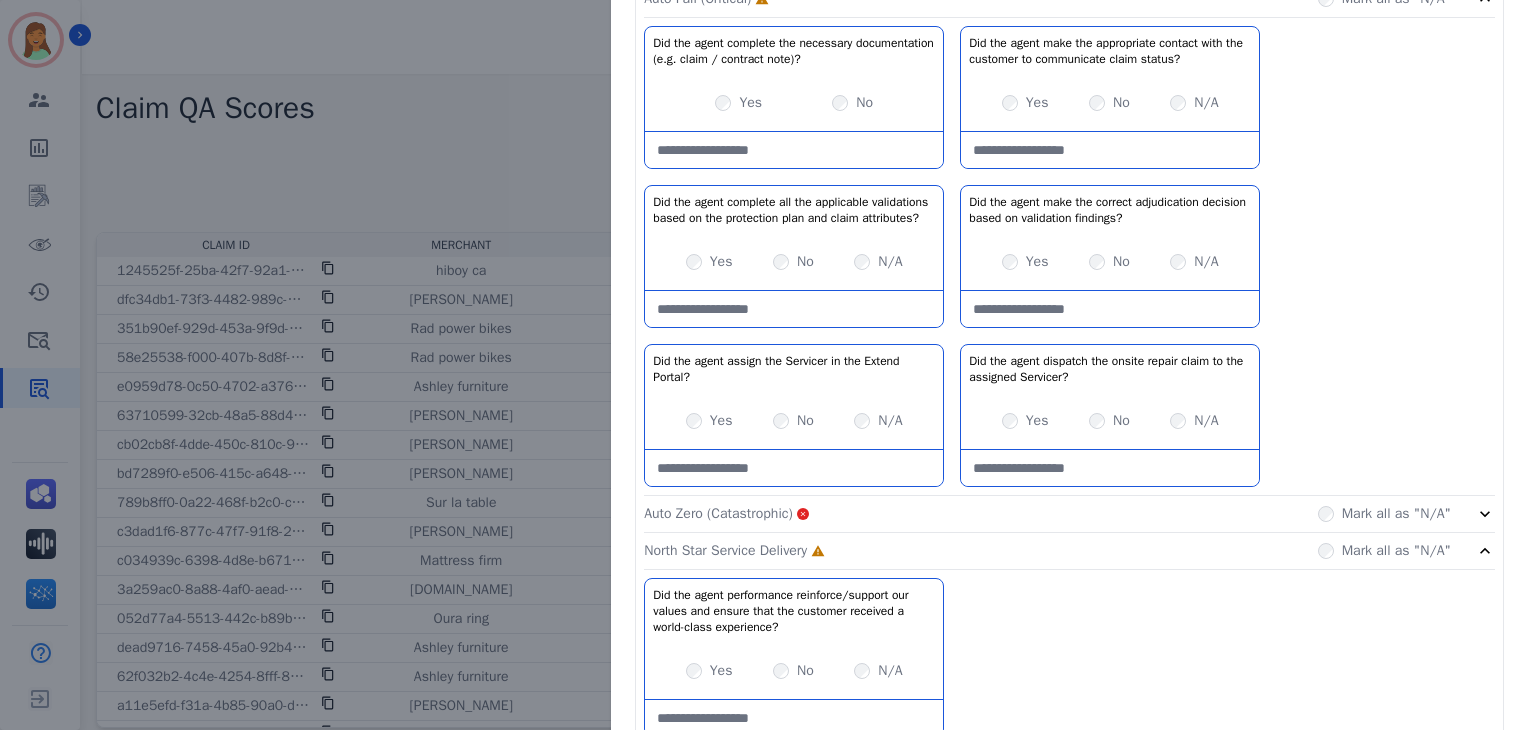 drag, startPoint x: 871, startPoint y: 522, endPoint x: 1167, endPoint y: 545, distance: 296.89224 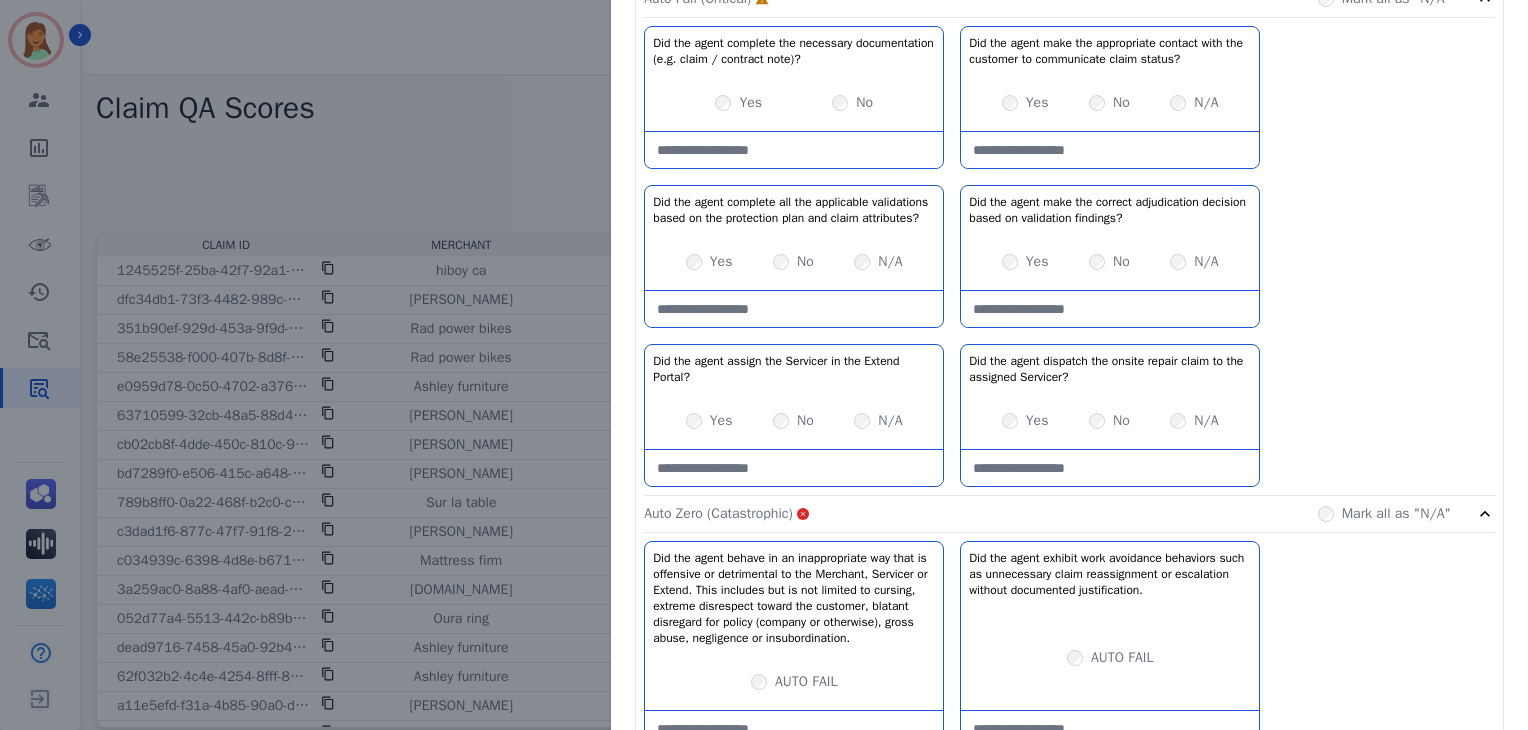 click on "Mark all as "N/A"" at bounding box center [1384, 514] 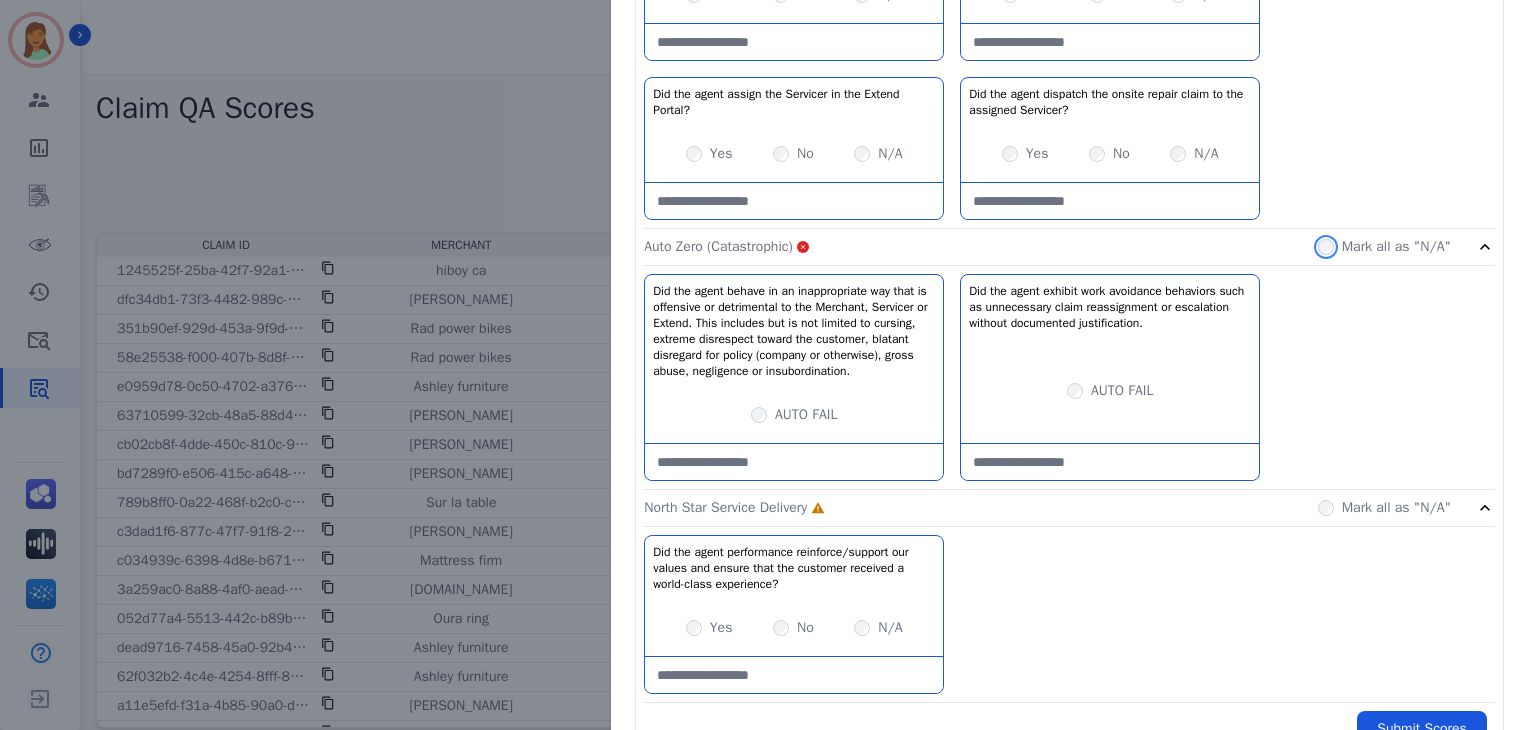 scroll, scrollTop: 876, scrollLeft: 0, axis: vertical 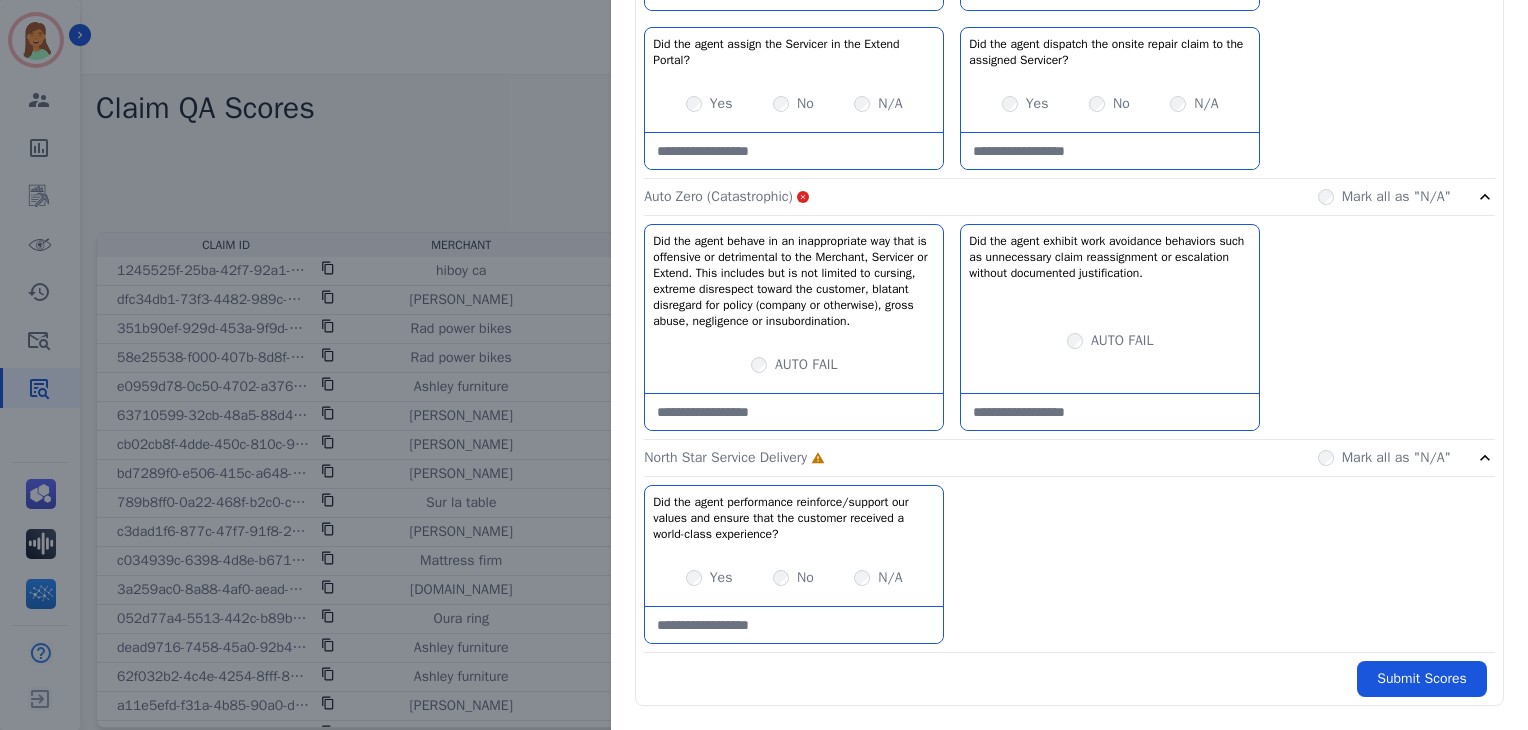 click on "Claim Ownership     Incomplete         Mark all as "N/A"     Claim Adjudication     Incomplete         Mark all as "N/A"     Claim Servicing     Incomplete         Mark all as "N/A"     Claim Fulfillment     Incomplete         Mark all as "N/A"     Auto Fail (Critical)     Incomplete         Mark all as "N/A"     Did the agent complete the necessary documentation (e.g. claim / contract note)?   No description         Yes     No   Did the agent make the appropriate contact with the customer to communicate claim status?   No description         Yes     No     N/A   Did the agent complete all the applicable validations based on the protection plan and claim attributes?   No description         Yes     No     N/A   Did the agent make the correct adjudication decision based on validation findings?   No description         Yes     No     N/A   Did the agent assign the Servicer in the Extend Portal?   No description         Yes     No     N/A     No description         Yes     No     N/A" at bounding box center (1069, 106) 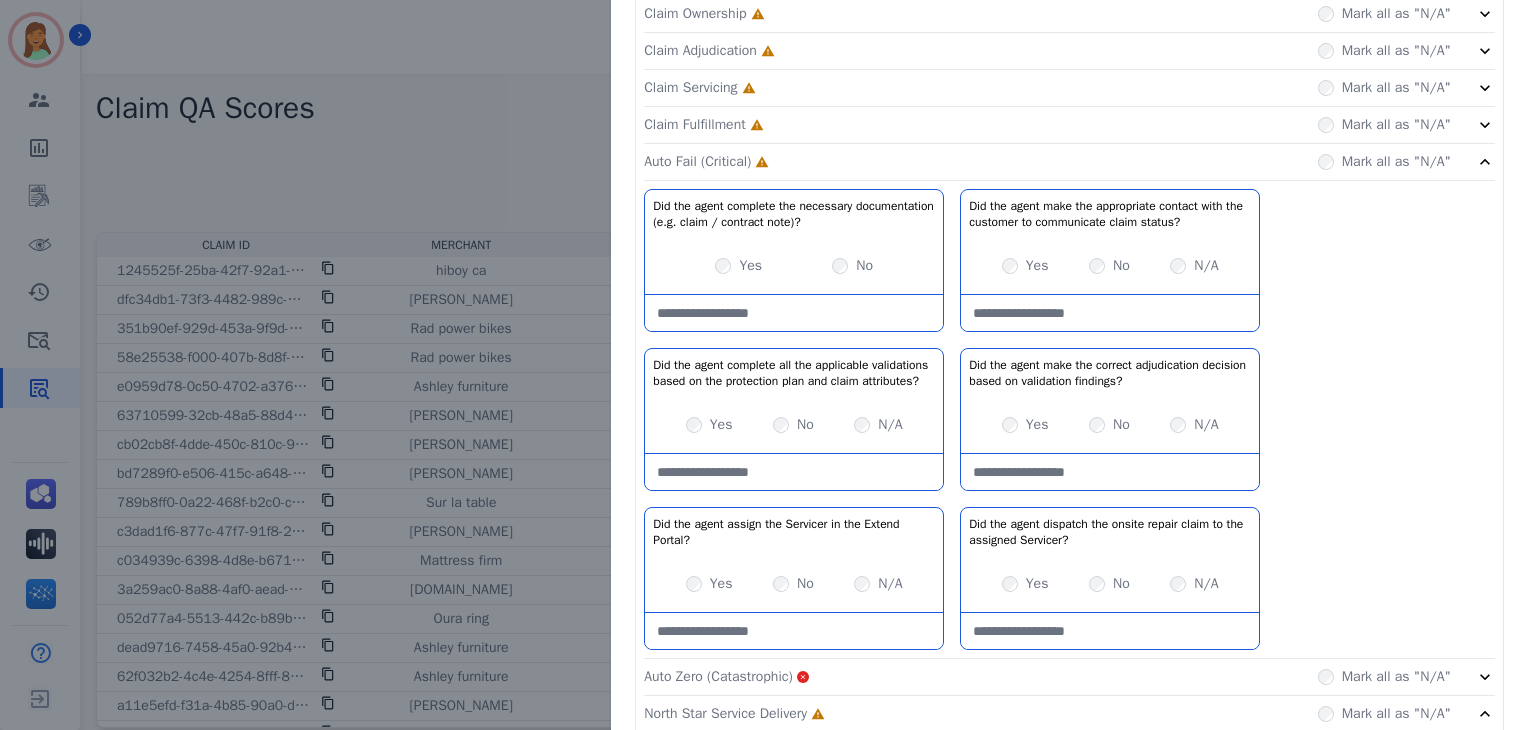 scroll, scrollTop: 0, scrollLeft: 0, axis: both 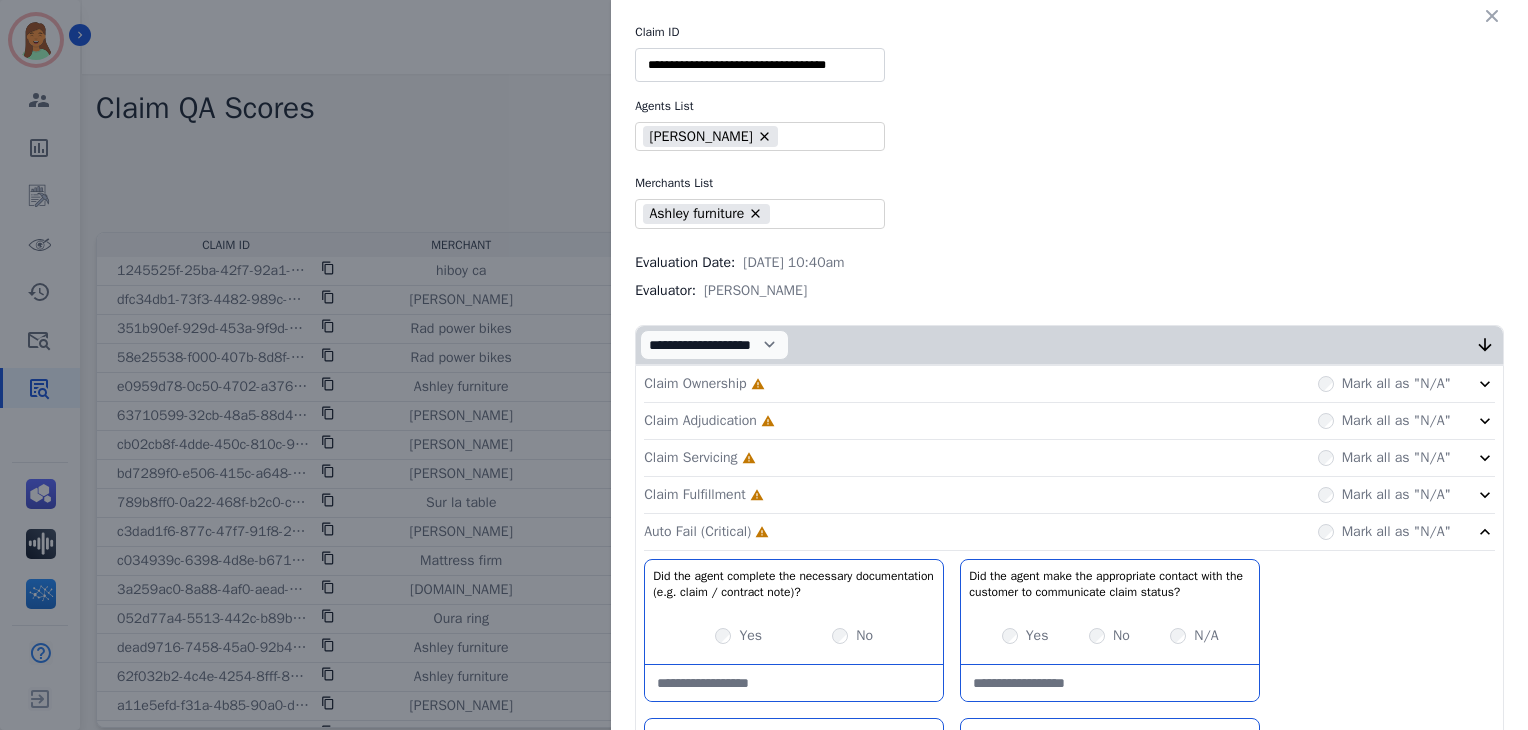 click on "Claim Fulfillment     Incomplete         Mark all as "N/A"" 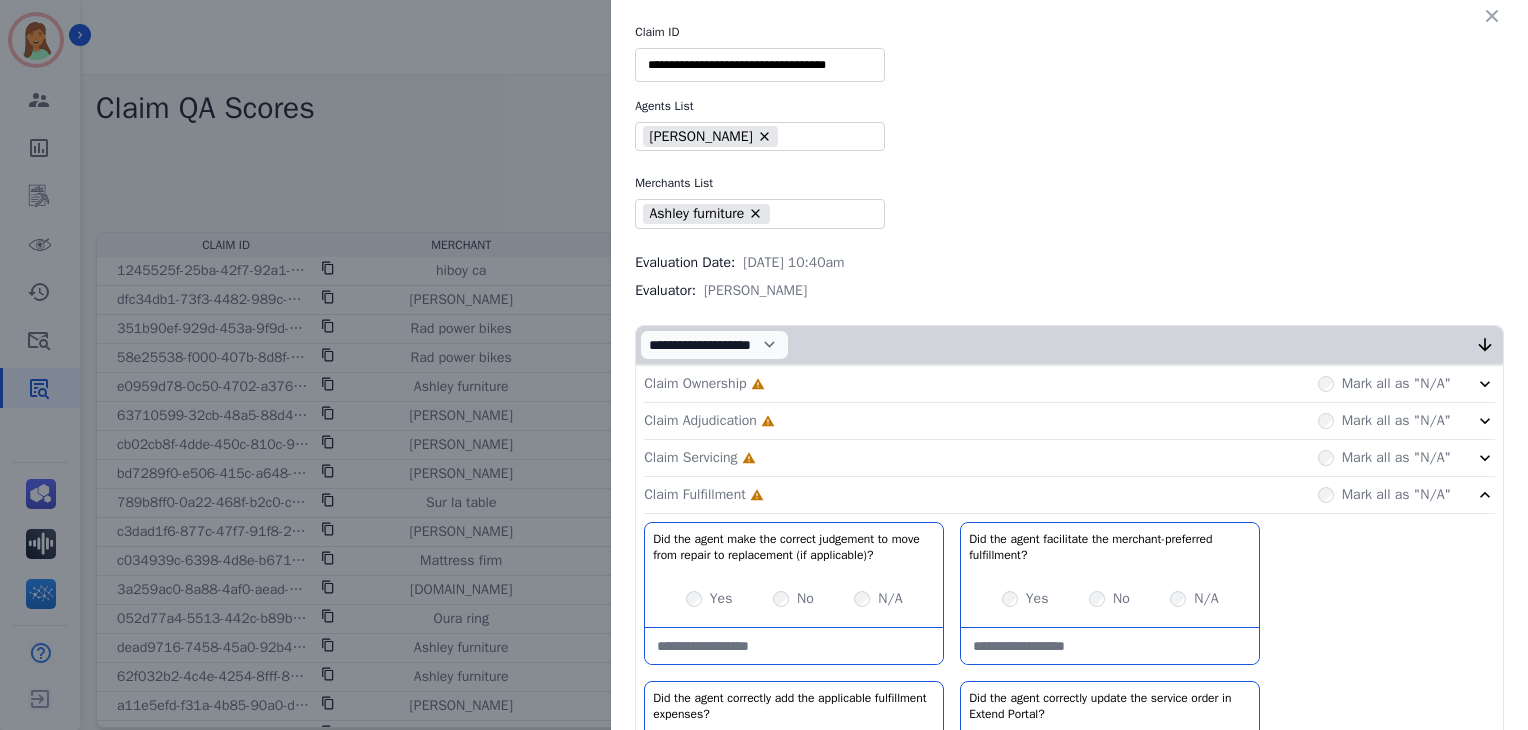 click on "Claim Servicing     Incomplete         Mark all as "N/A"" 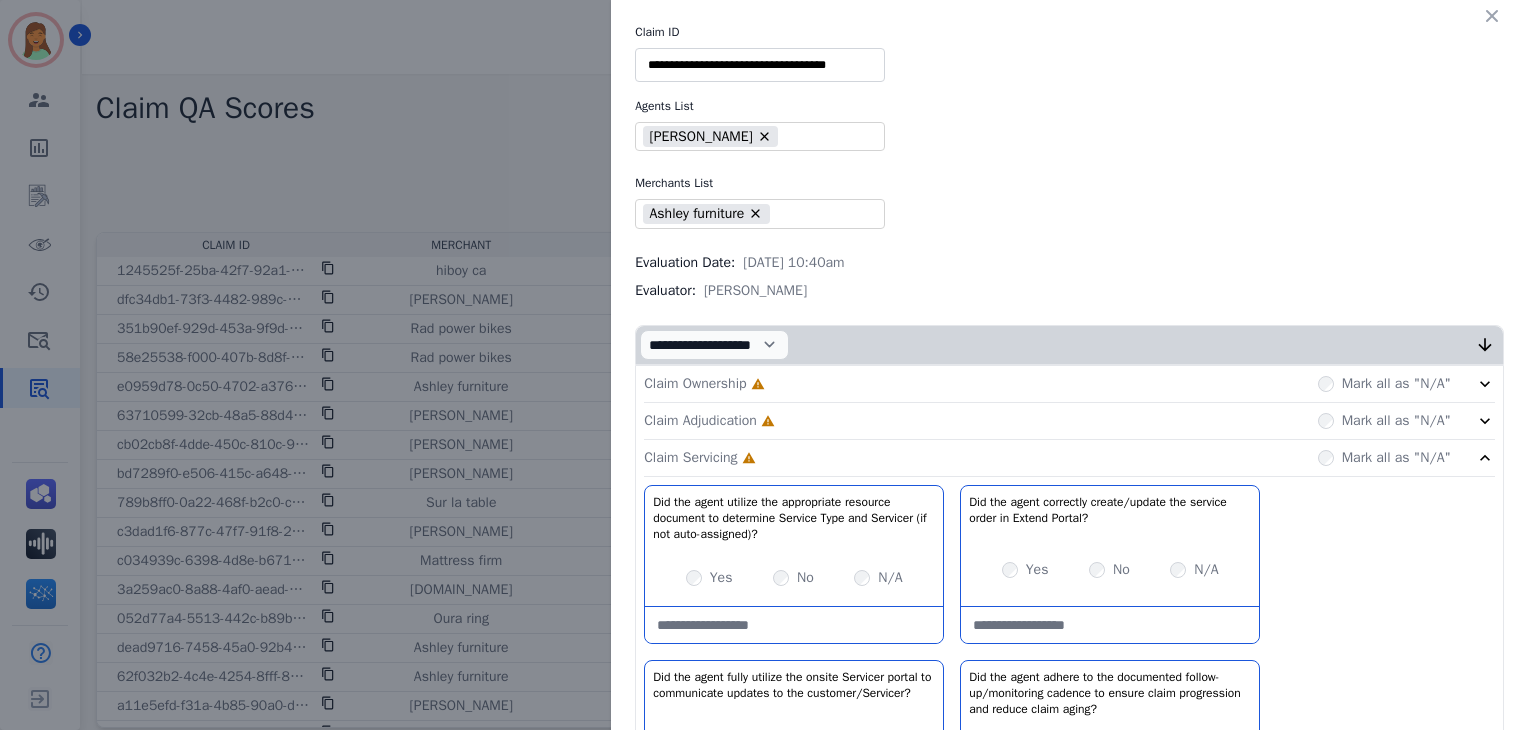click on "Claim Adjudication     Incomplete         Mark all as "N/A"" 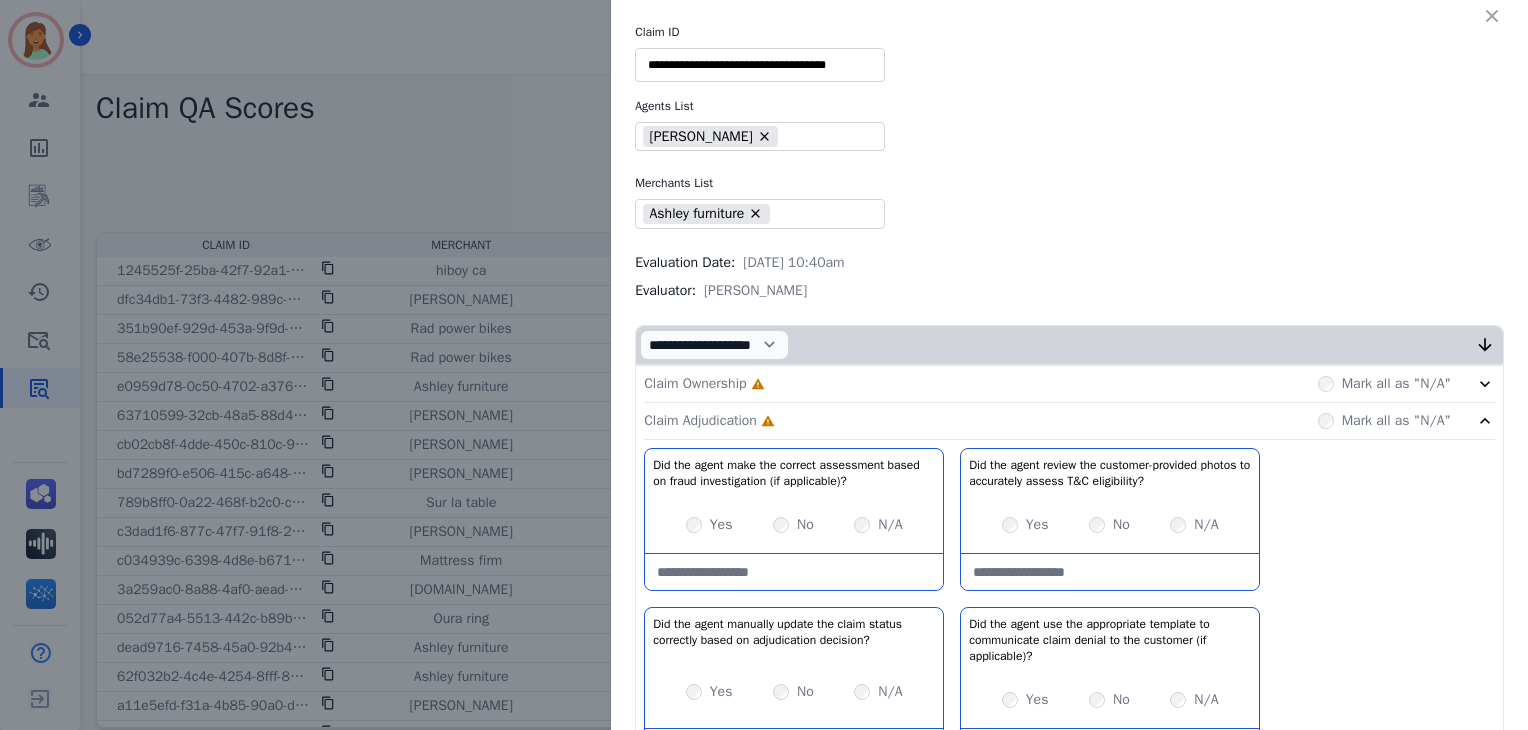 click on "Claim Ownership     Incomplete         Mark all as "N/A"" at bounding box center [1069, 384] 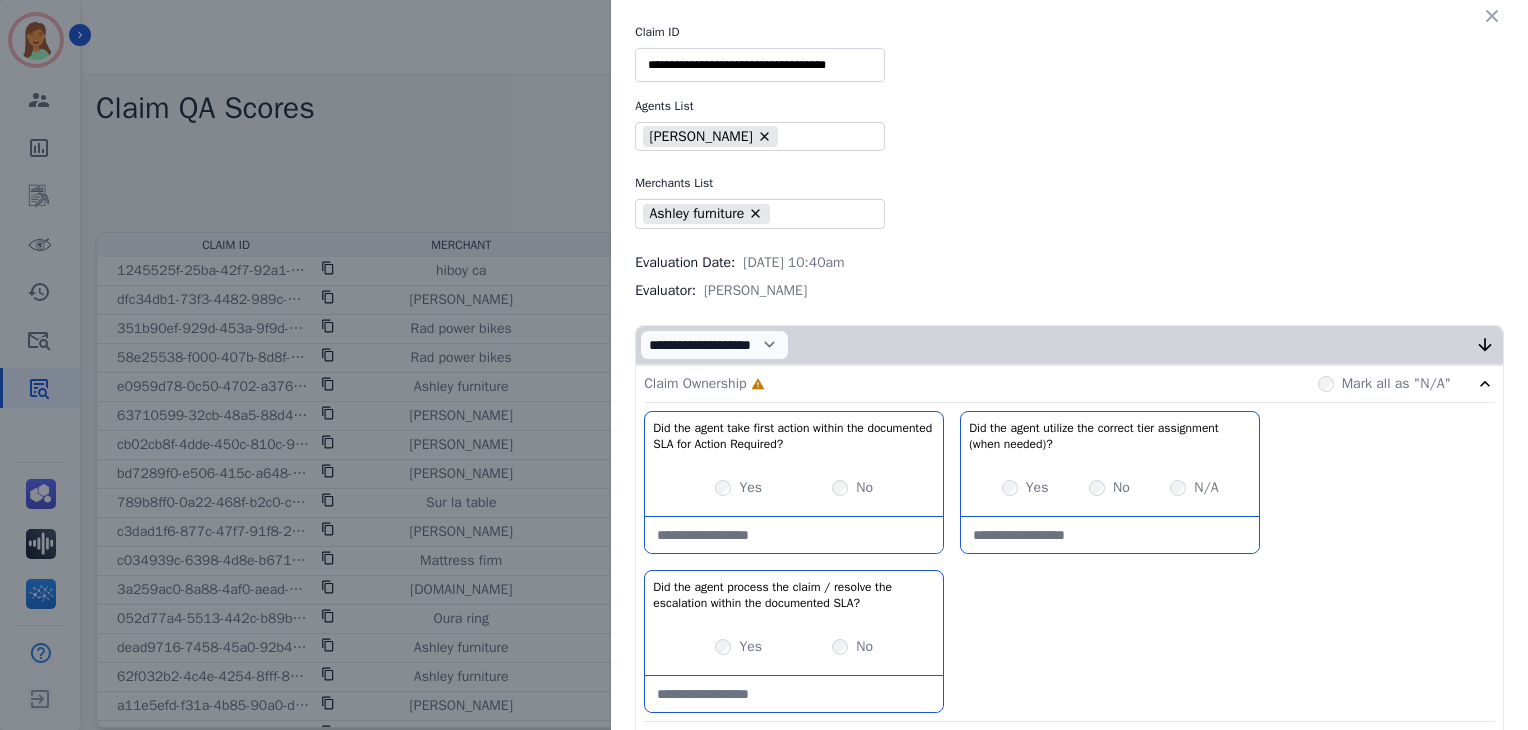 scroll, scrollTop: 133, scrollLeft: 0, axis: vertical 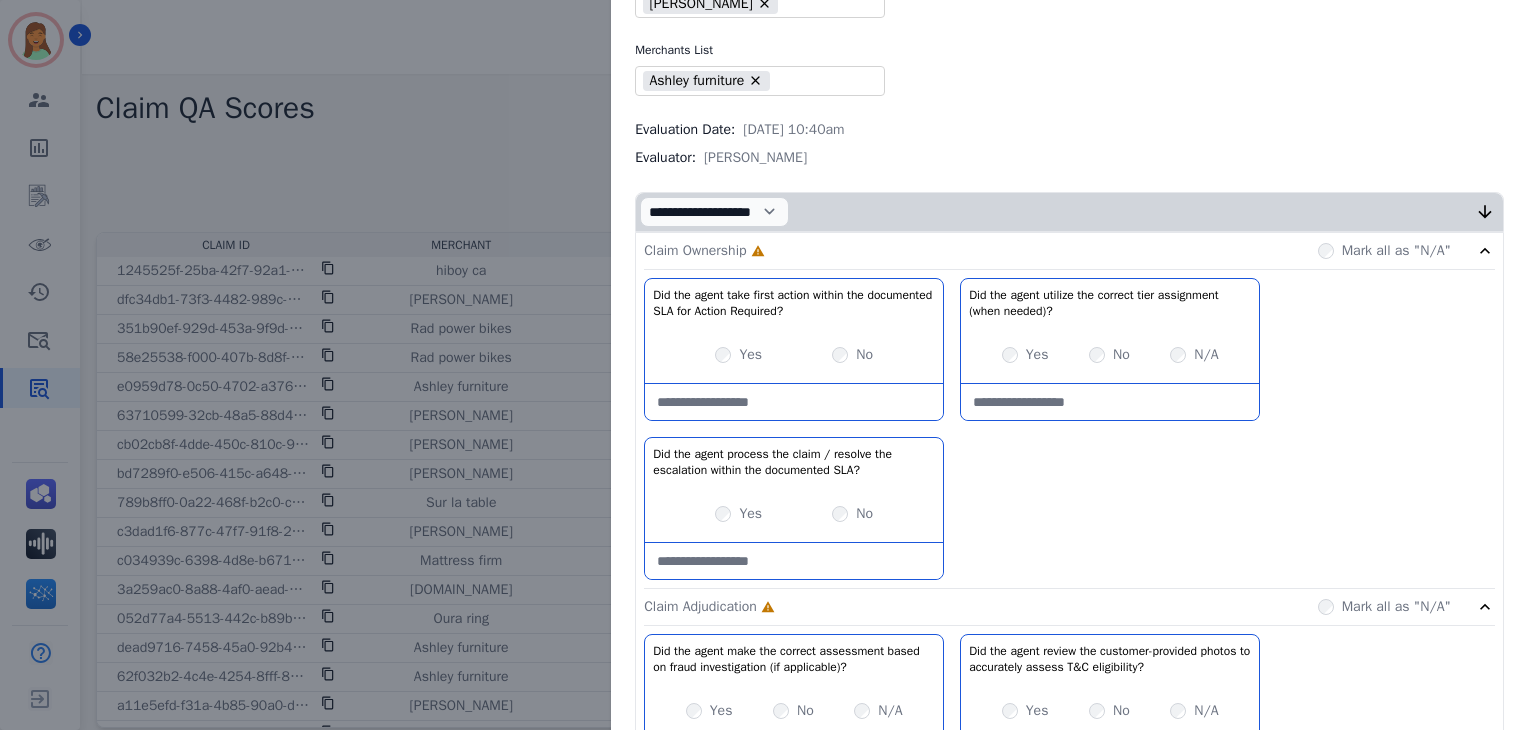 click on "Yes" at bounding box center (750, 355) 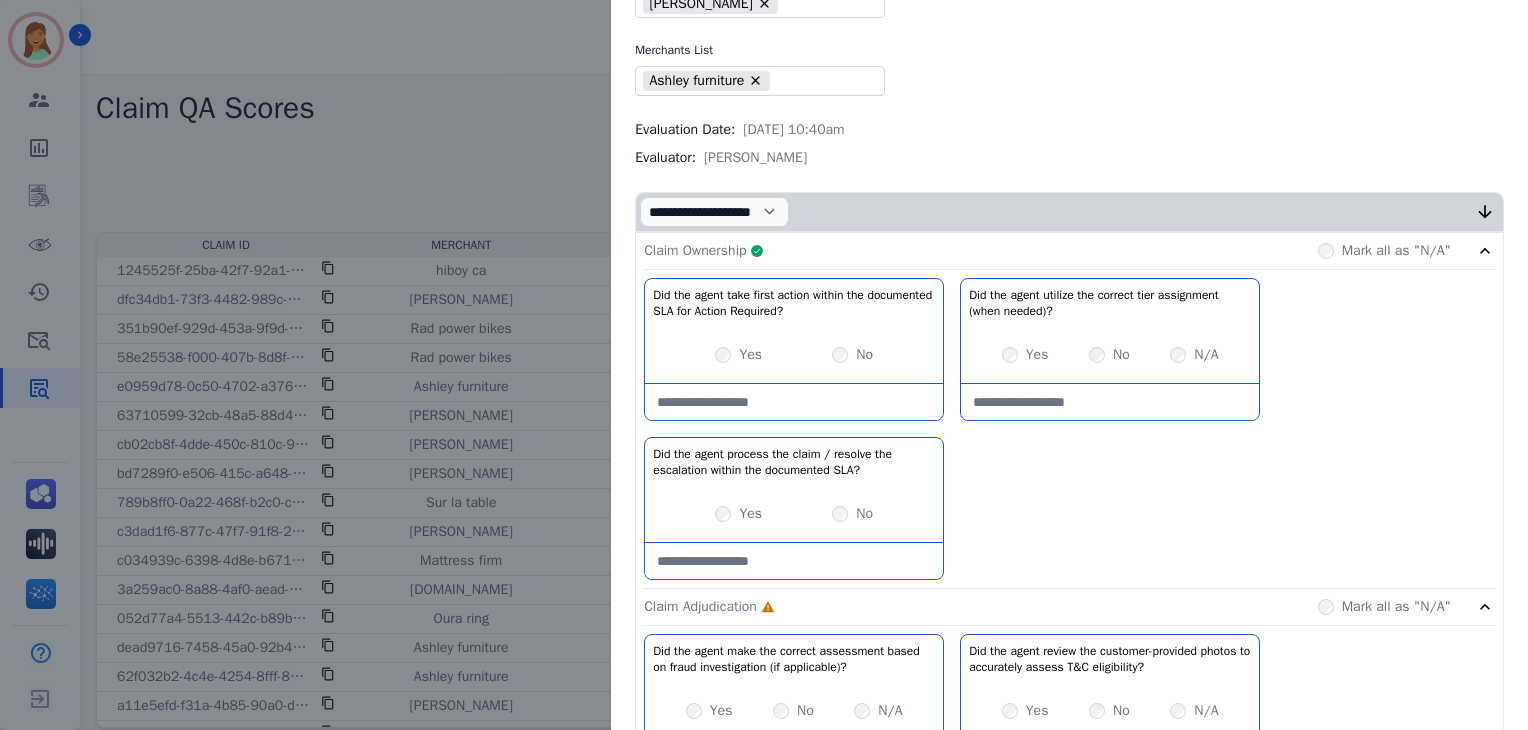click on "Claim Ownership     Complete         Mark all as "N/A"" at bounding box center (1069, 251) 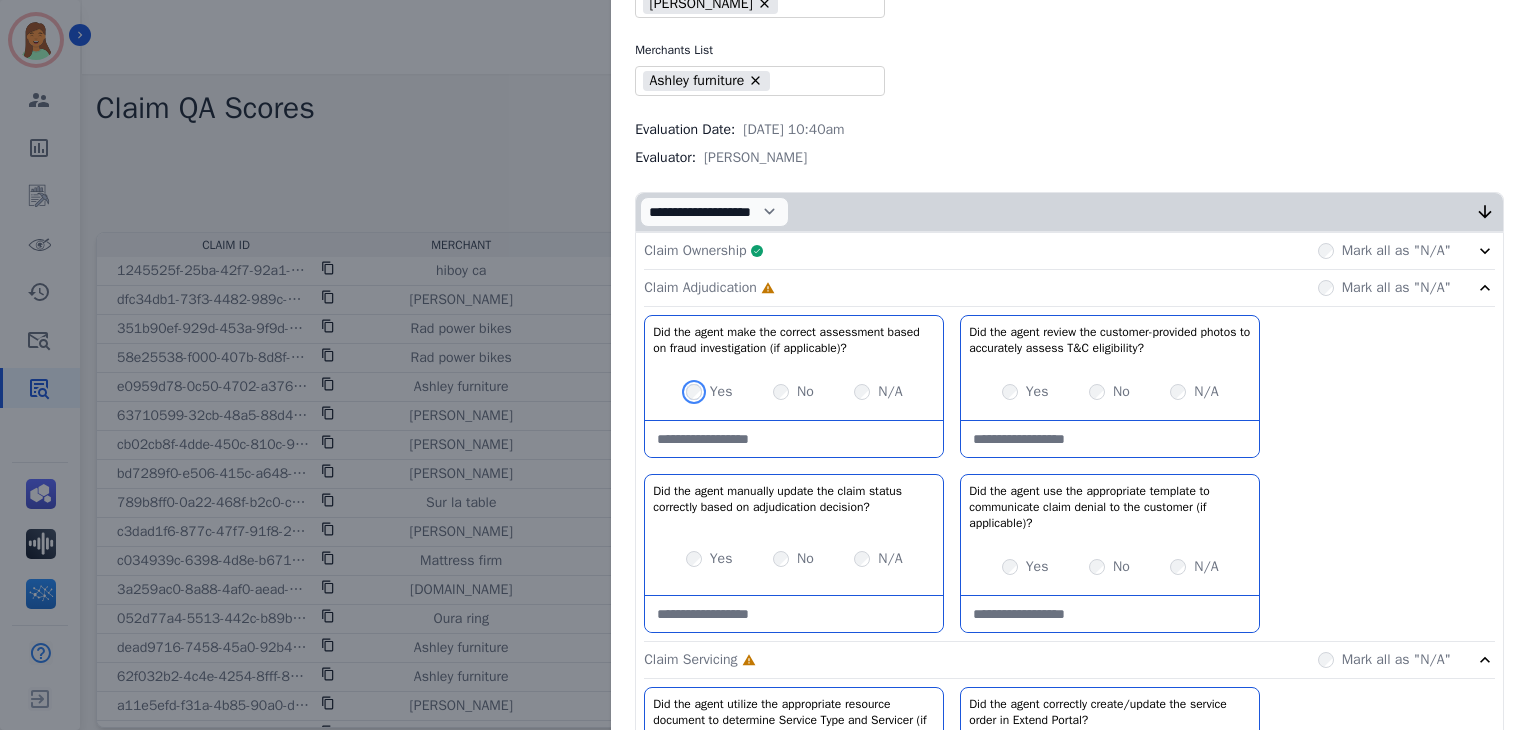 scroll, scrollTop: 266, scrollLeft: 0, axis: vertical 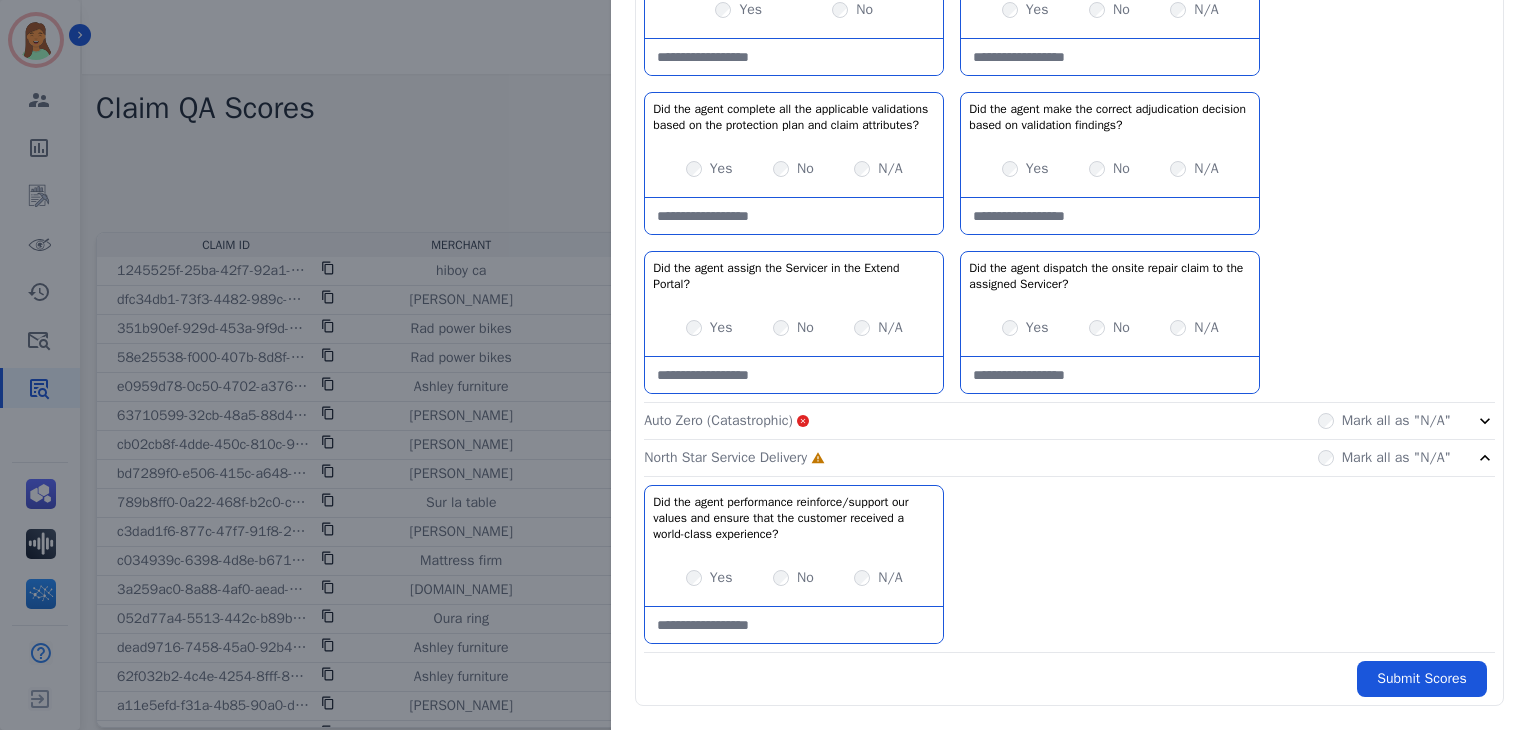 click on "Yes" at bounding box center [709, 578] 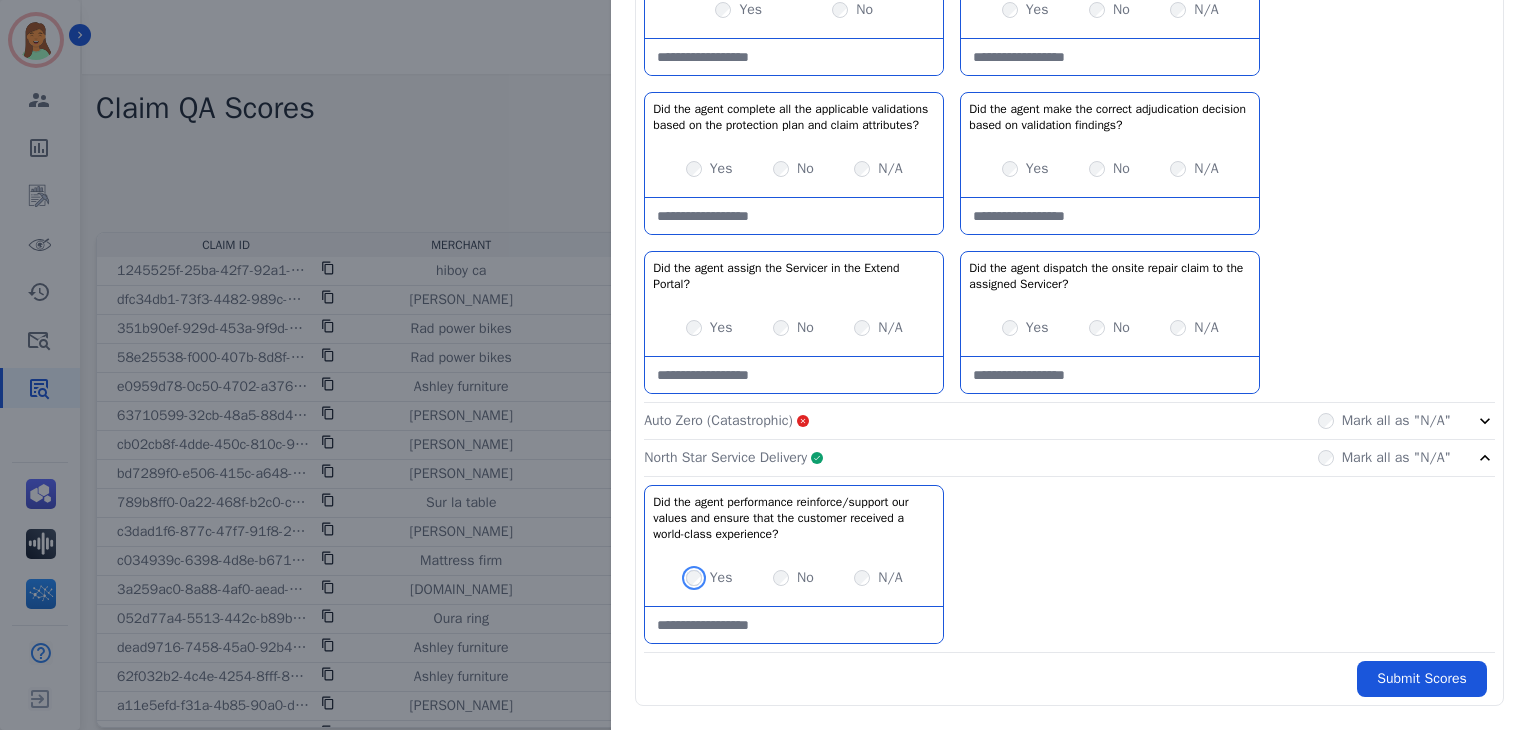 scroll, scrollTop: 1547, scrollLeft: 0, axis: vertical 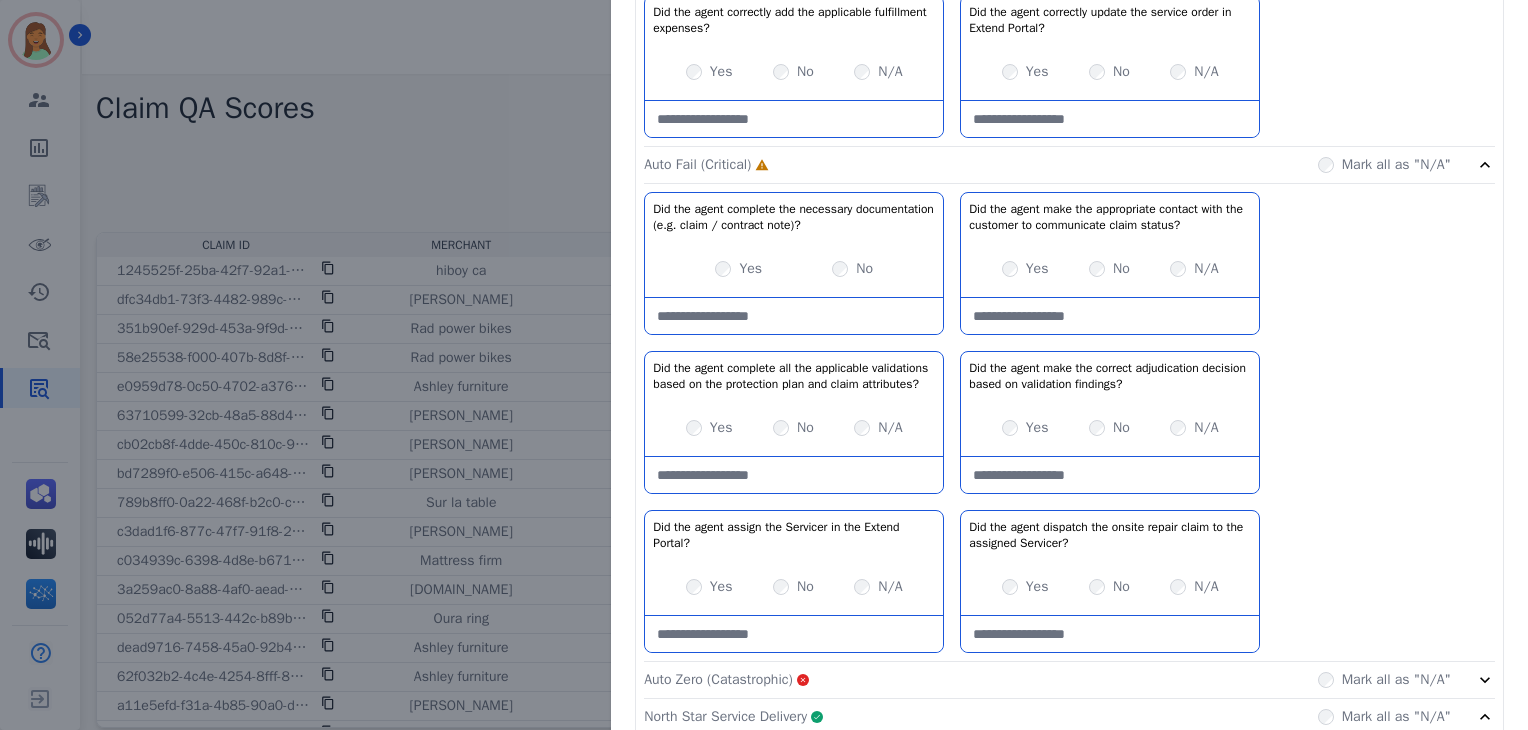 click on "No" at bounding box center [852, 269] 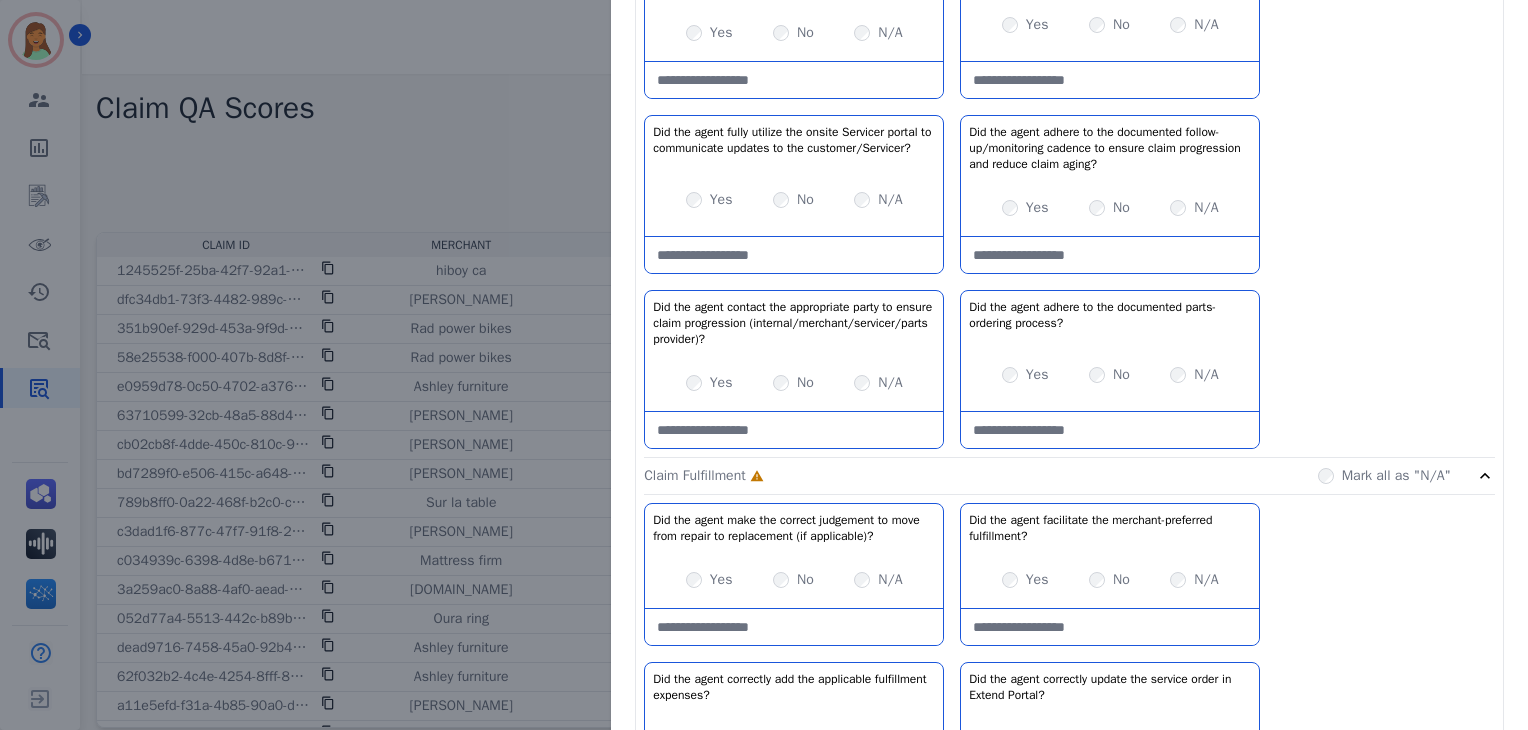 type on "**********" 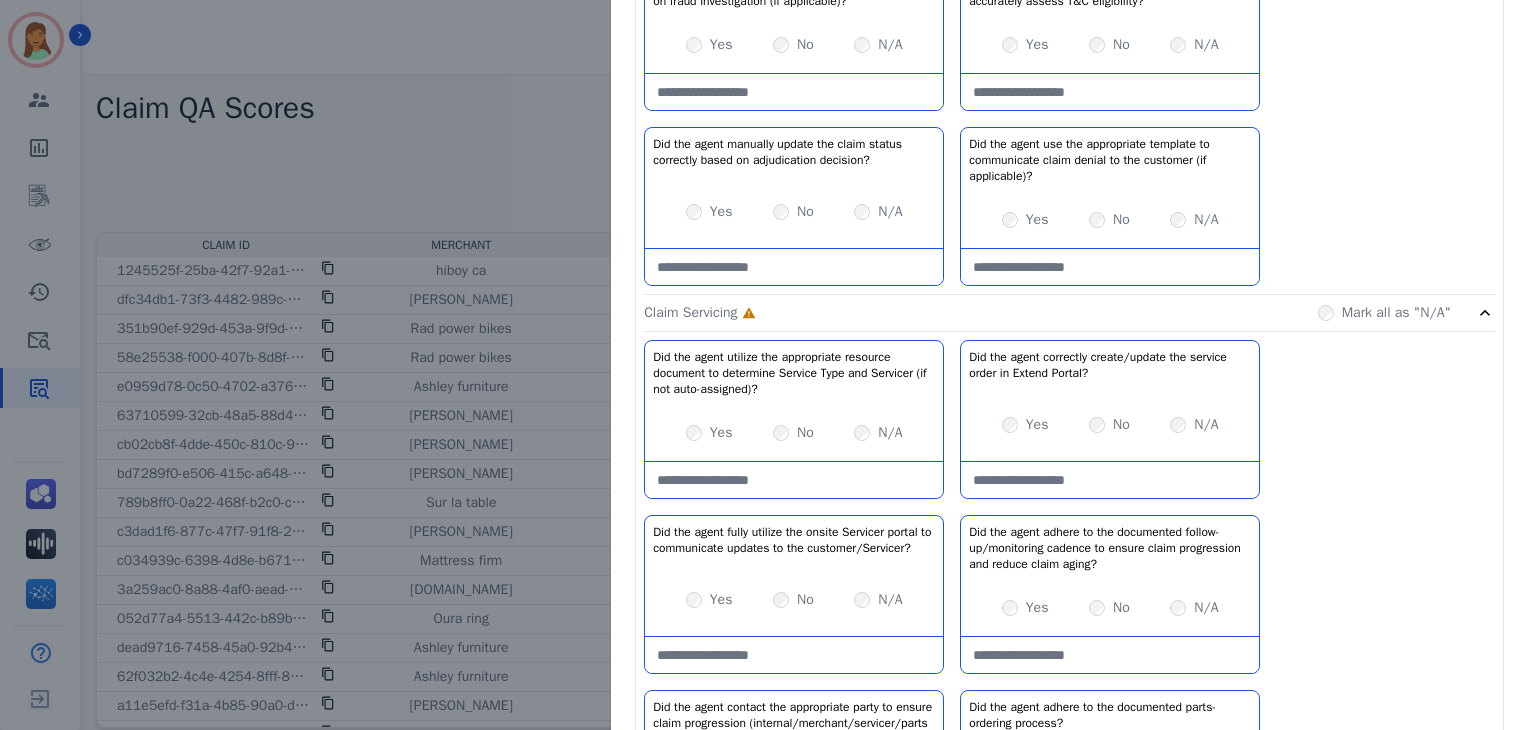 scroll, scrollTop: 347, scrollLeft: 0, axis: vertical 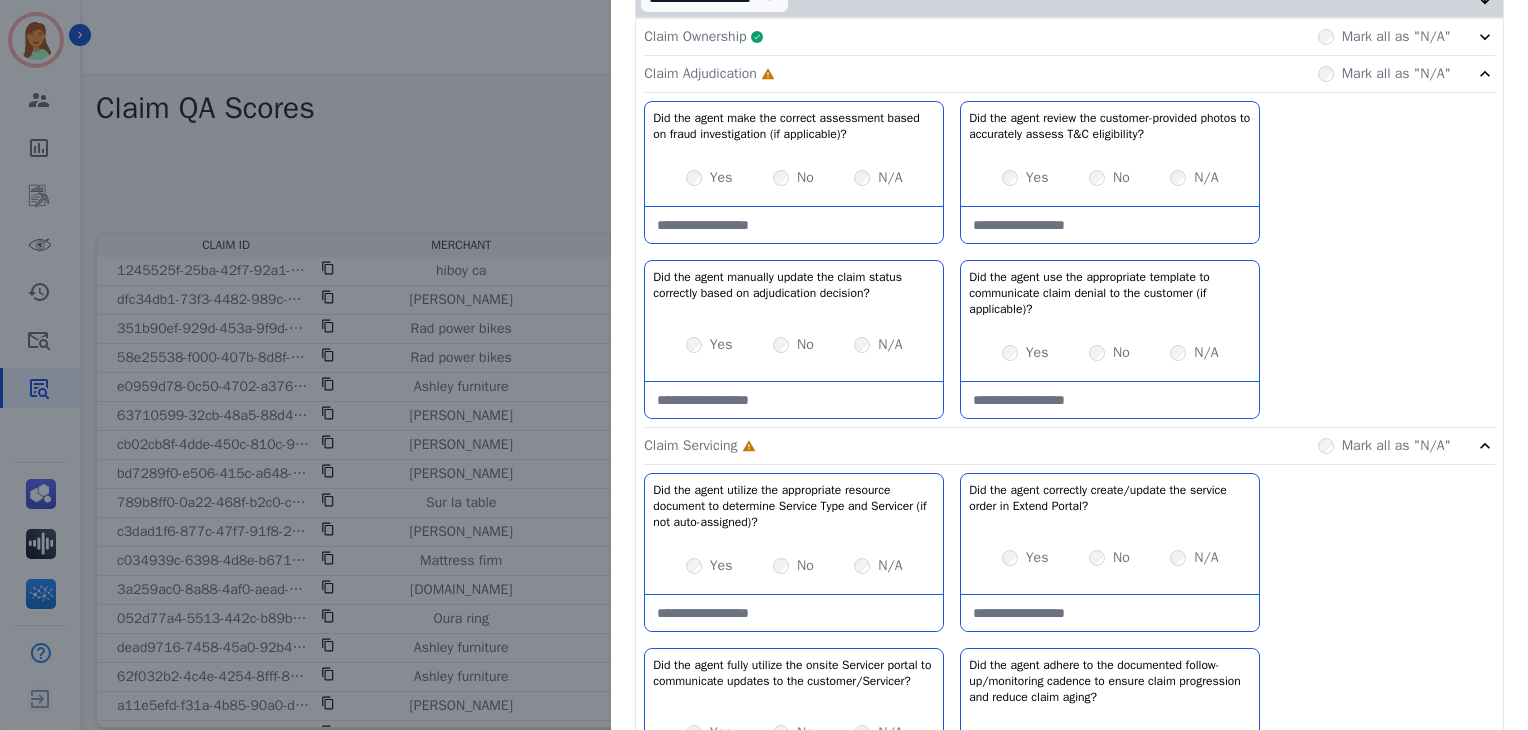 click on "Yes     No     N/A" at bounding box center [1110, 178] 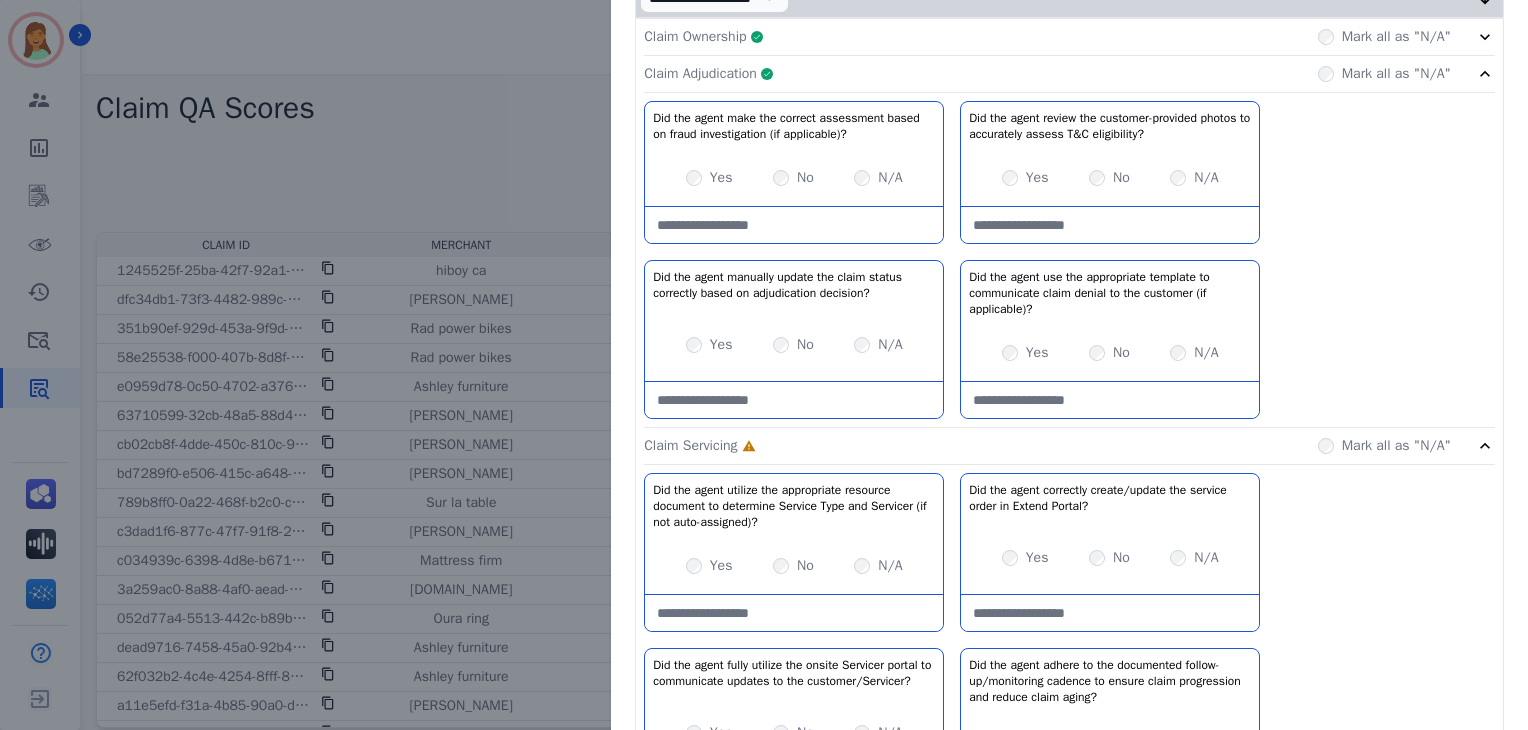 click on "Claim Adjudication     Complete         Mark all as "N/A"" 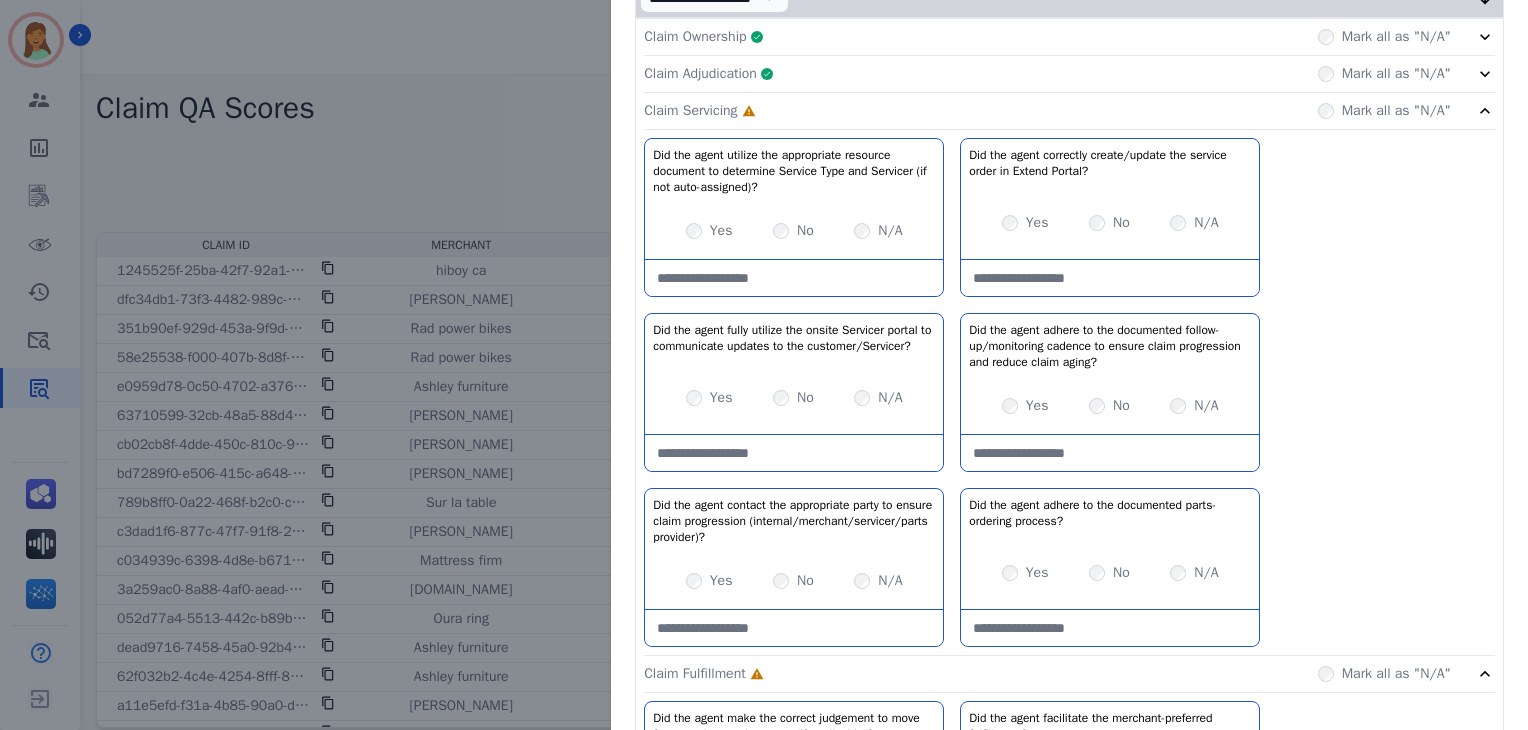 click at bounding box center [1110, 453] 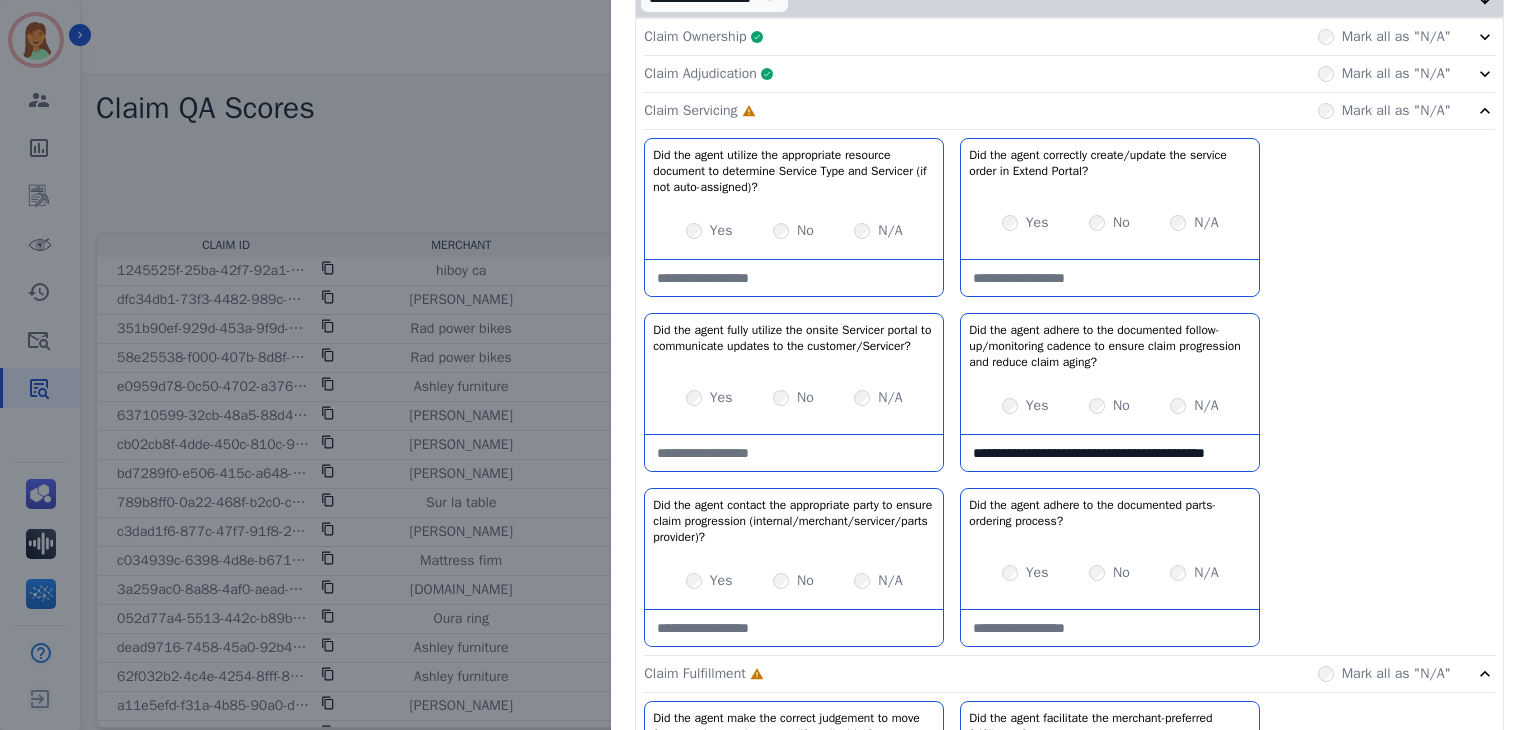 scroll, scrollTop: 11, scrollLeft: 0, axis: vertical 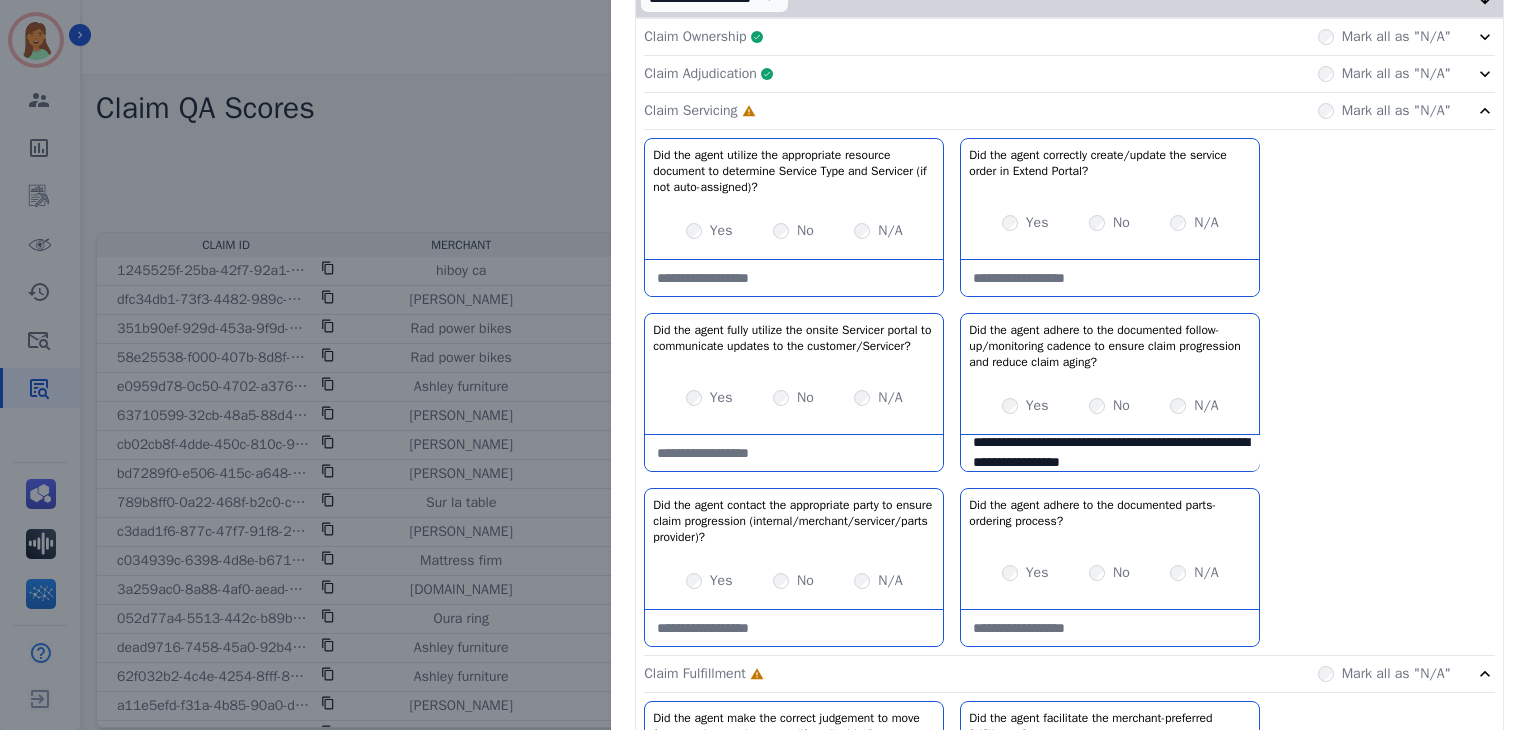 type on "**********" 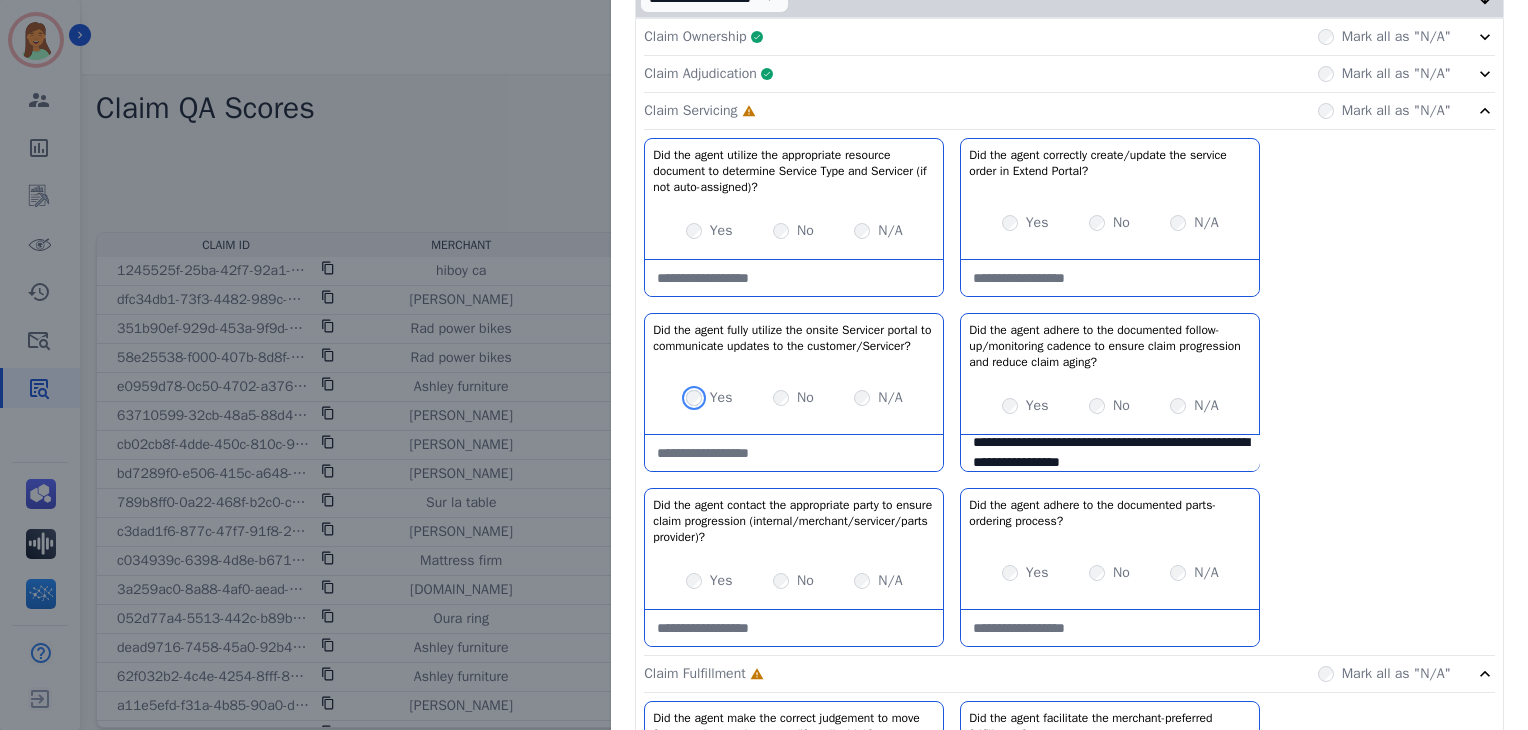 scroll, scrollTop: 613, scrollLeft: 0, axis: vertical 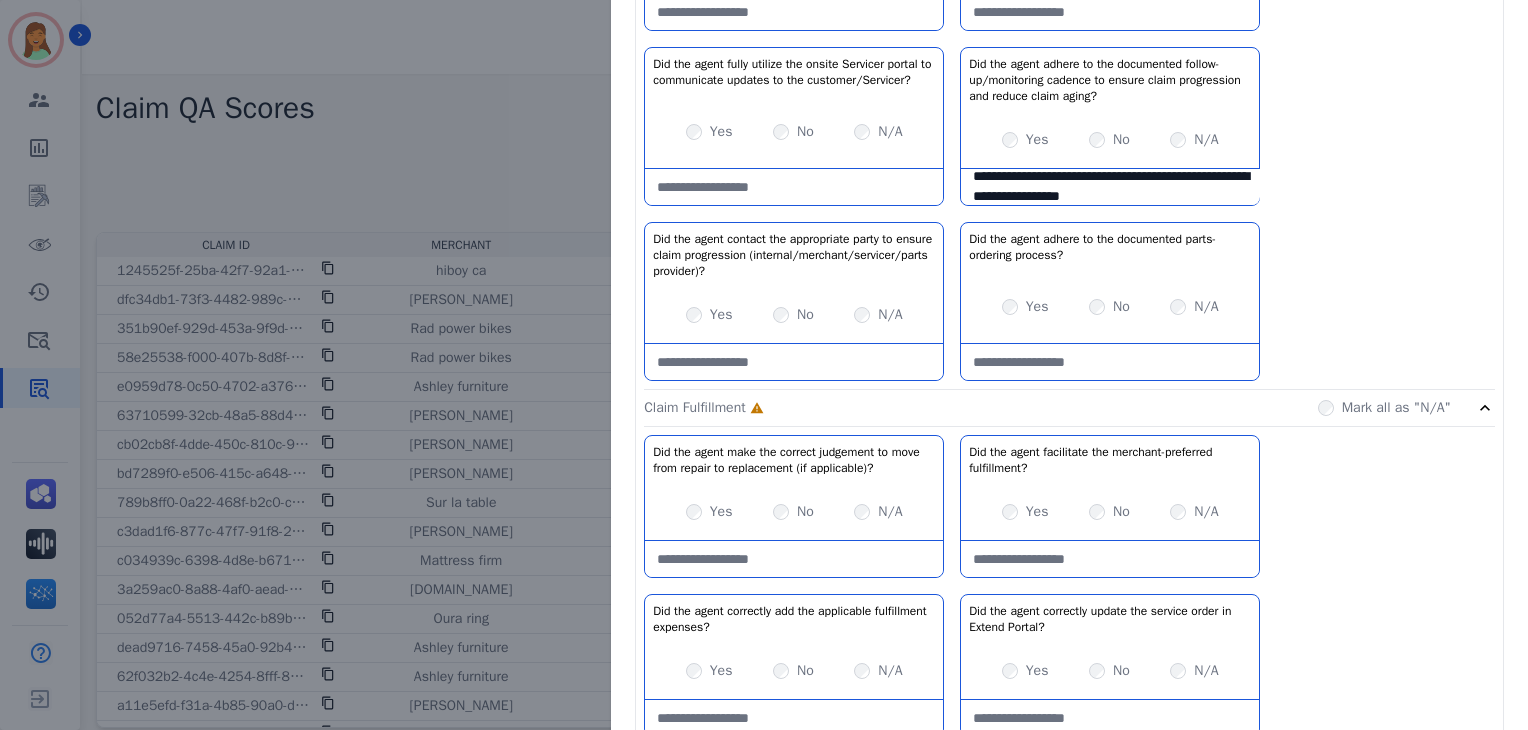 drag, startPoint x: 686, startPoint y: 297, endPoint x: 689, endPoint y: 309, distance: 12.369317 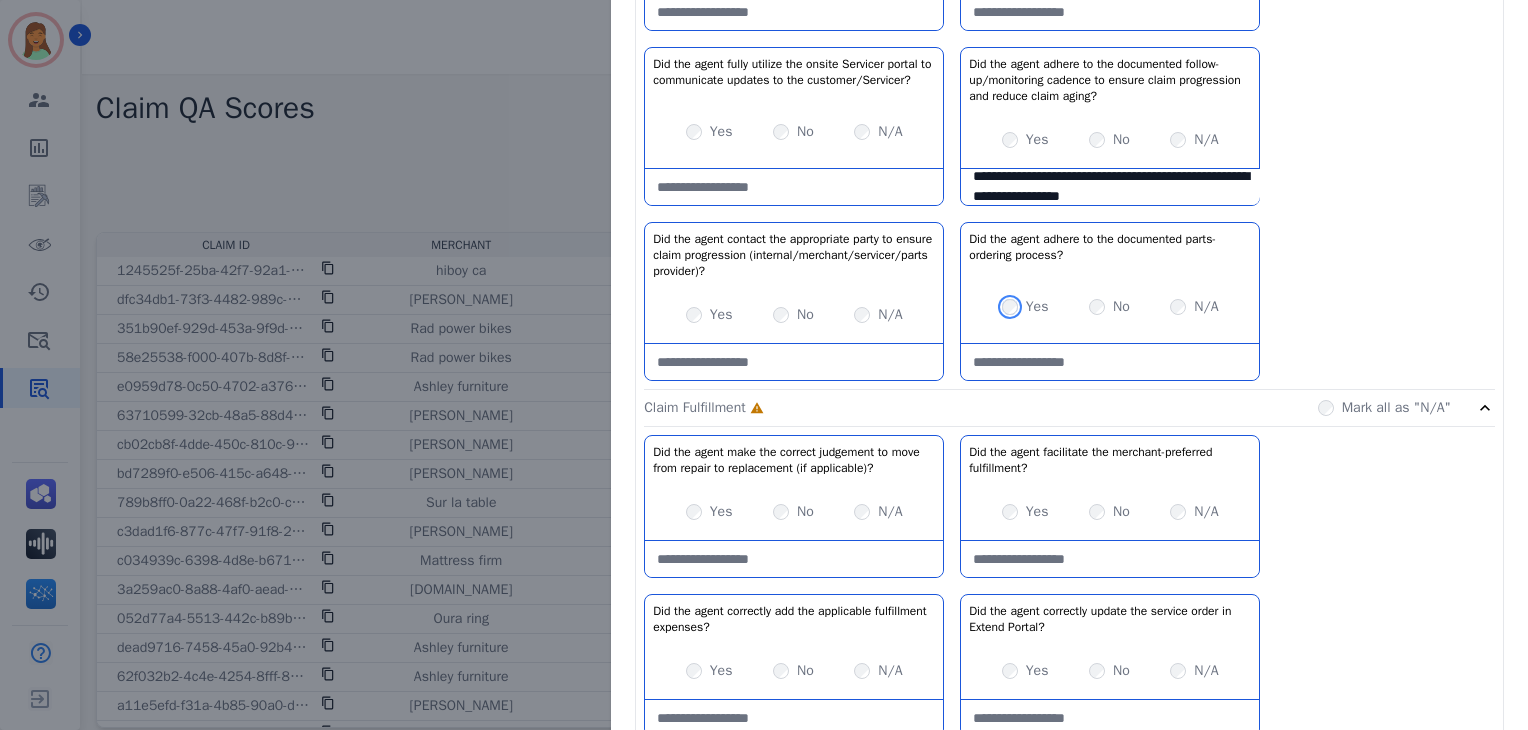 scroll, scrollTop: 880, scrollLeft: 0, axis: vertical 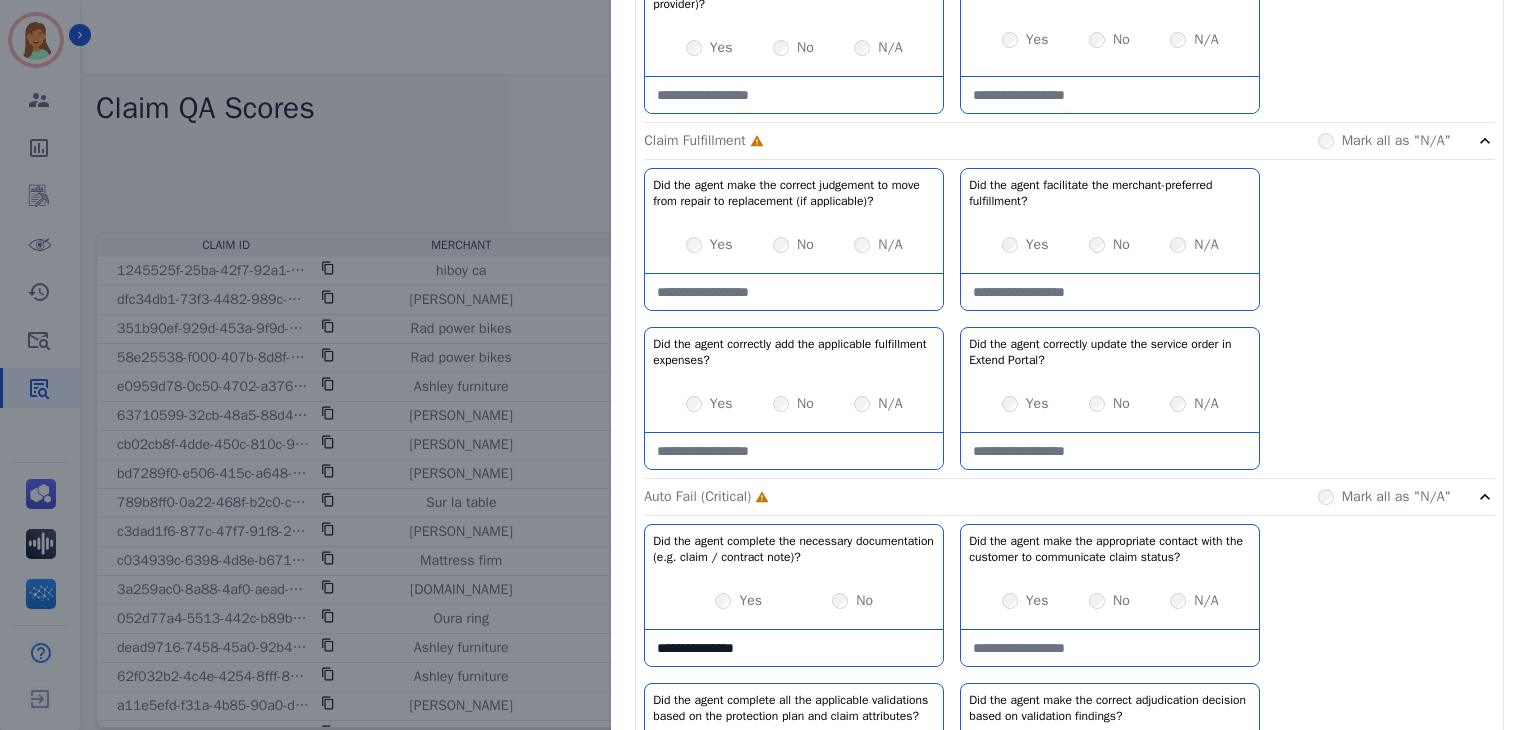 click on "Yes" at bounding box center [1037, 245] 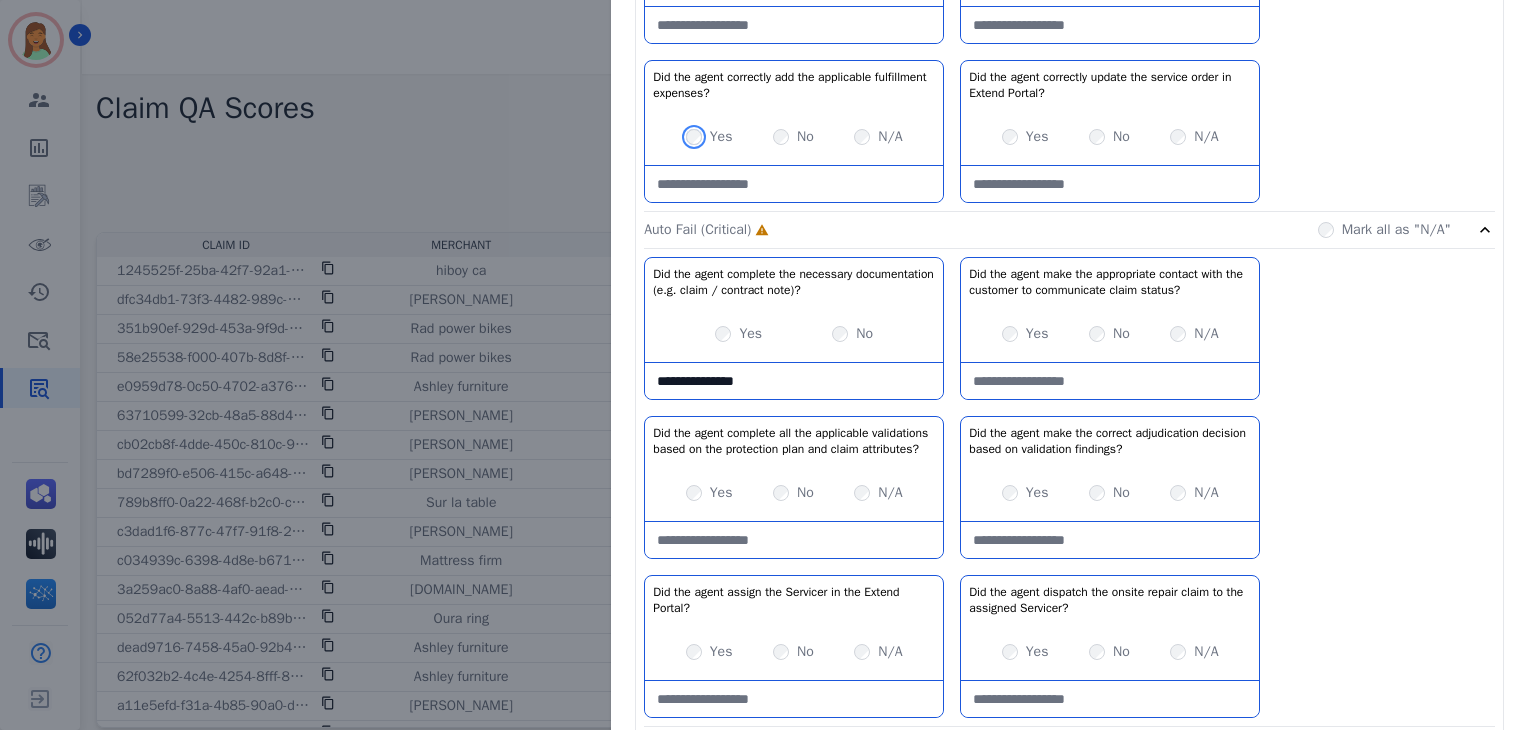 scroll, scrollTop: 1280, scrollLeft: 0, axis: vertical 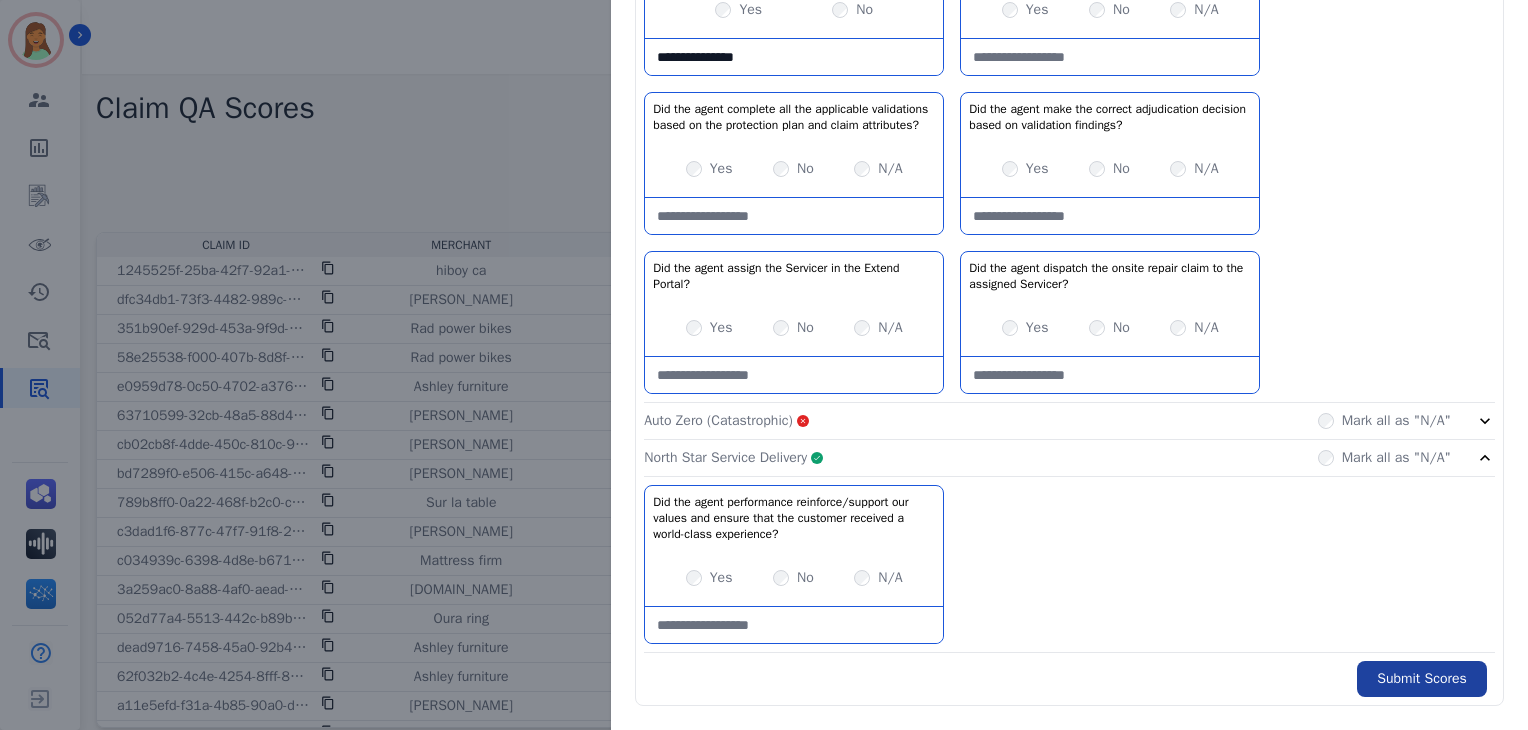click on "Submit Scores" at bounding box center (1422, 679) 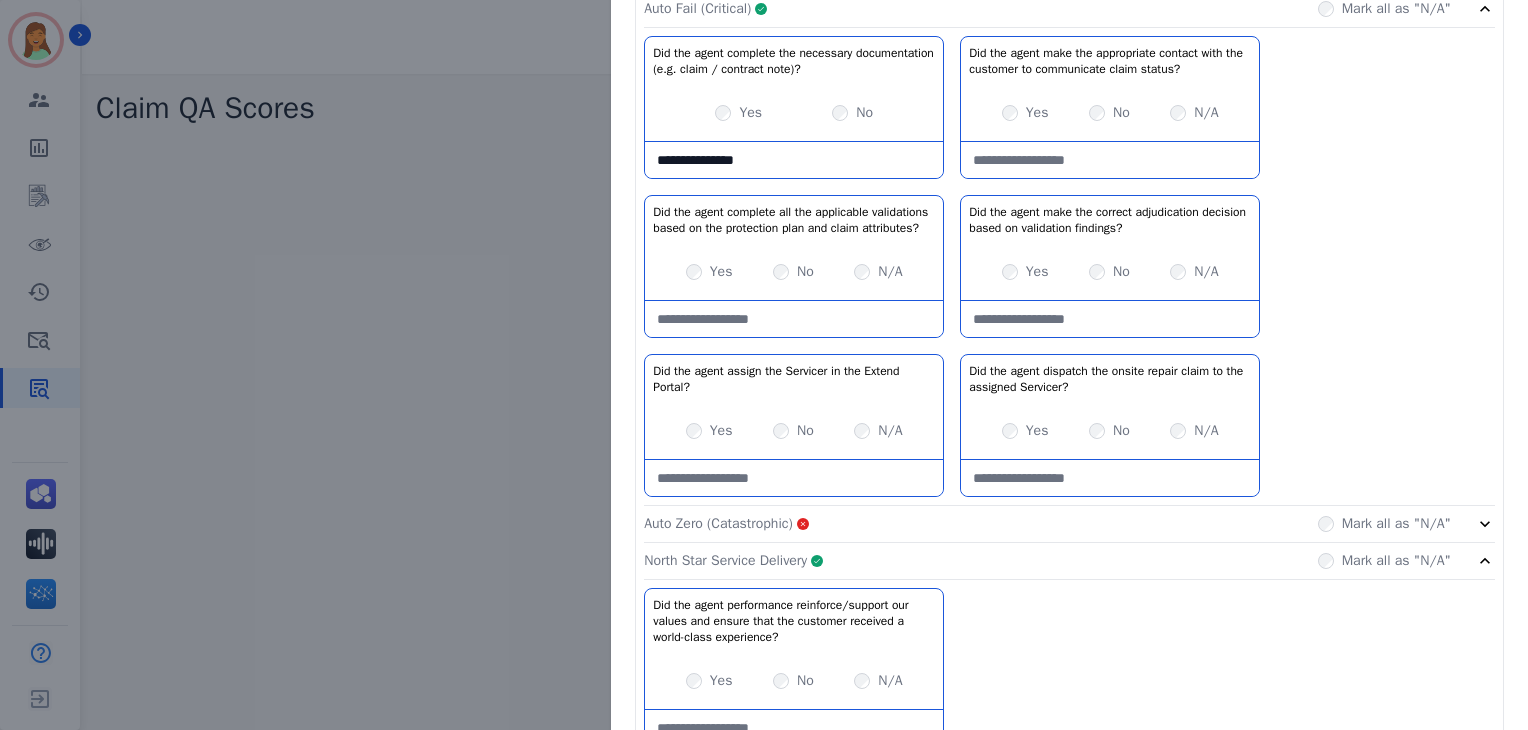 scroll, scrollTop: 1592, scrollLeft: 0, axis: vertical 